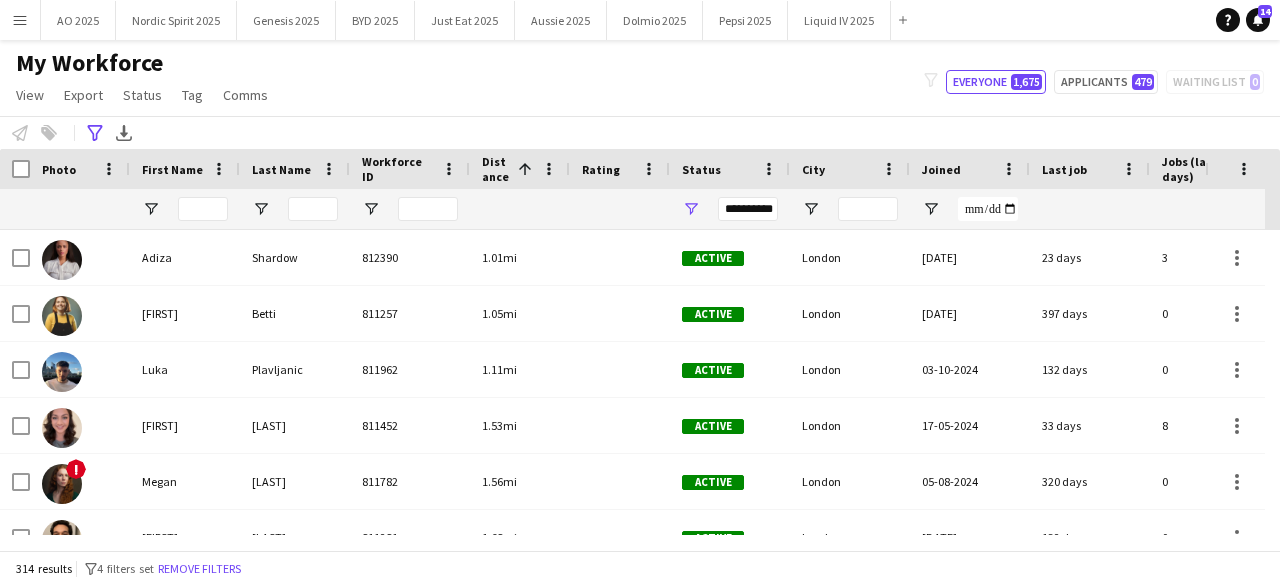 click at bounding box center (203, 209) 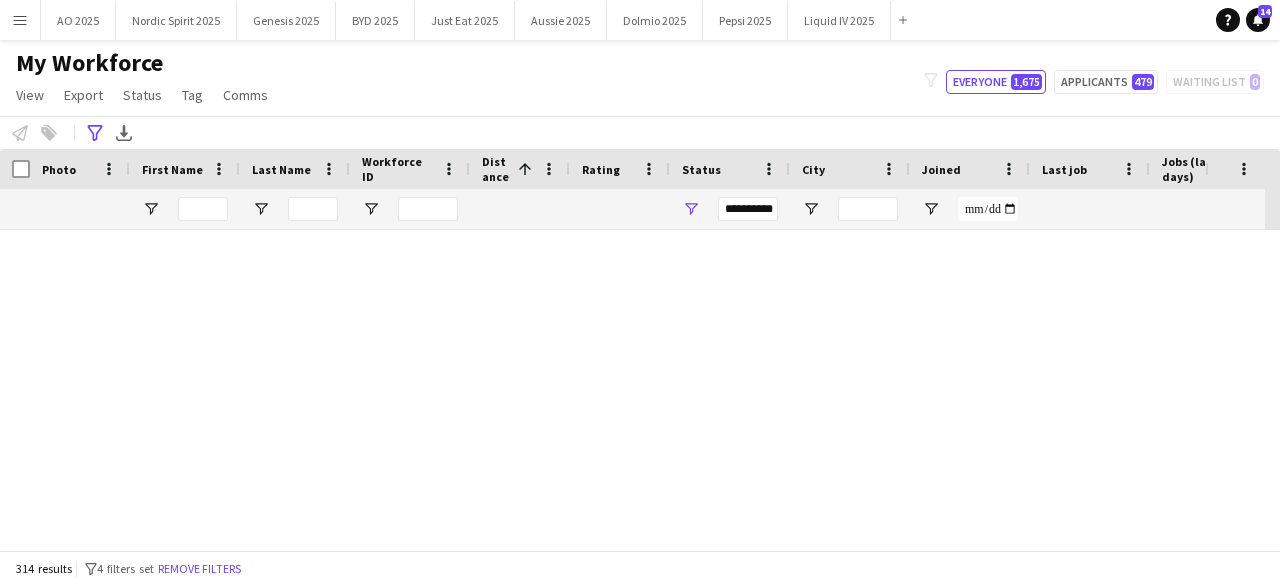 scroll, scrollTop: 4946, scrollLeft: 0, axis: vertical 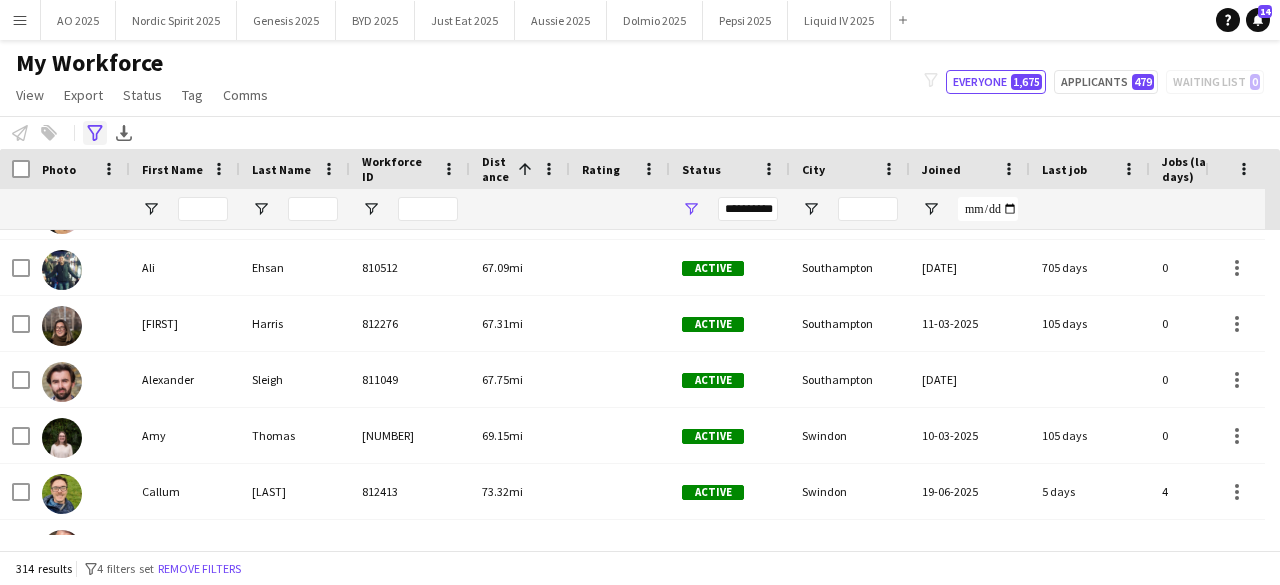 click 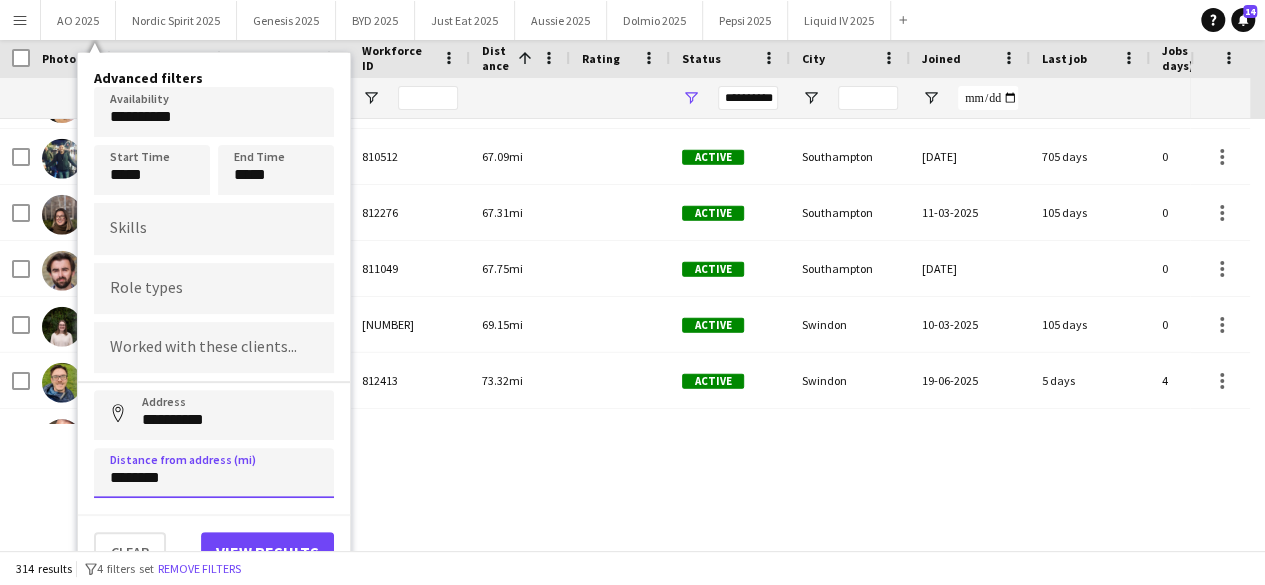 drag, startPoint x: 245, startPoint y: 479, endPoint x: 60, endPoint y: 455, distance: 186.55026 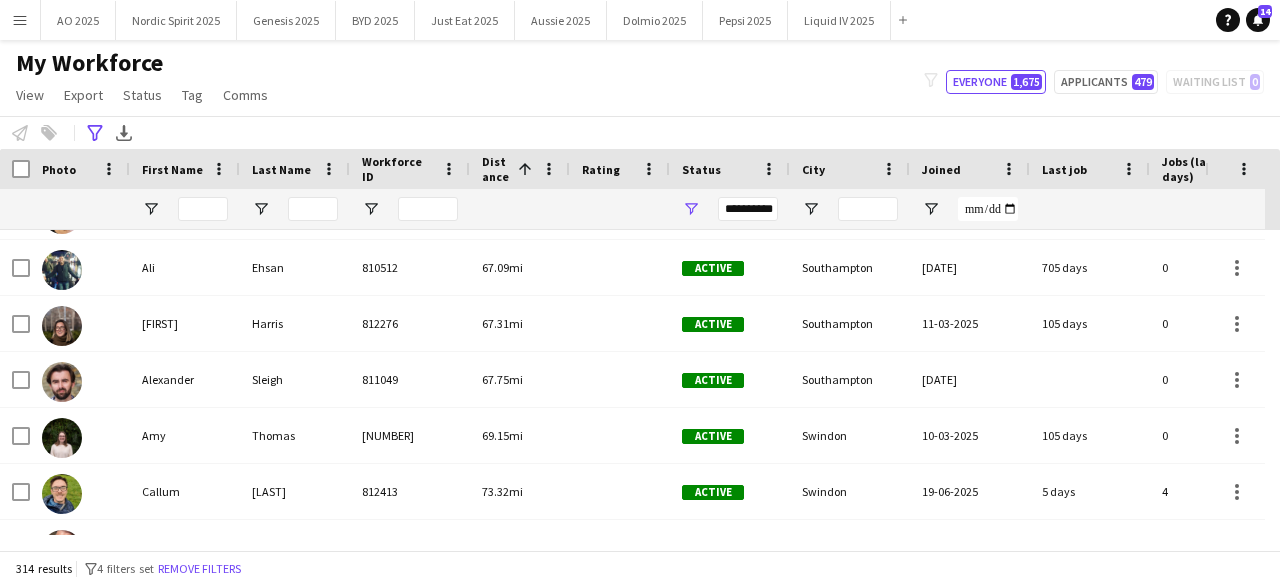 click on "Advanced filters" 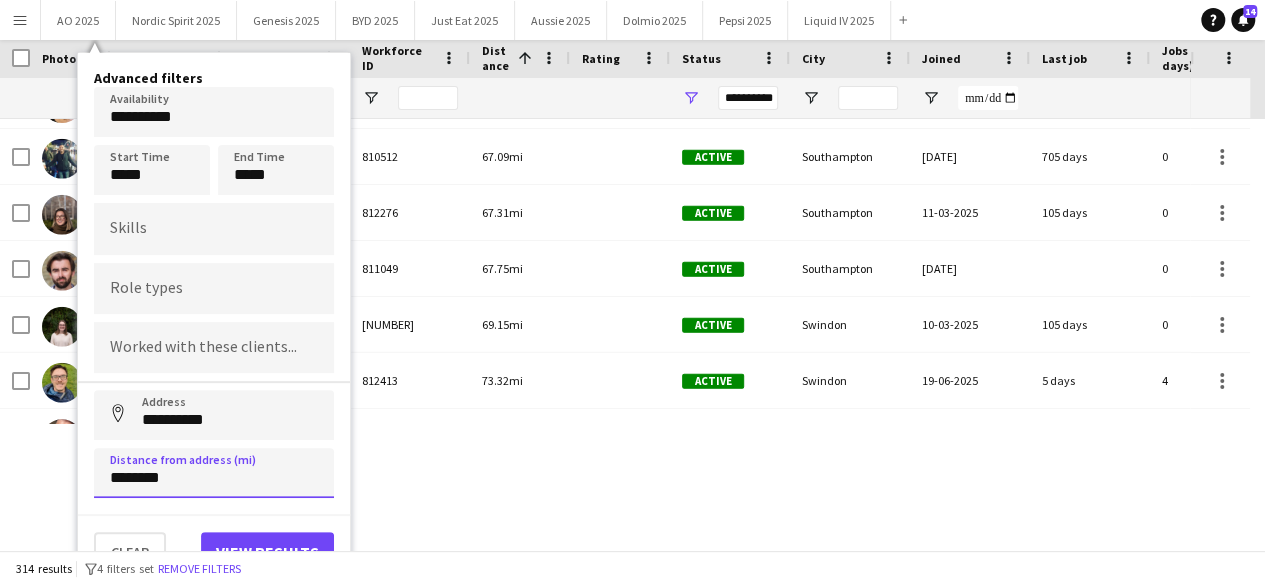 click on "********" at bounding box center [214, 473] 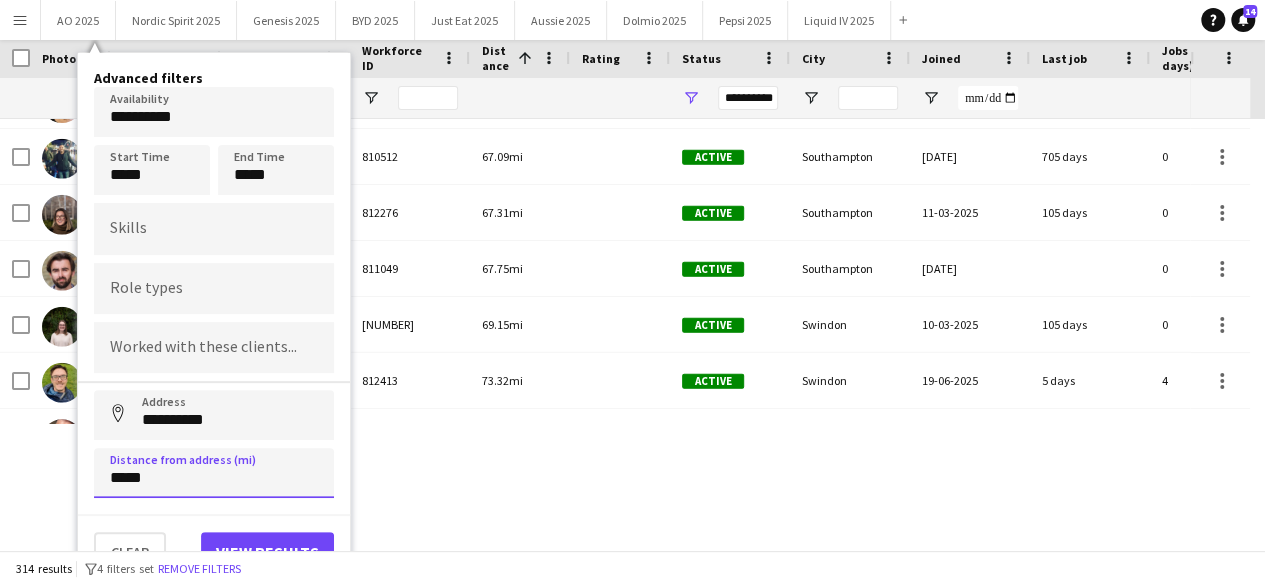 type on "*****" 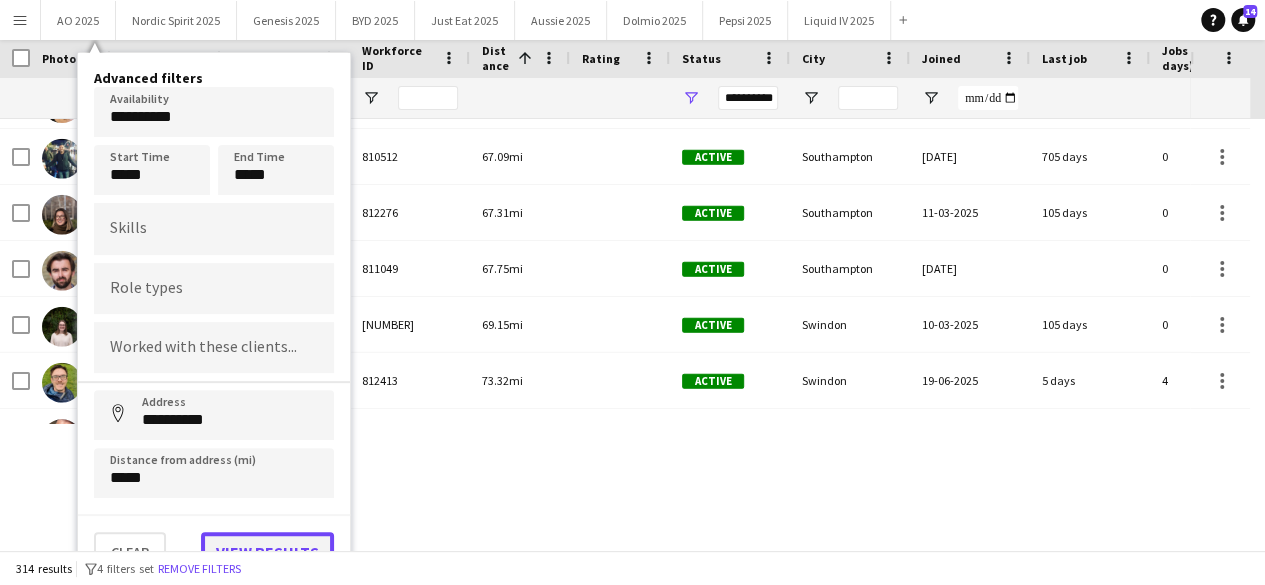 click on "View results" at bounding box center (267, 552) 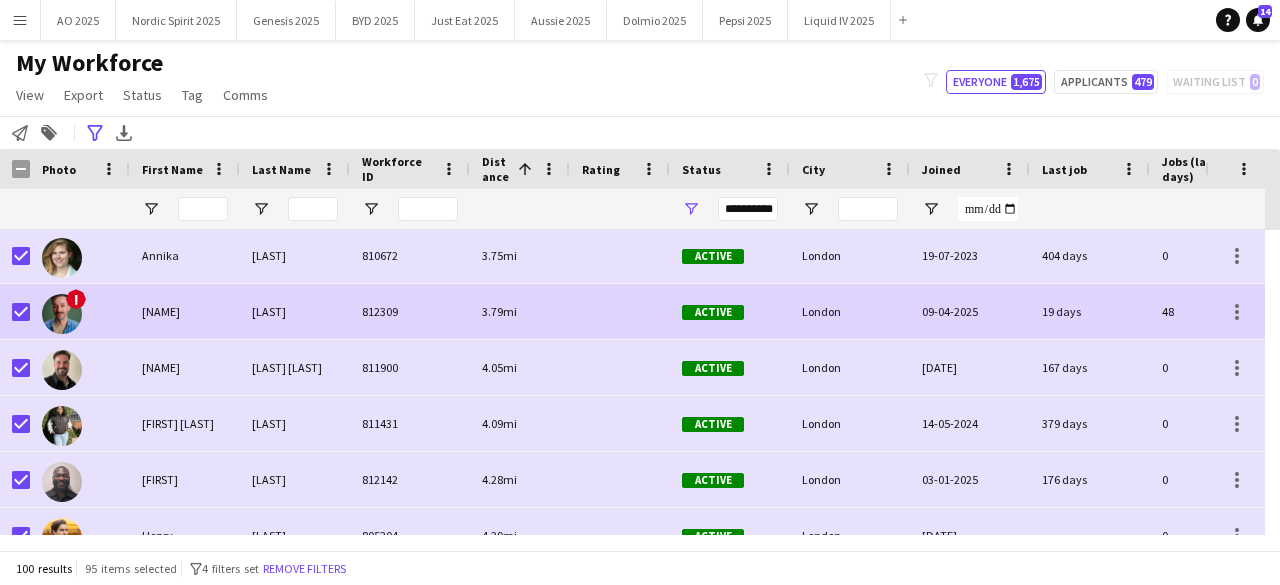 click at bounding box center (62, 314) 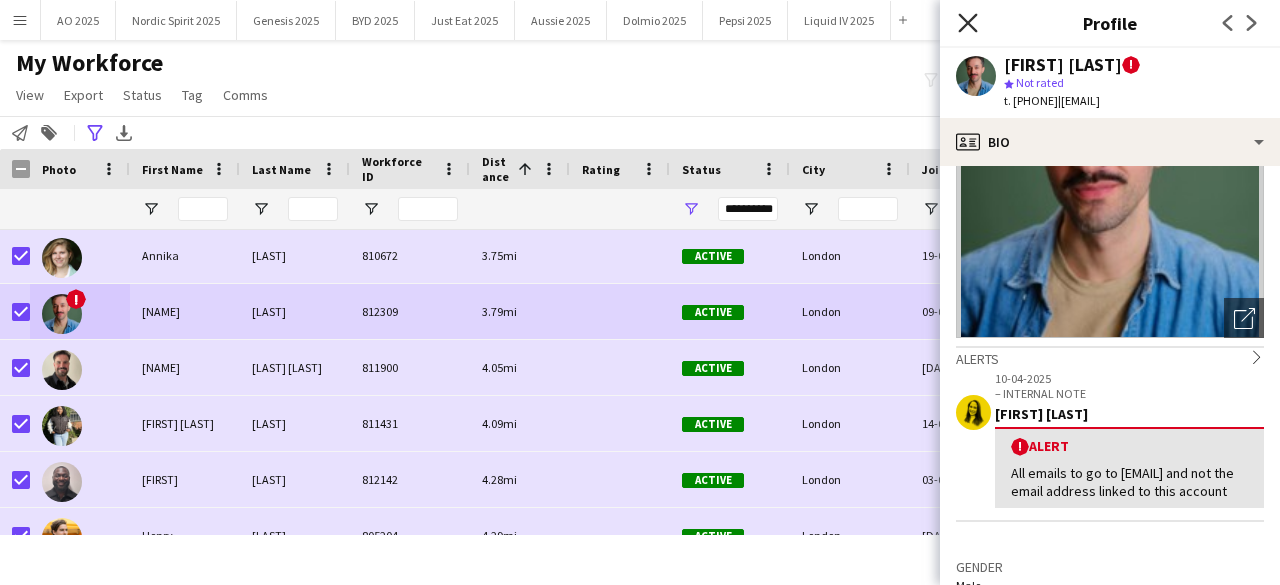 click on "Close pop-in" 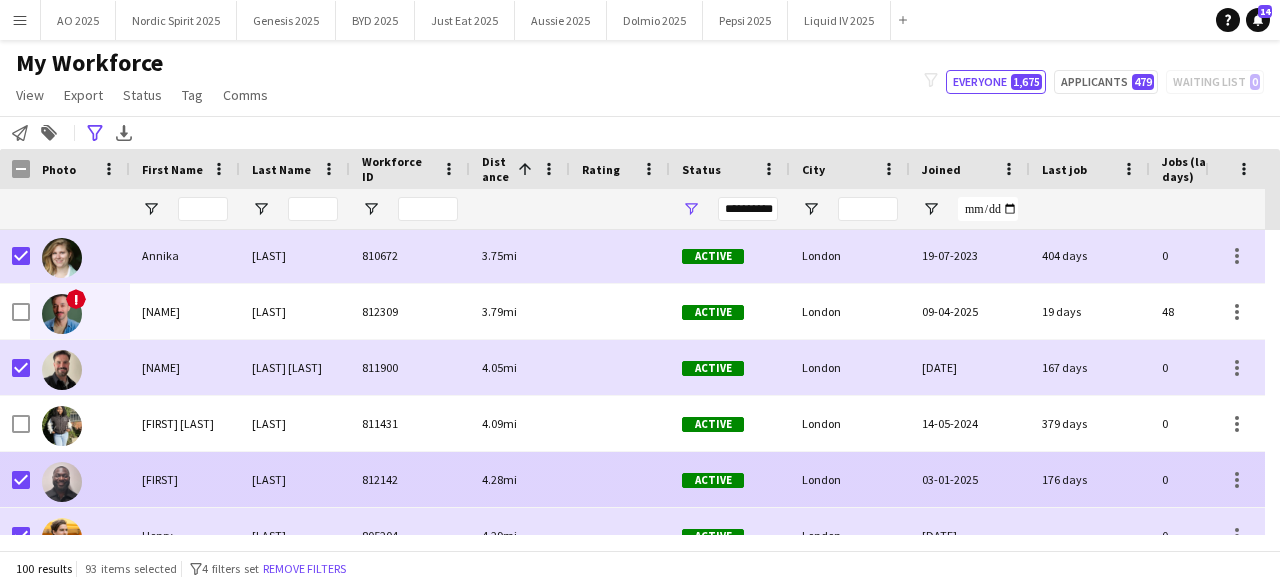 click at bounding box center [21, 480] 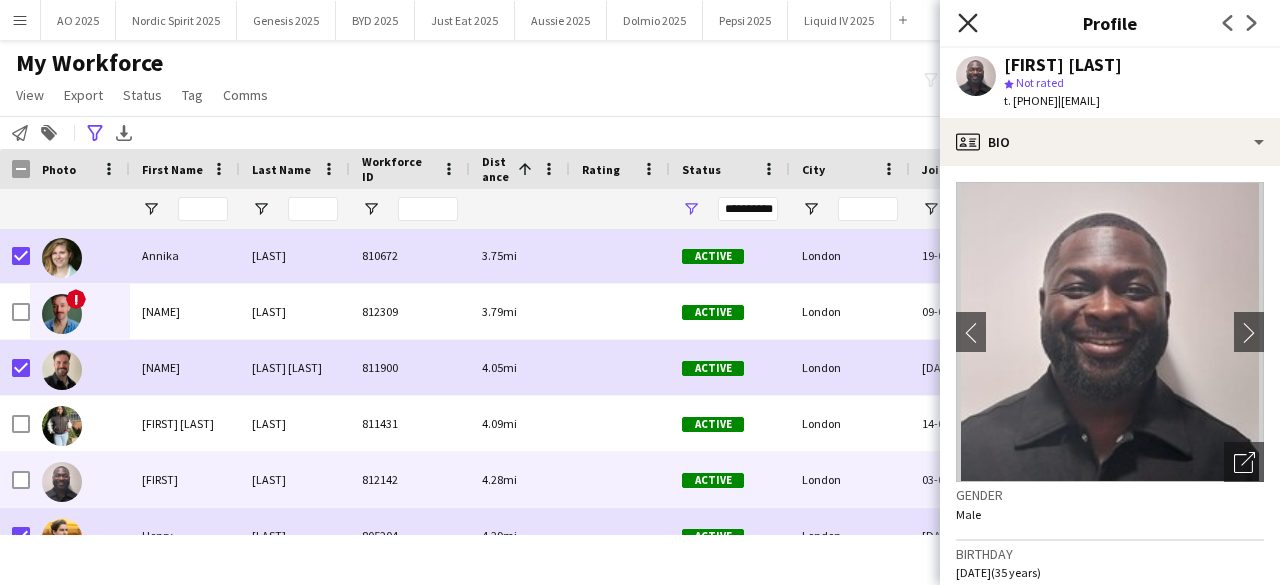 click on "Close pop-in" 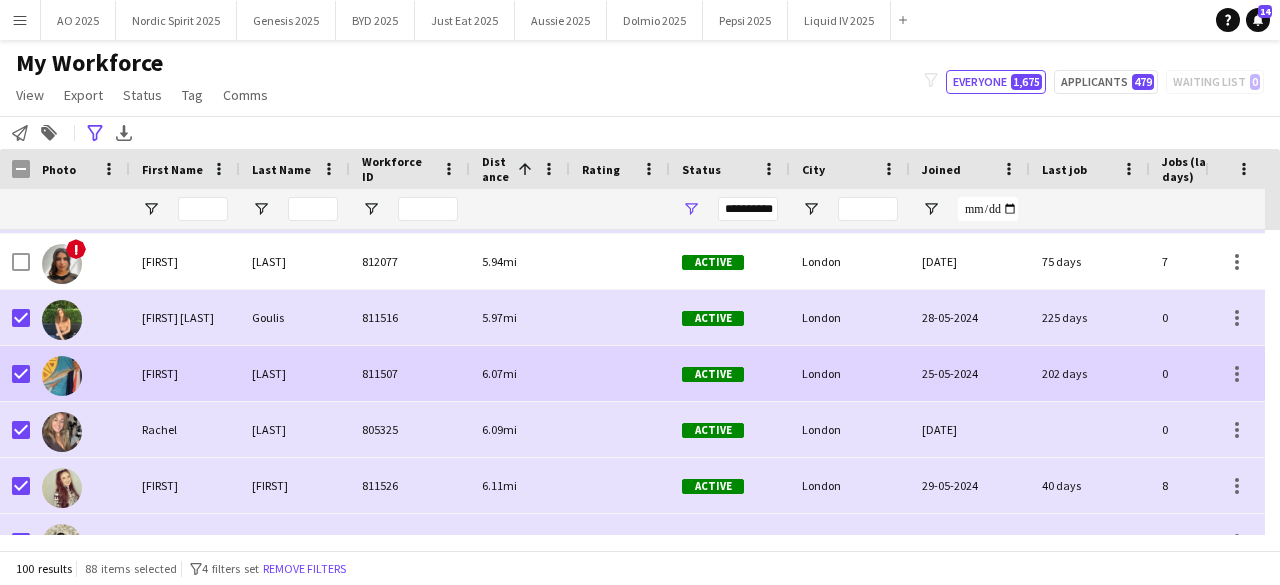 click at bounding box center (62, 376) 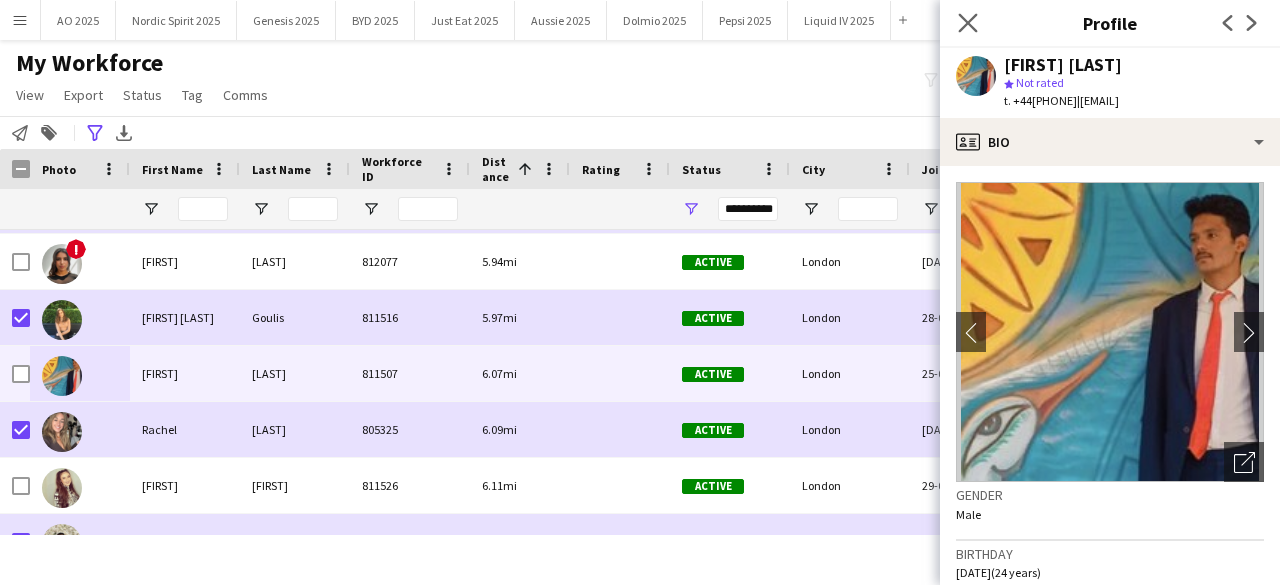 click on "Close pop-in" 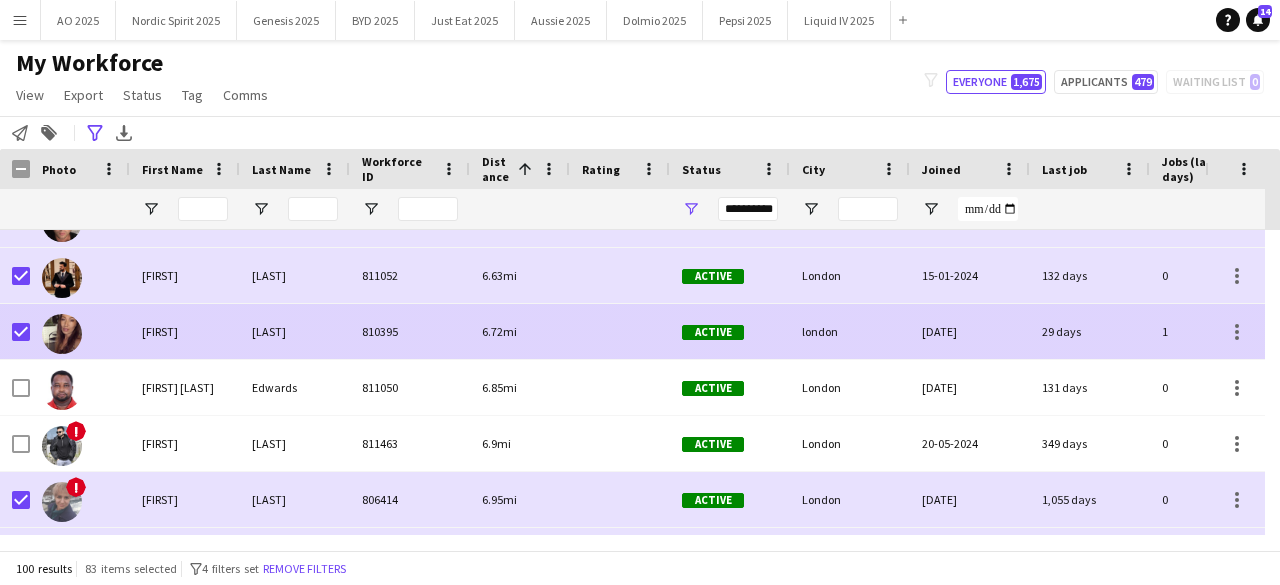 click at bounding box center (62, 334) 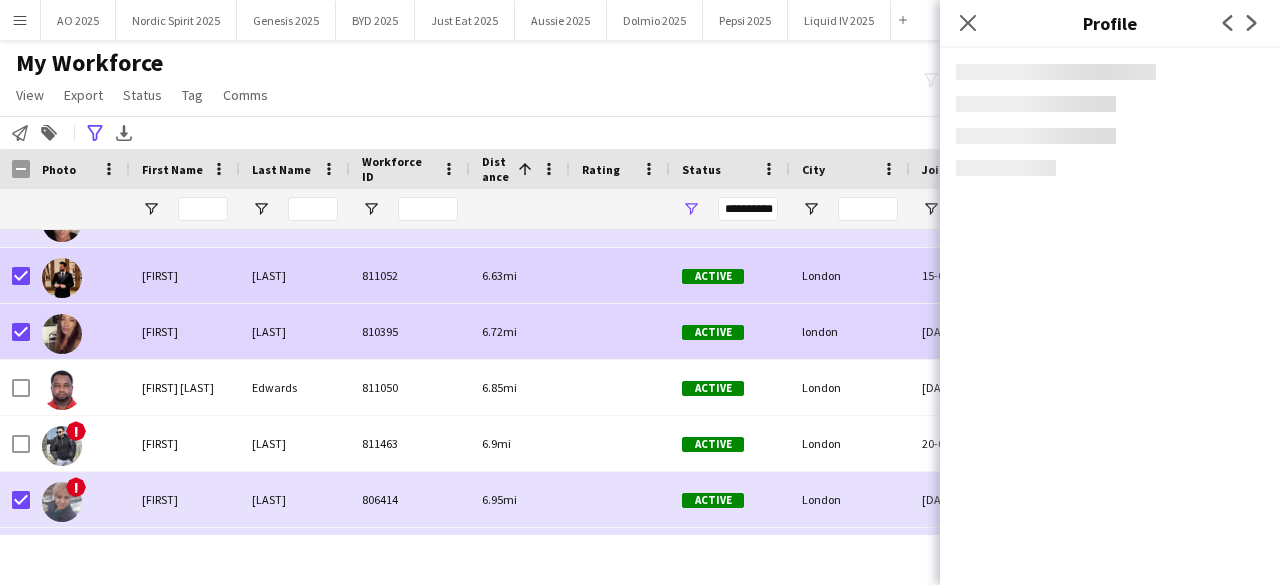 click at bounding box center [62, 278] 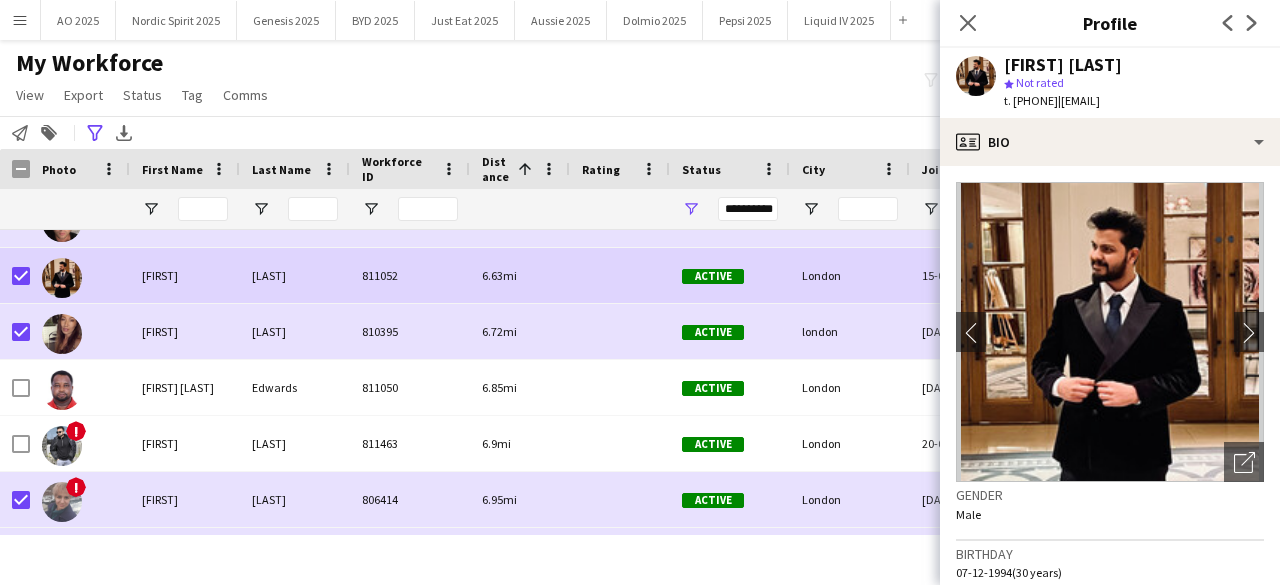 click on "**********" 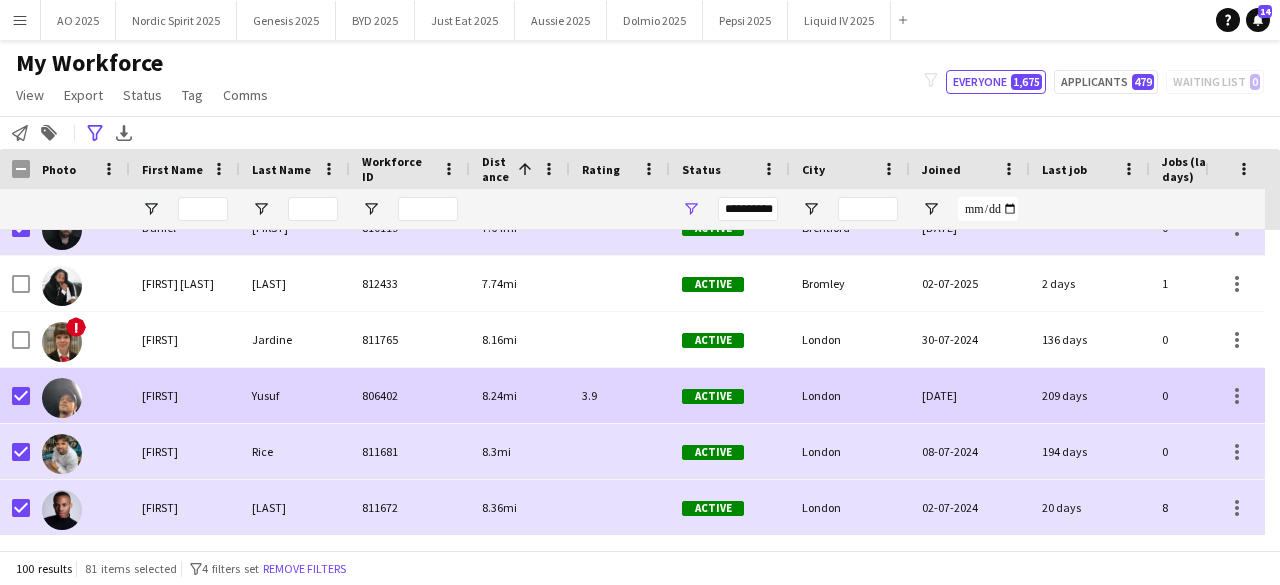 click at bounding box center [62, 398] 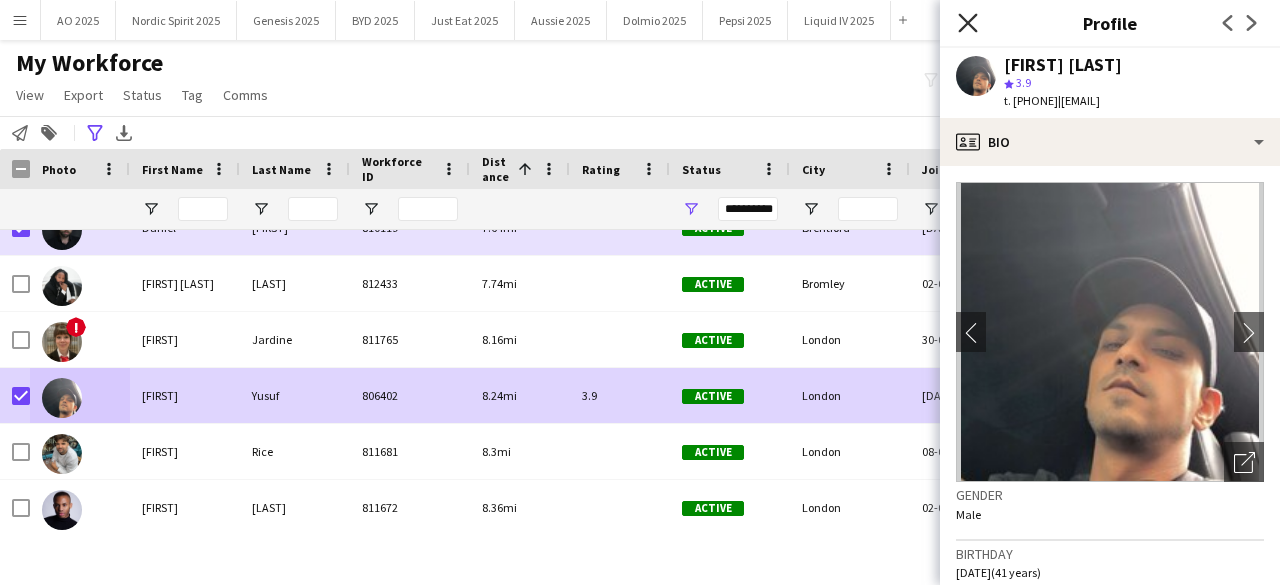click on "Close pop-in" 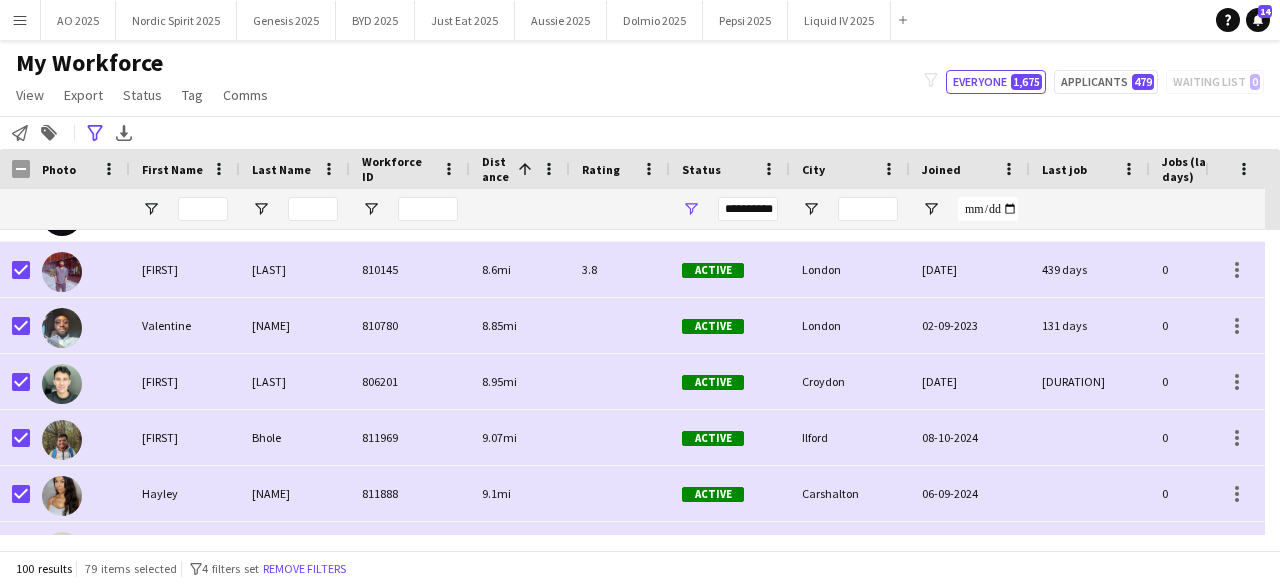 scroll, scrollTop: 3314, scrollLeft: 0, axis: vertical 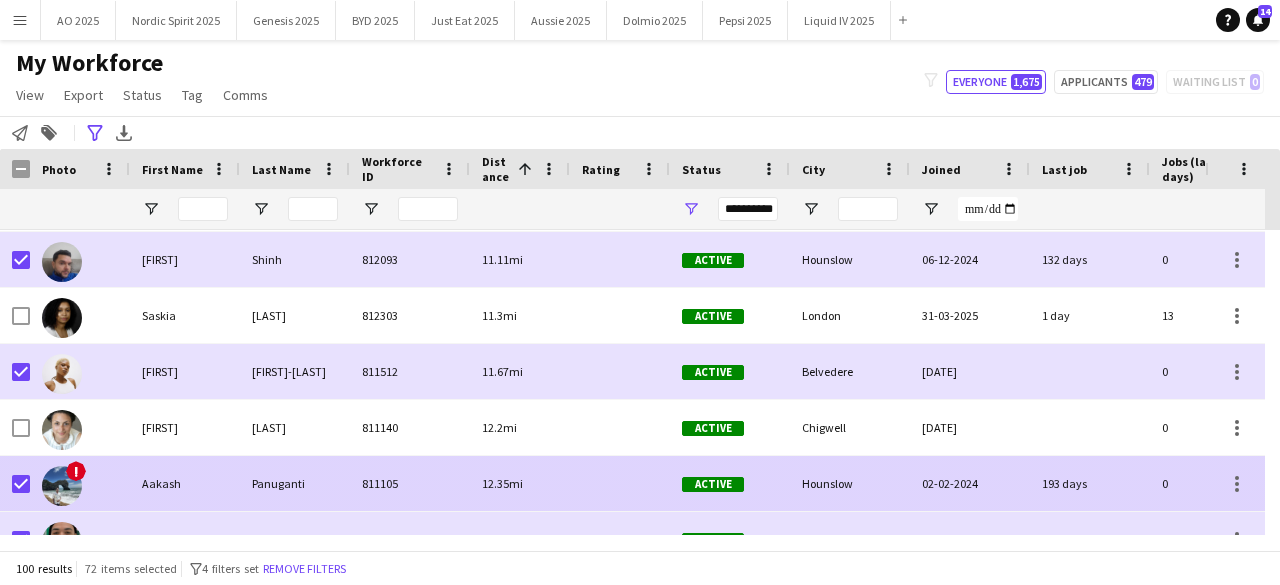 click at bounding box center (62, 486) 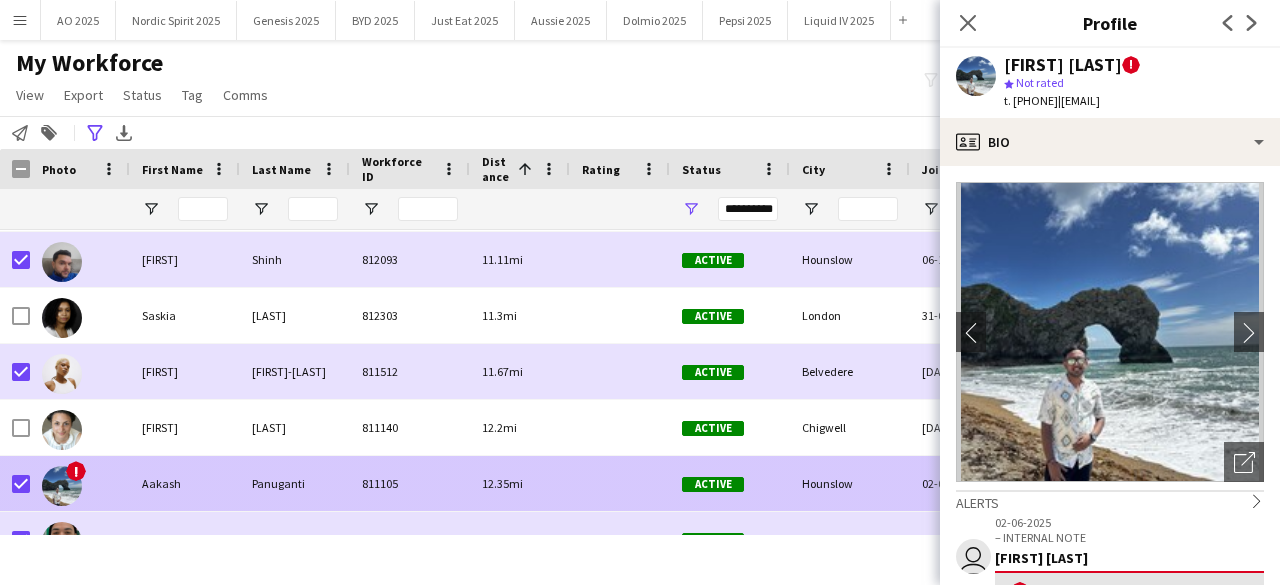 click at bounding box center [62, 486] 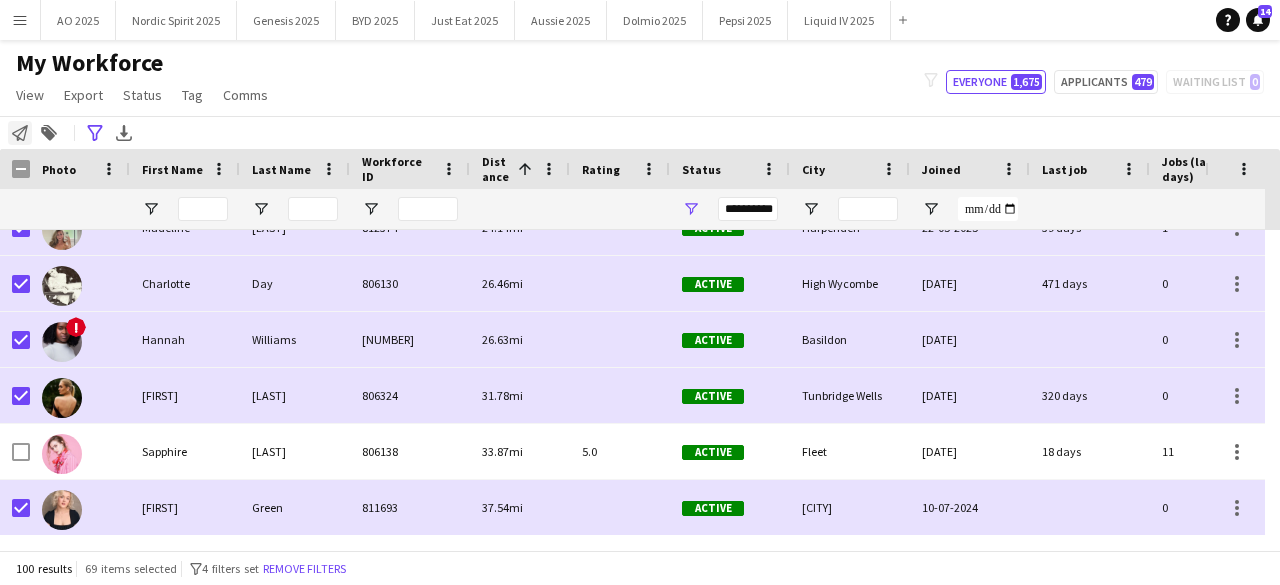 click 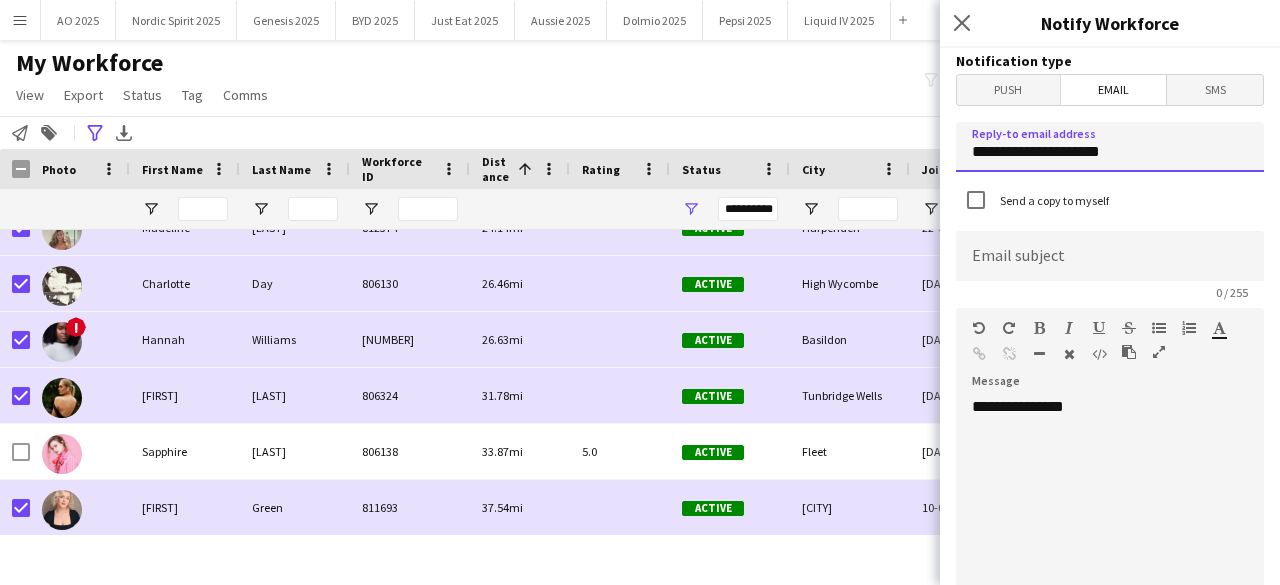 drag, startPoint x: 1143, startPoint y: 161, endPoint x: 950, endPoint y: 149, distance: 193.3727 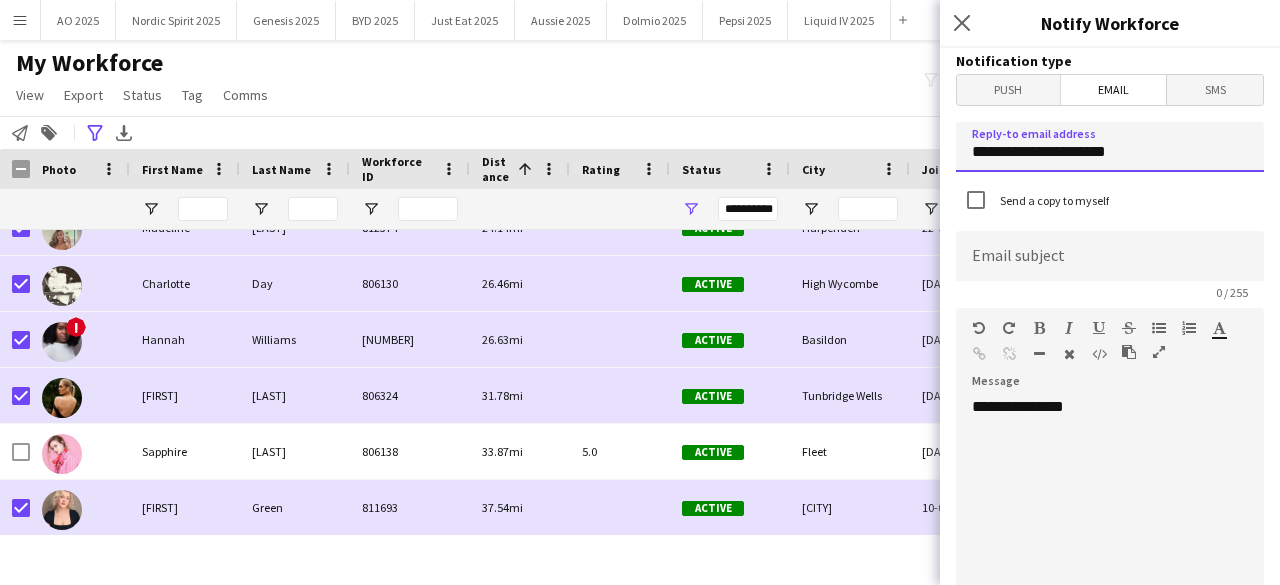 type on "**********" 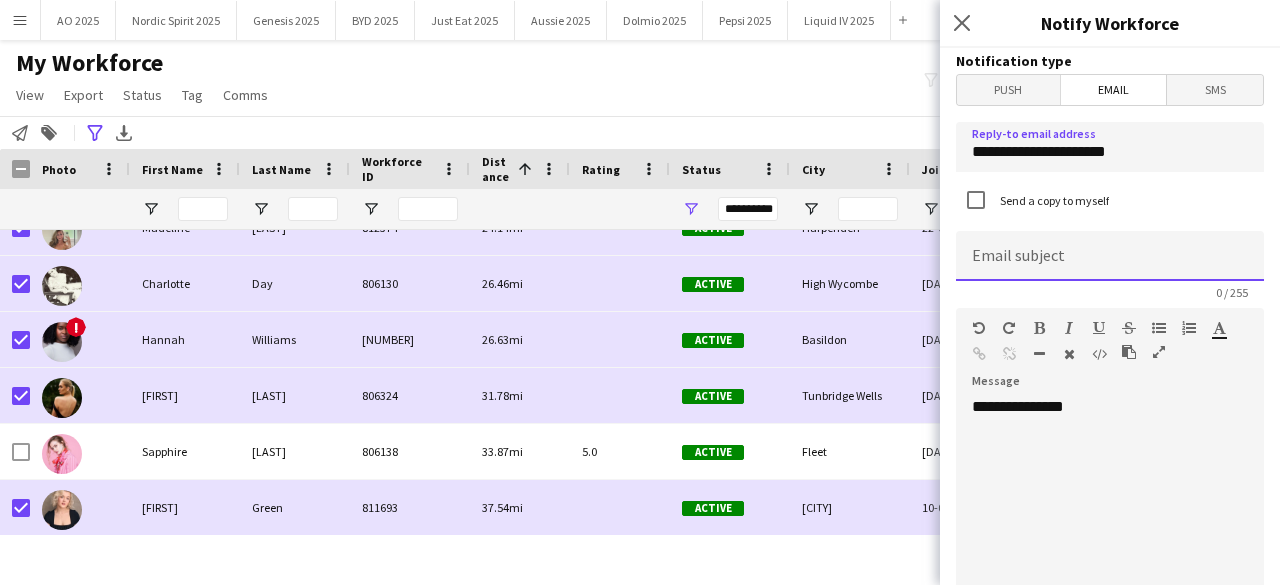 click 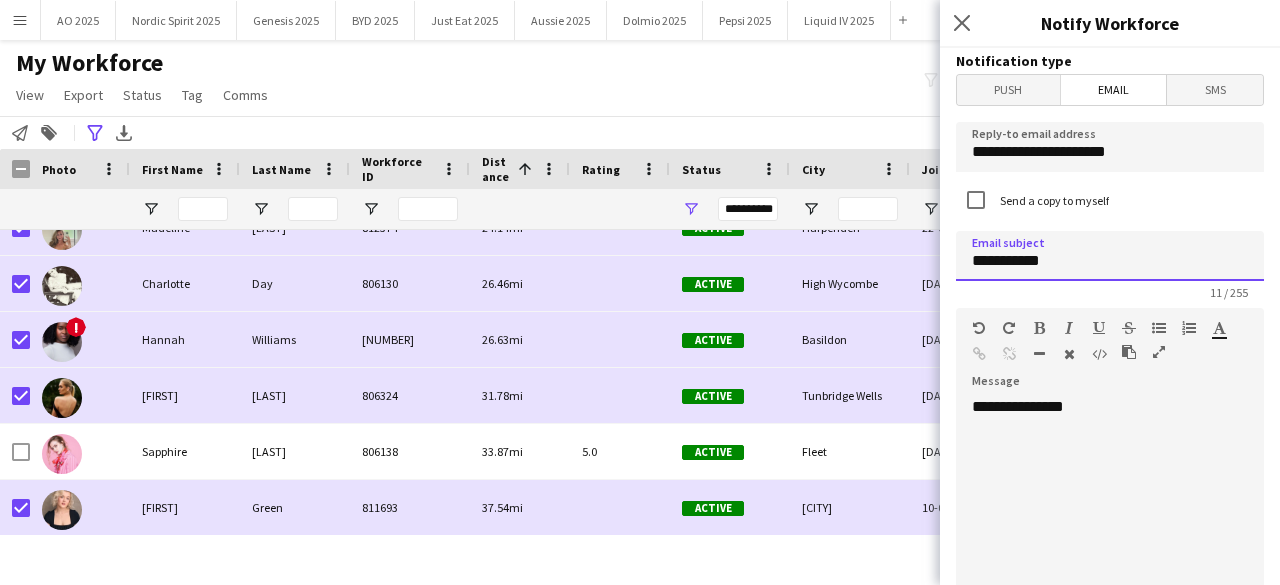 click on "**********" 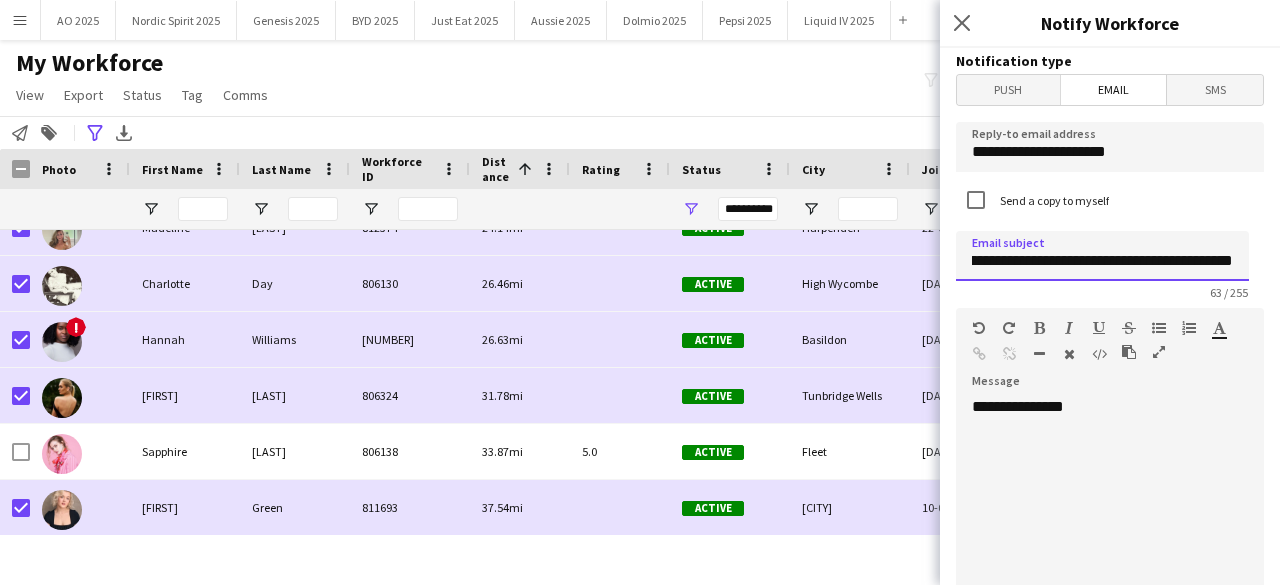 scroll, scrollTop: 0, scrollLeft: 238, axis: horizontal 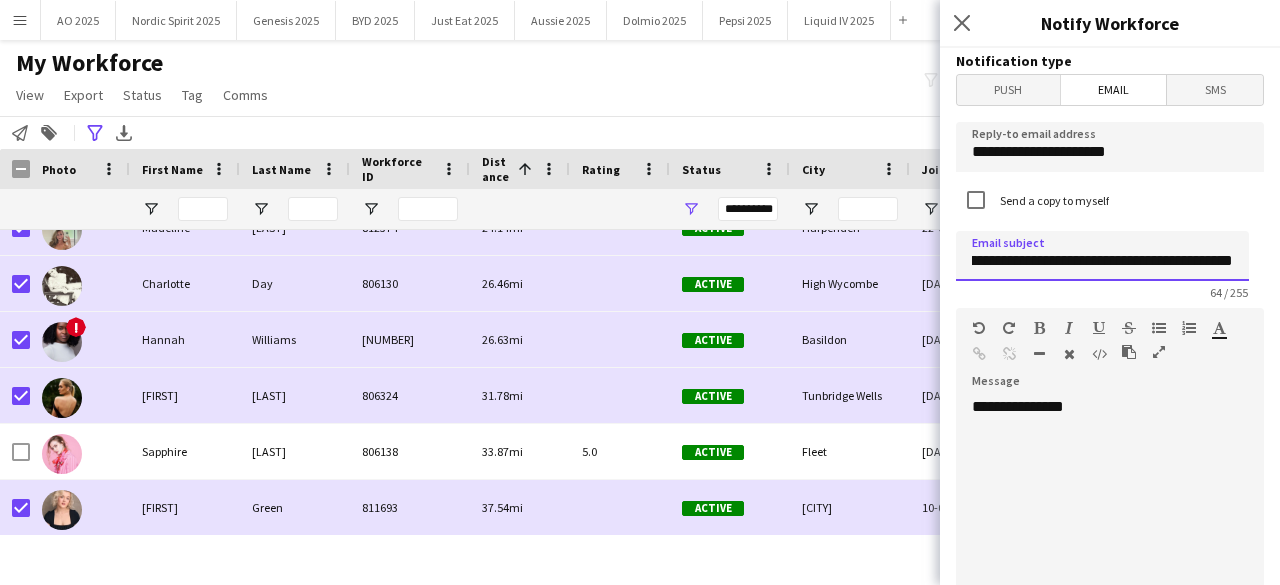 type on "**********" 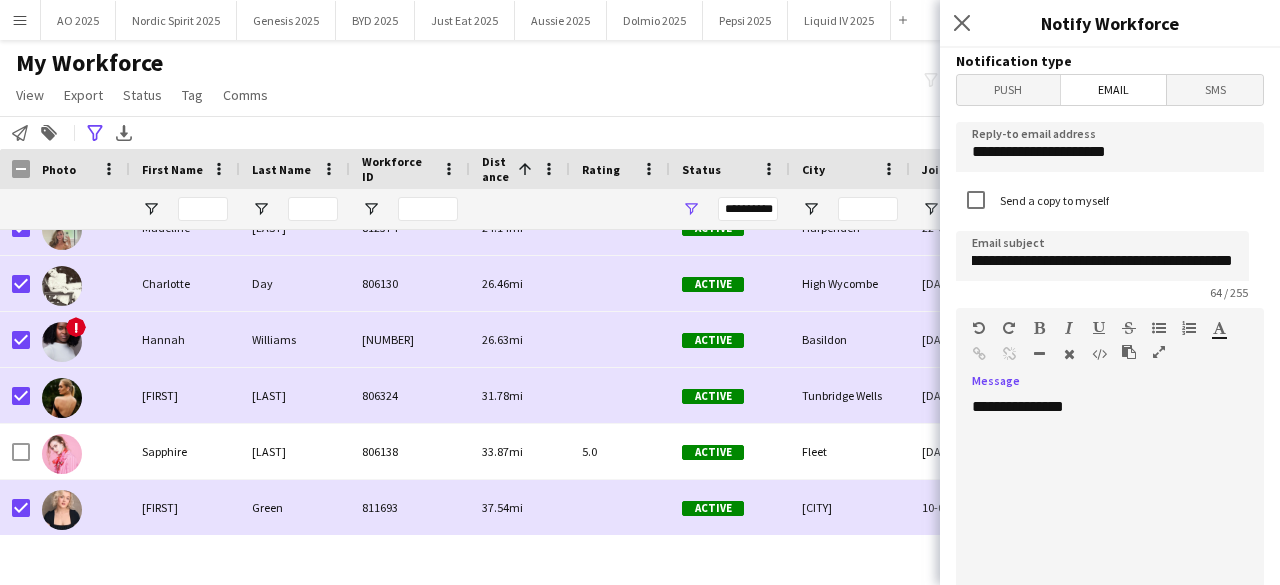 click on "**********" 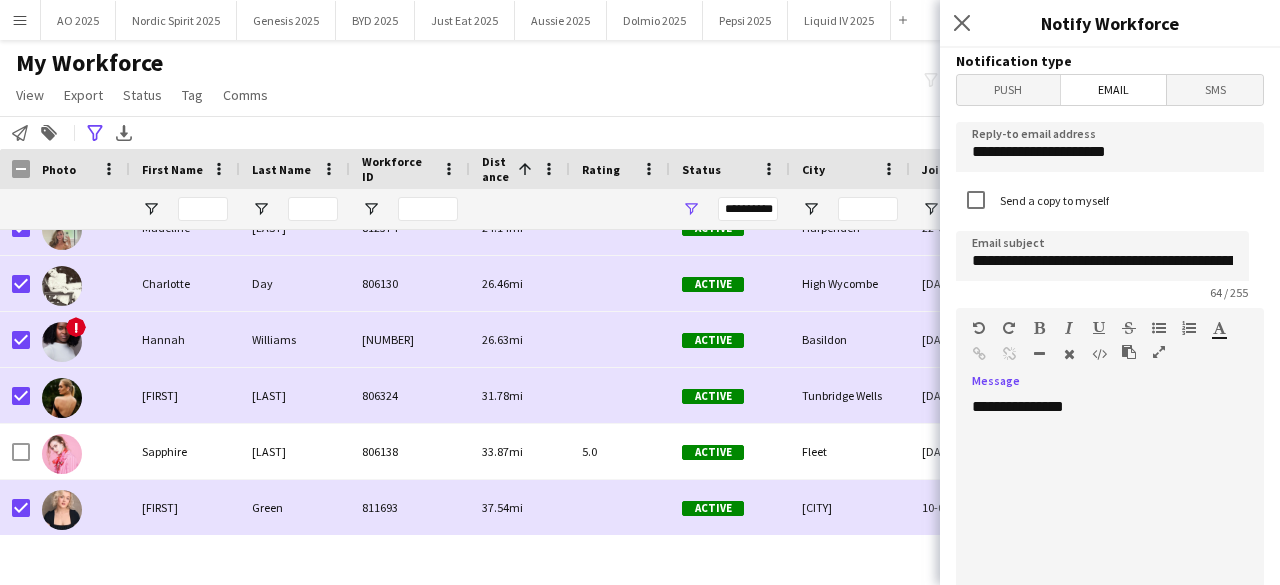 type 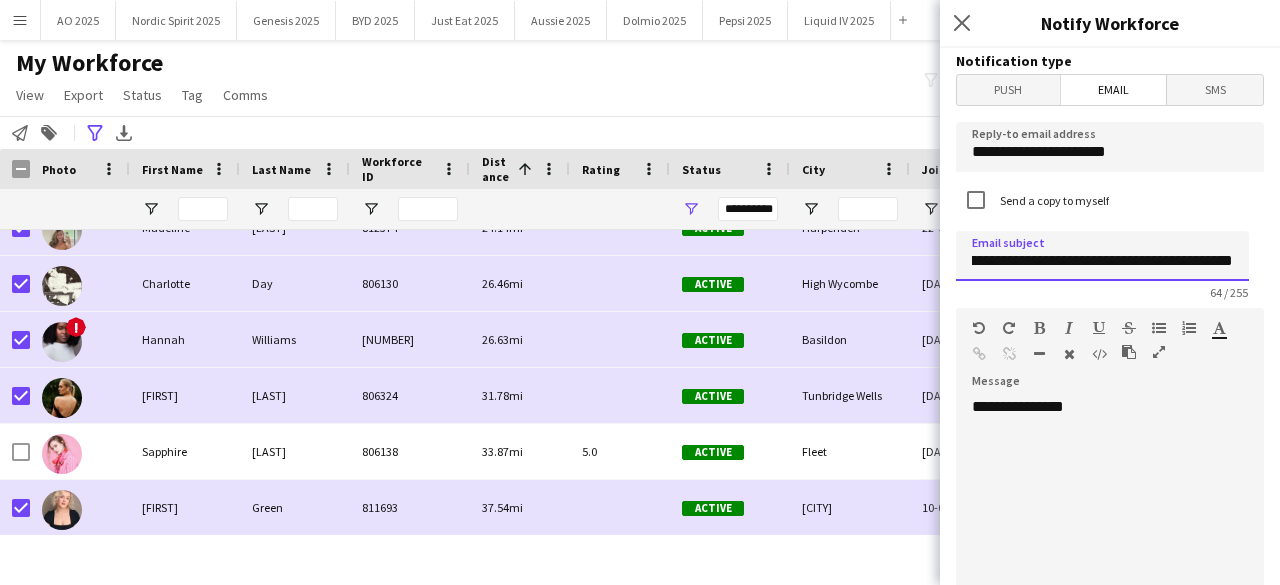 scroll, scrollTop: 0, scrollLeft: 240, axis: horizontal 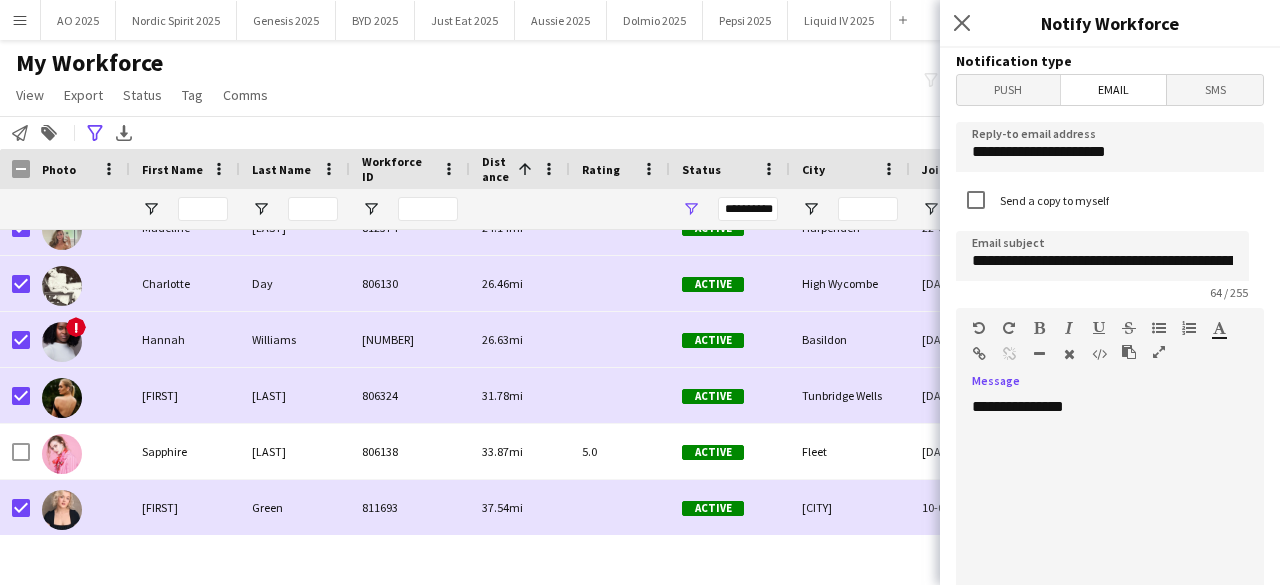 click on "**********" 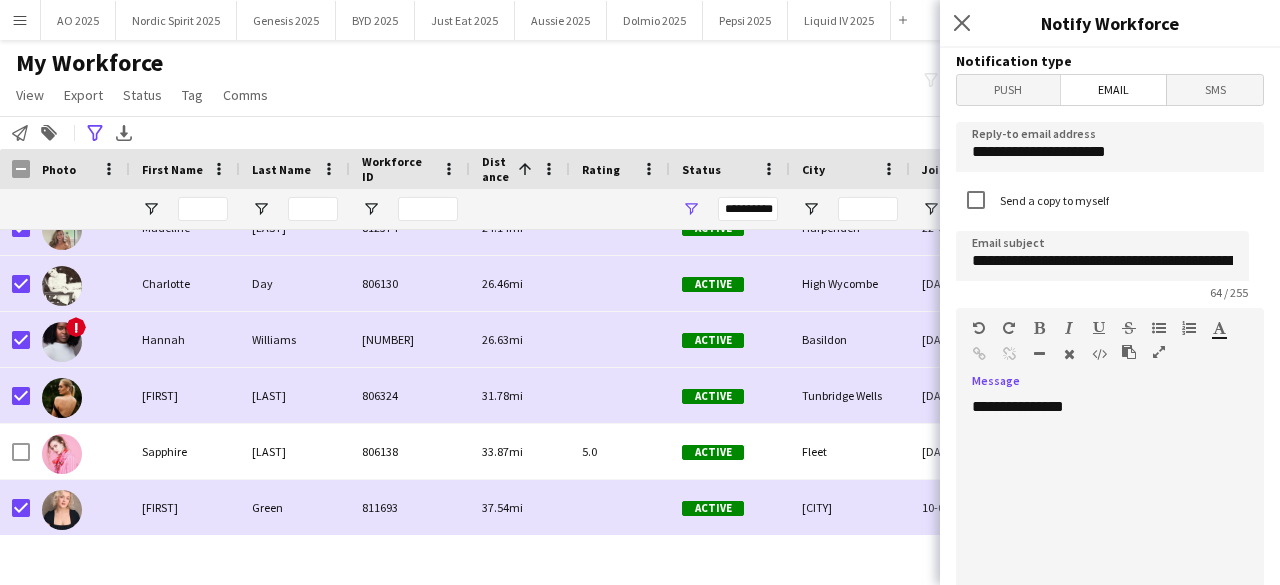 click 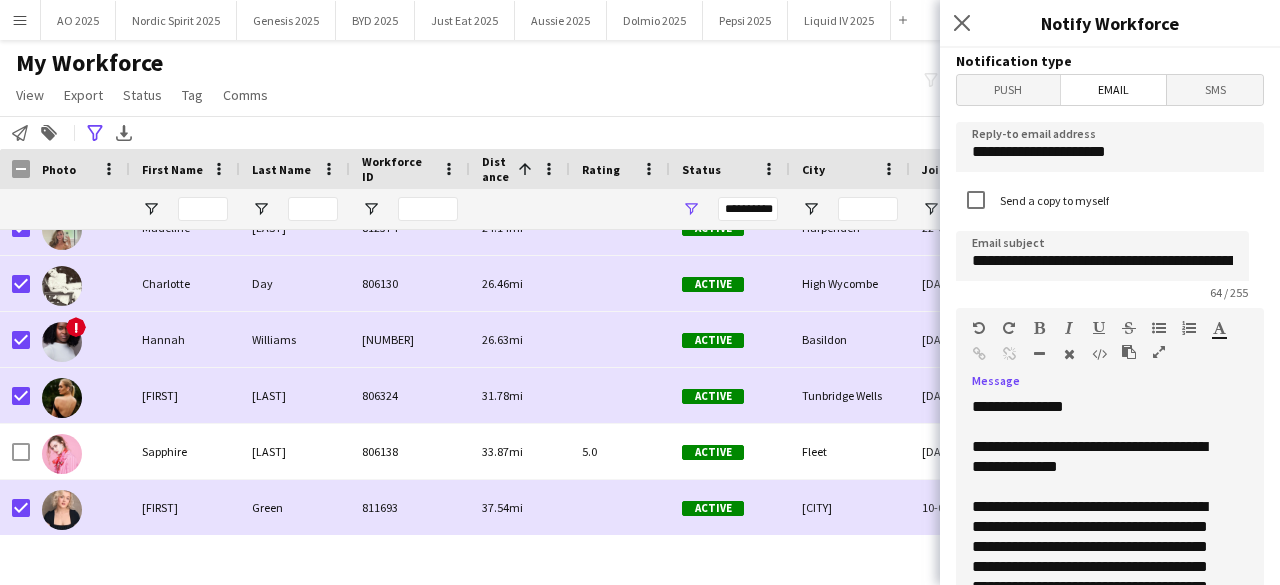 scroll, scrollTop: 202, scrollLeft: 0, axis: vertical 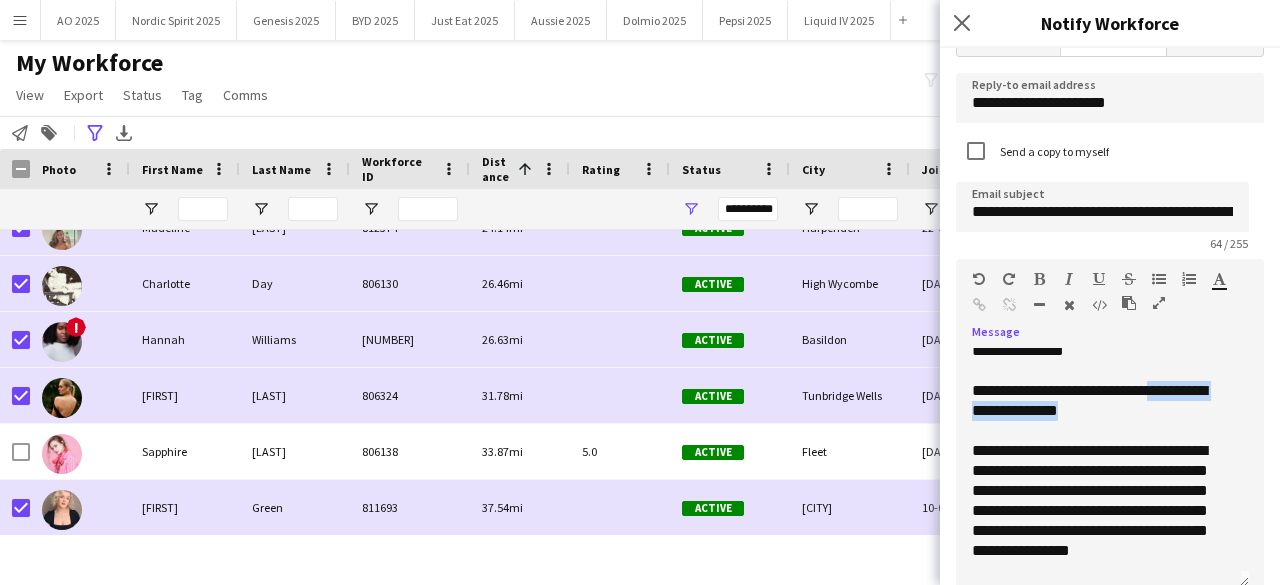drag, startPoint x: 1158, startPoint y: 413, endPoint x: 1174, endPoint y: 395, distance: 24.083189 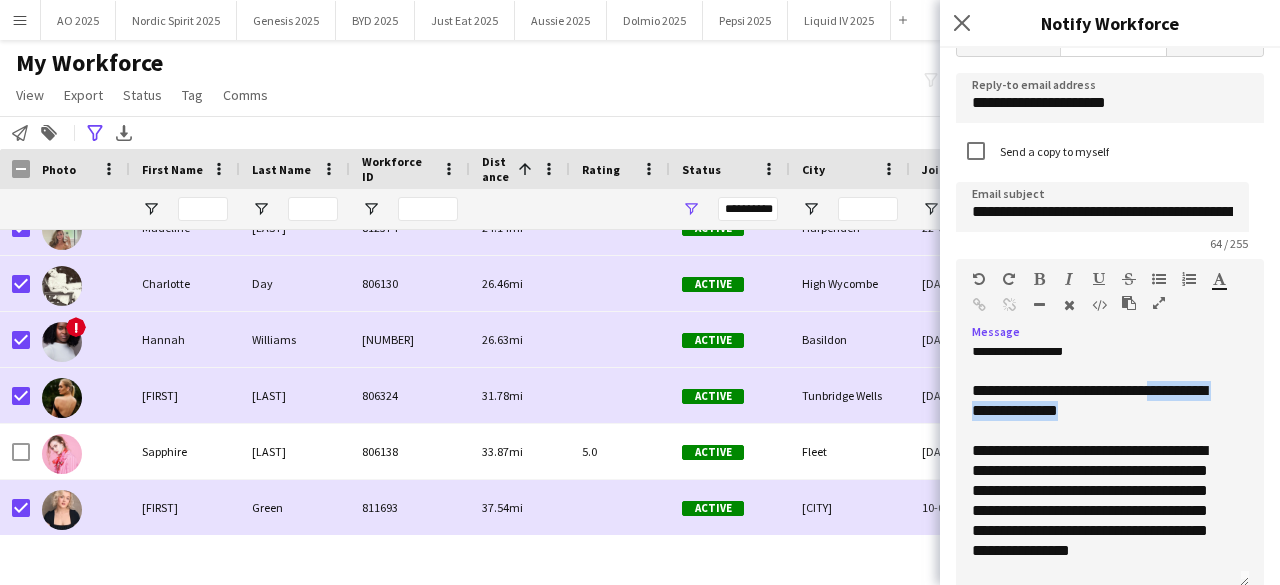 click on "**********" 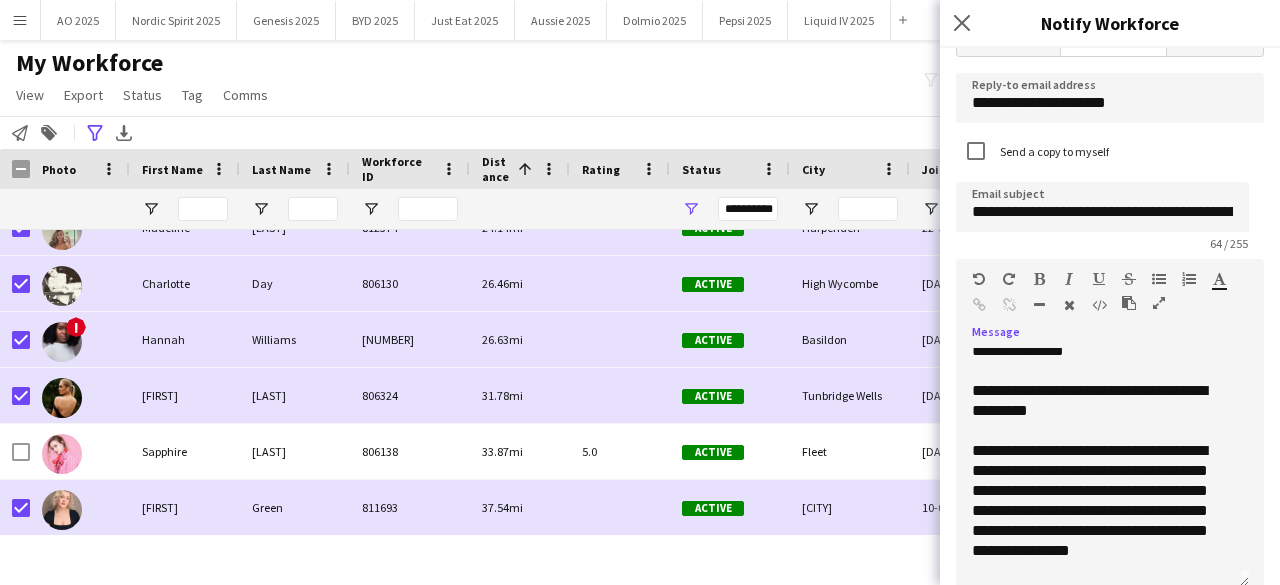 click on "**********" 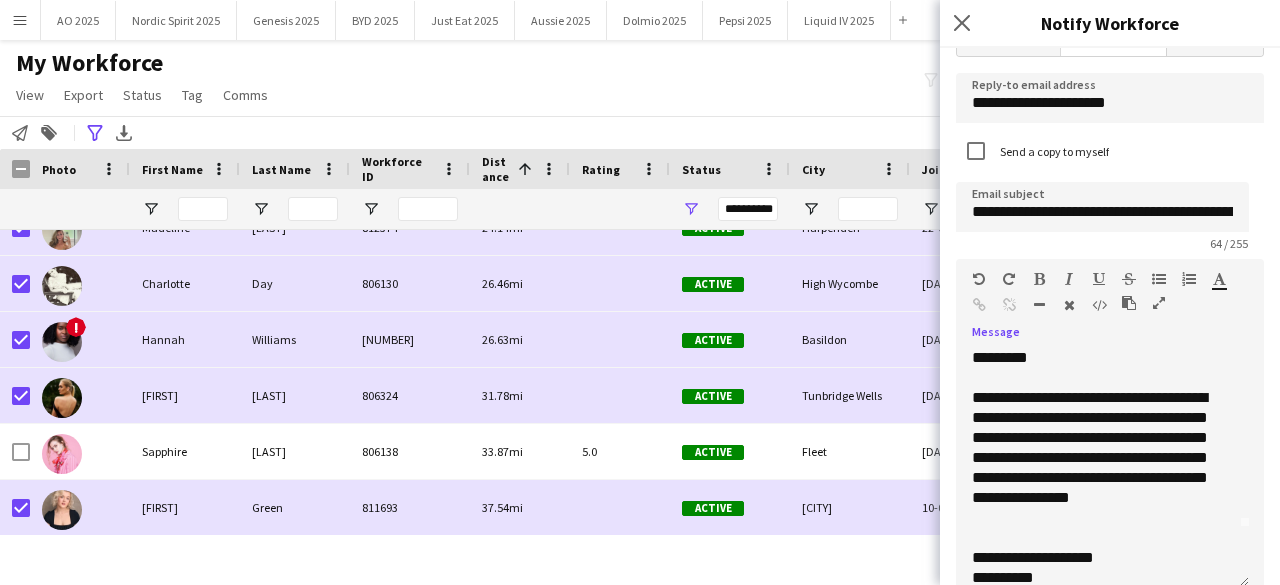 scroll, scrollTop: 63, scrollLeft: 0, axis: vertical 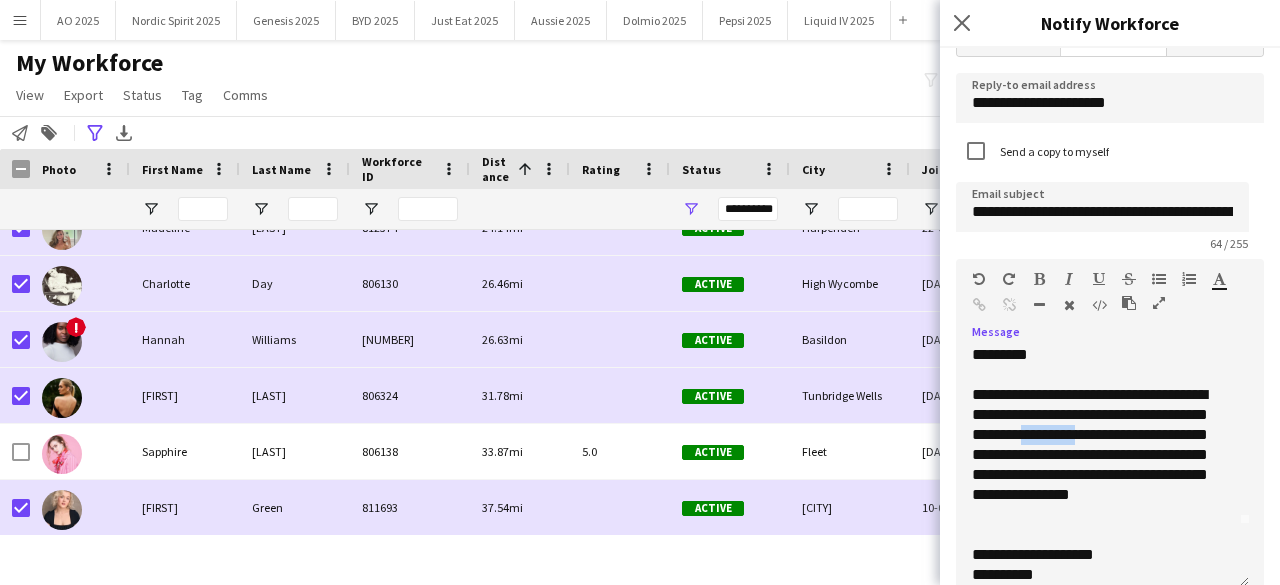 drag, startPoint x: 1132, startPoint y: 435, endPoint x: 1200, endPoint y: 434, distance: 68.007355 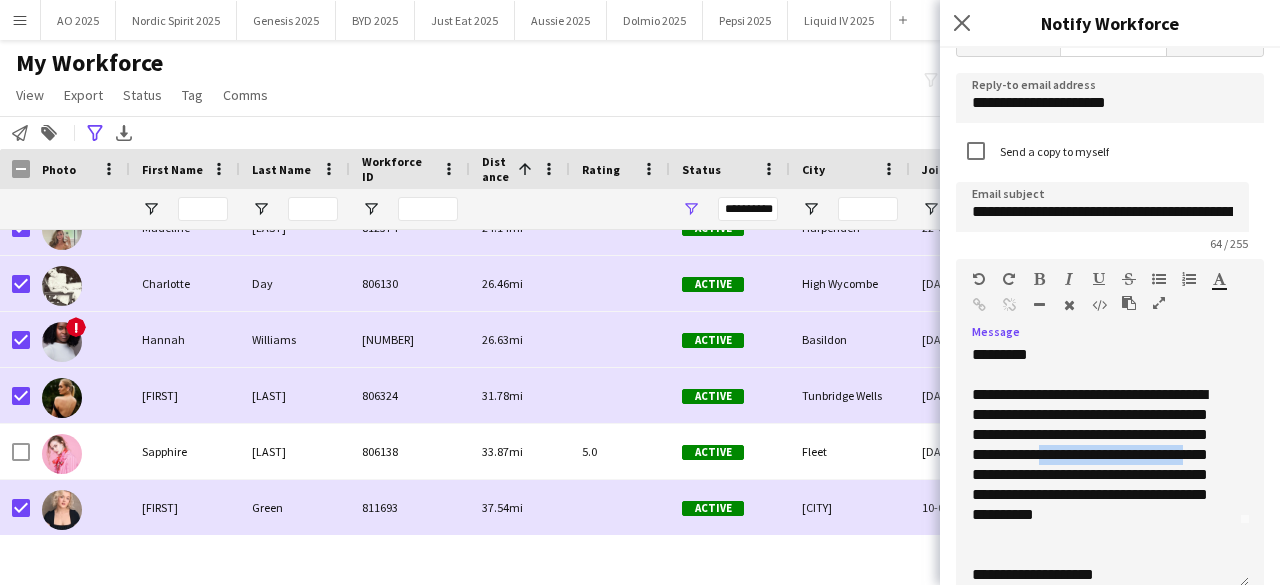 drag, startPoint x: 1078, startPoint y: 477, endPoint x: 1171, endPoint y: 451, distance: 96.56604 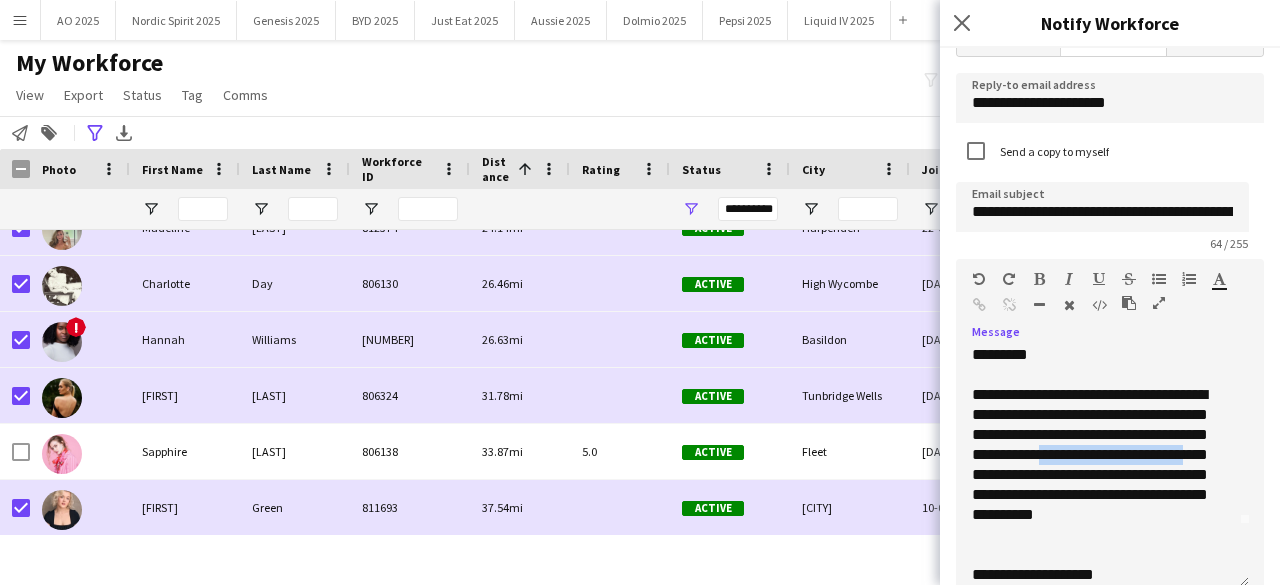 click on "**********" 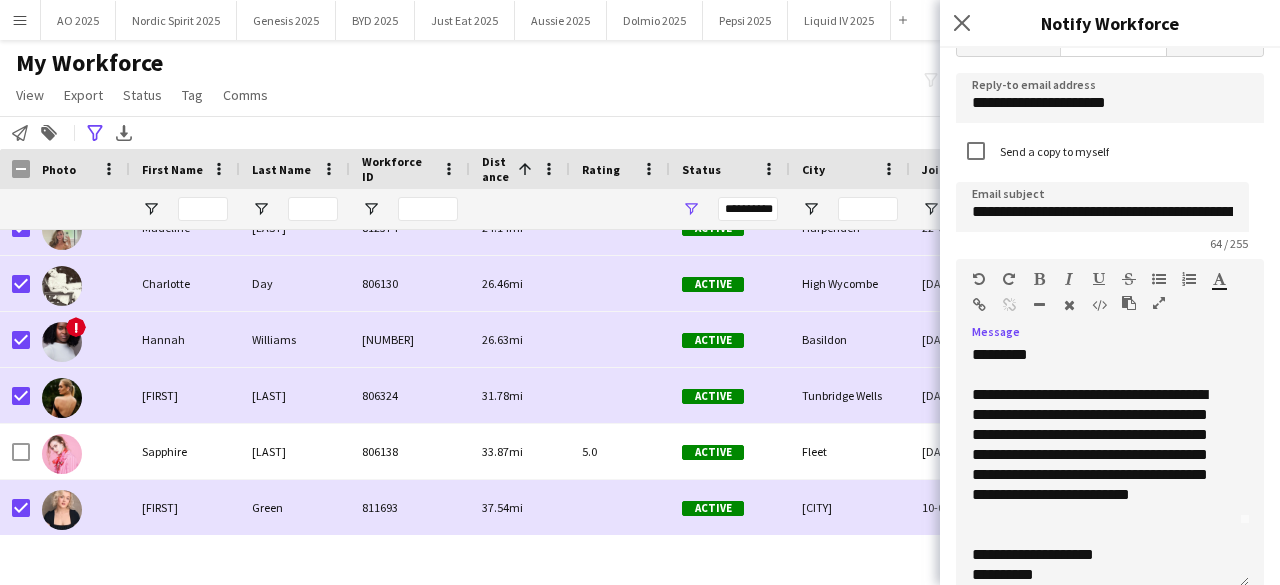 click on "**********" 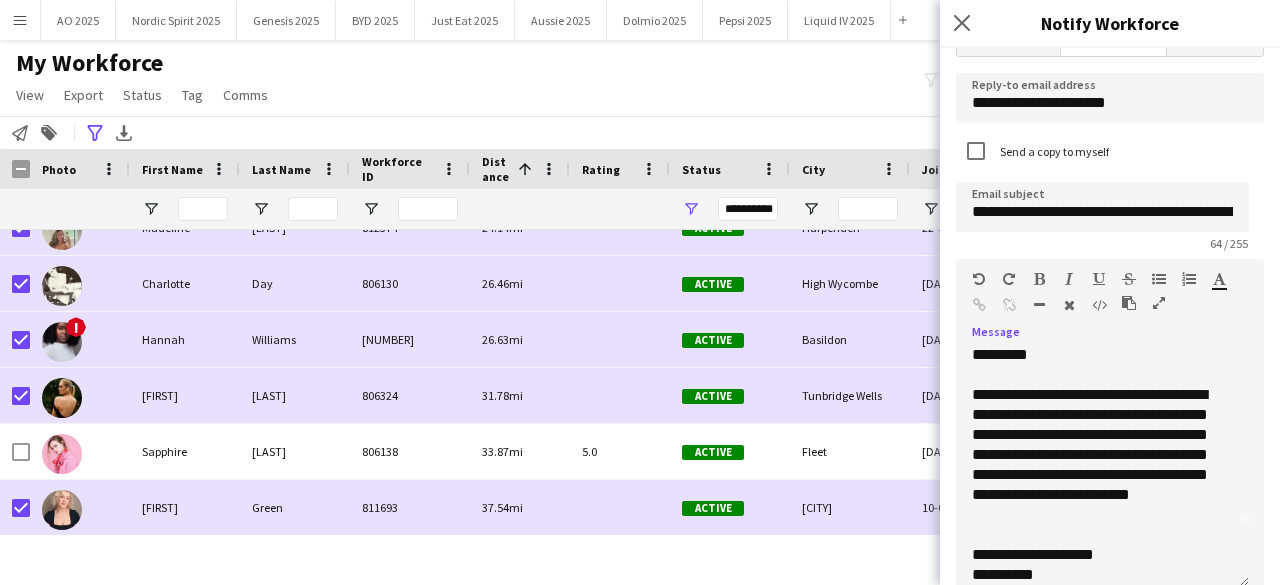 click on "**********" 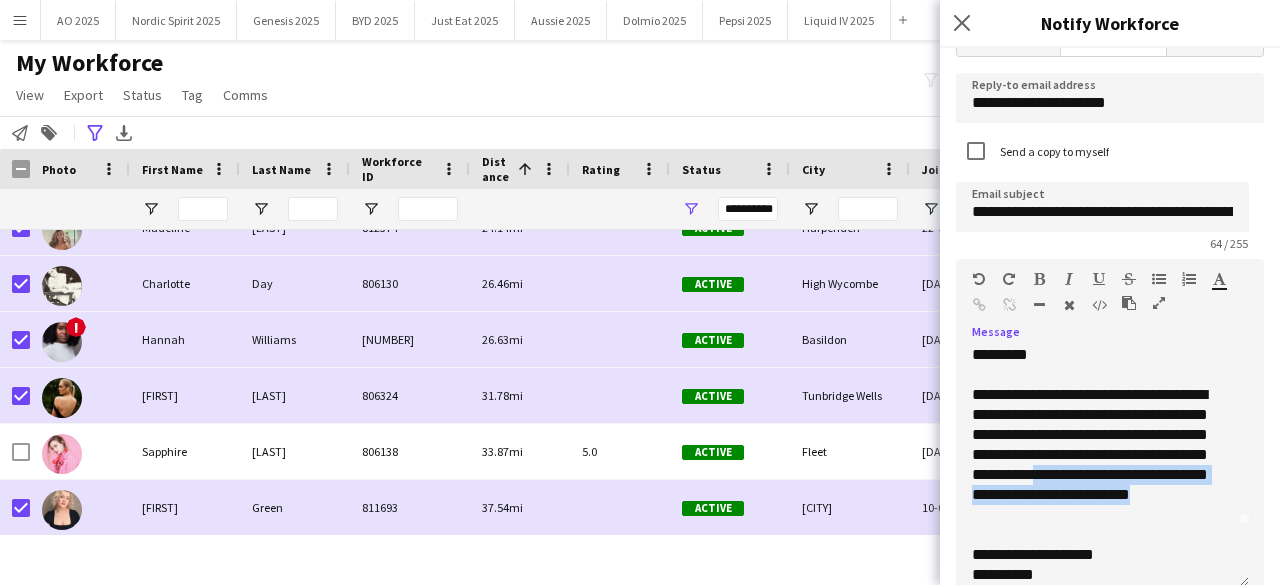 drag, startPoint x: 1006, startPoint y: 494, endPoint x: 1187, endPoint y: 521, distance: 183.00273 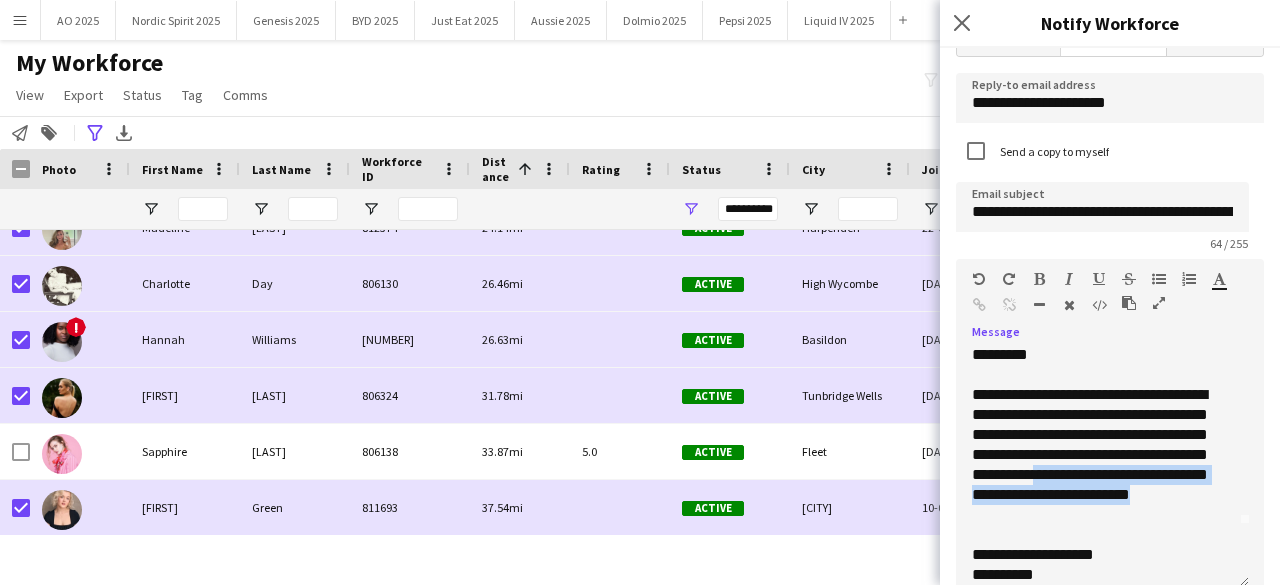 click on "**********" 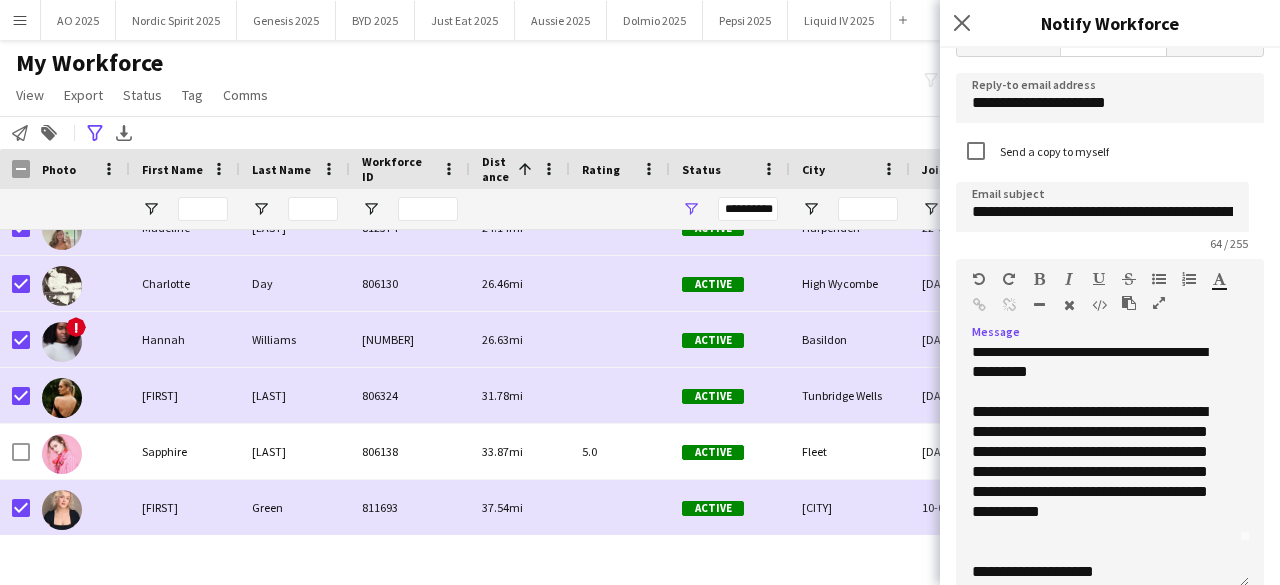 scroll, scrollTop: 48, scrollLeft: 0, axis: vertical 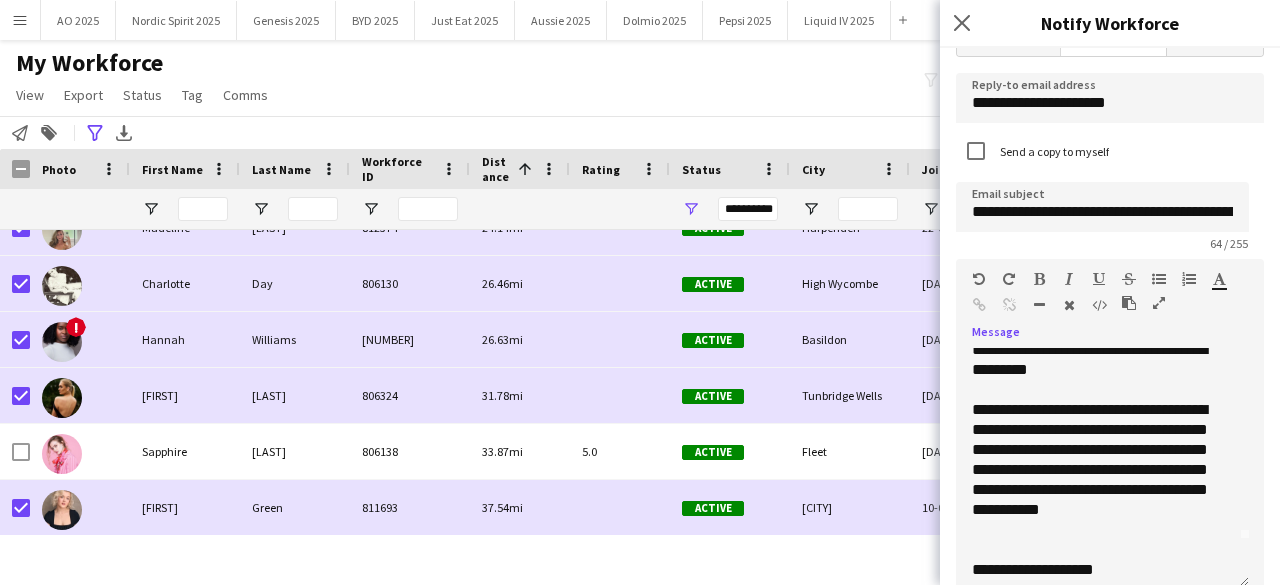 click on "**********" 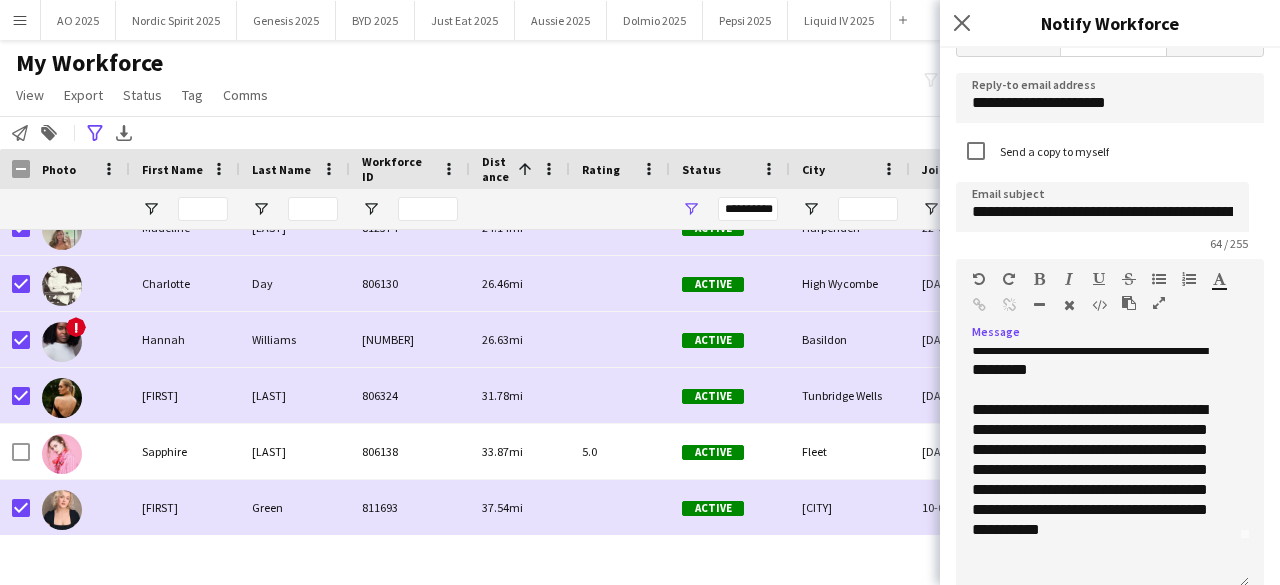 click on "**********" 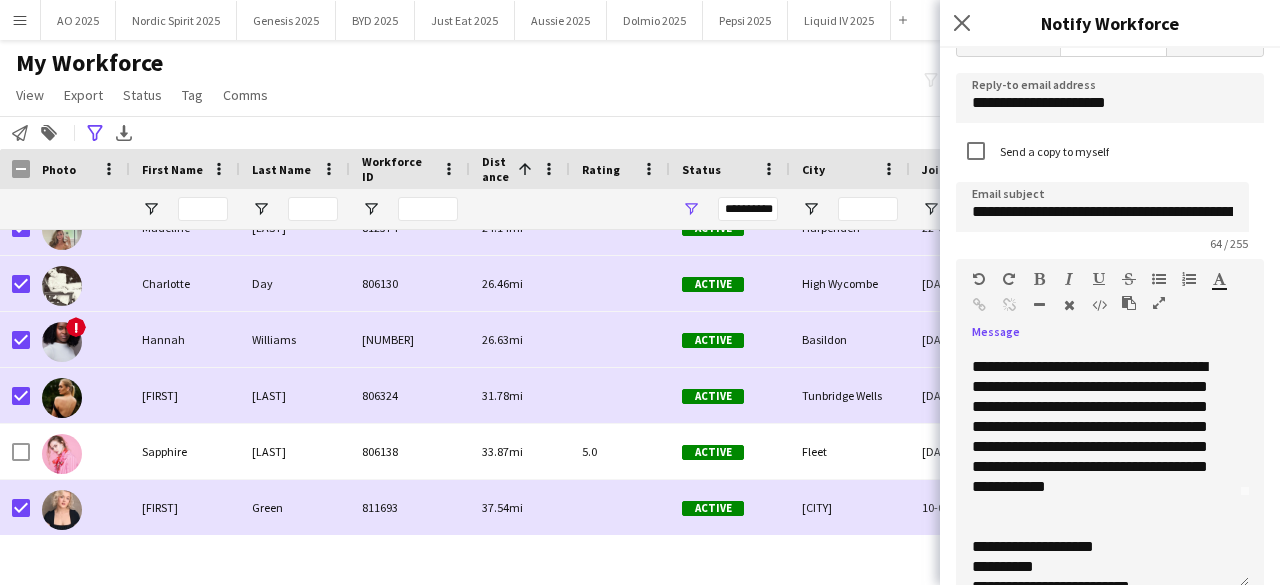 scroll, scrollTop: 125, scrollLeft: 0, axis: vertical 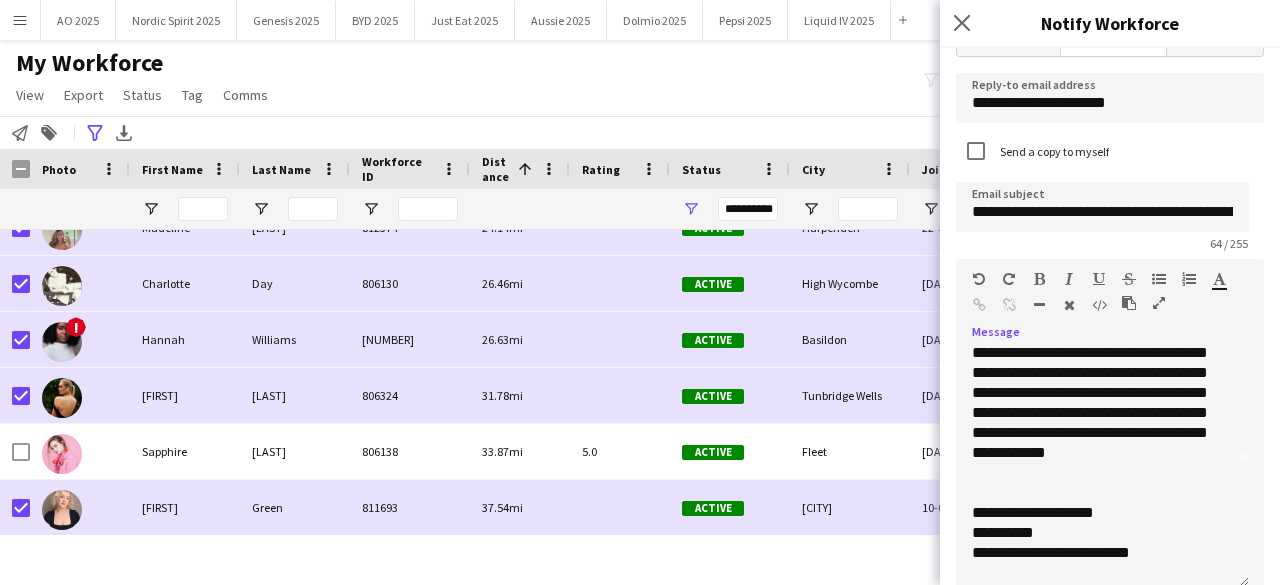click on "**********" 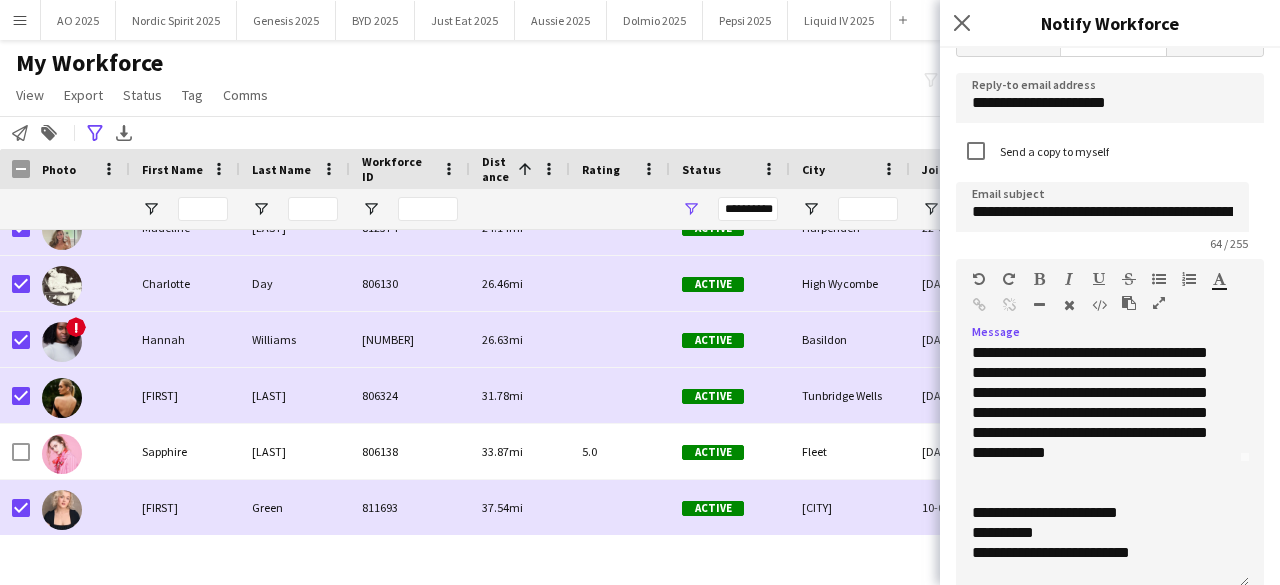 click on "**********" 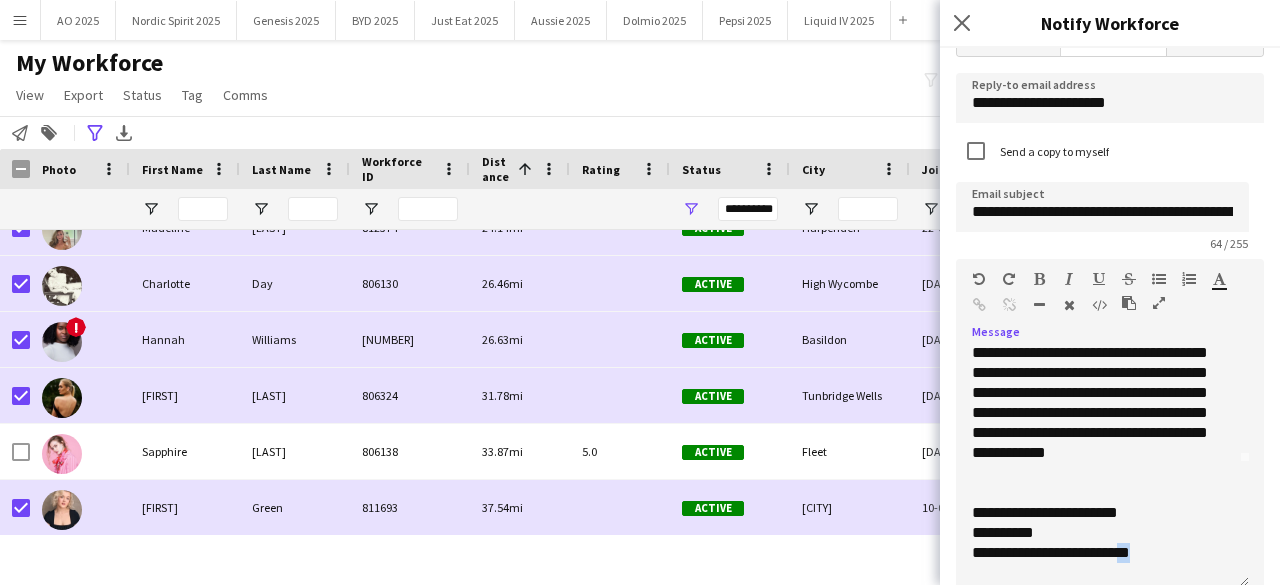 drag, startPoint x: 1155, startPoint y: 547, endPoint x: 1134, endPoint y: 550, distance: 21.213203 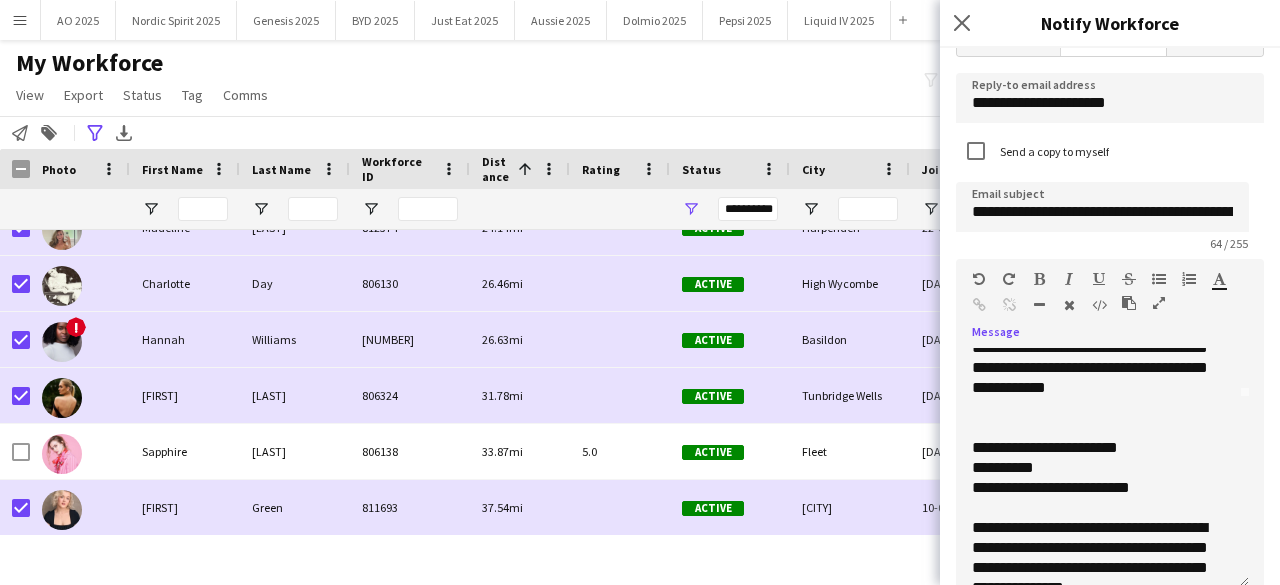 scroll, scrollTop: 236, scrollLeft: 0, axis: vertical 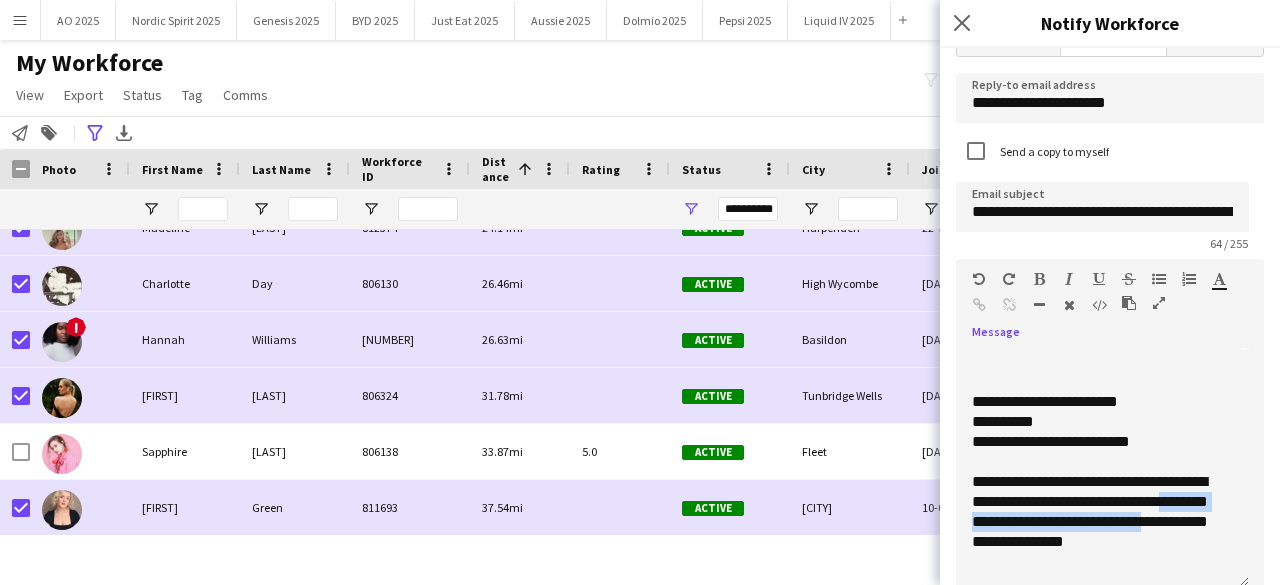 drag, startPoint x: 1206, startPoint y: 528, endPoint x: 1178, endPoint y: 505, distance: 36.23534 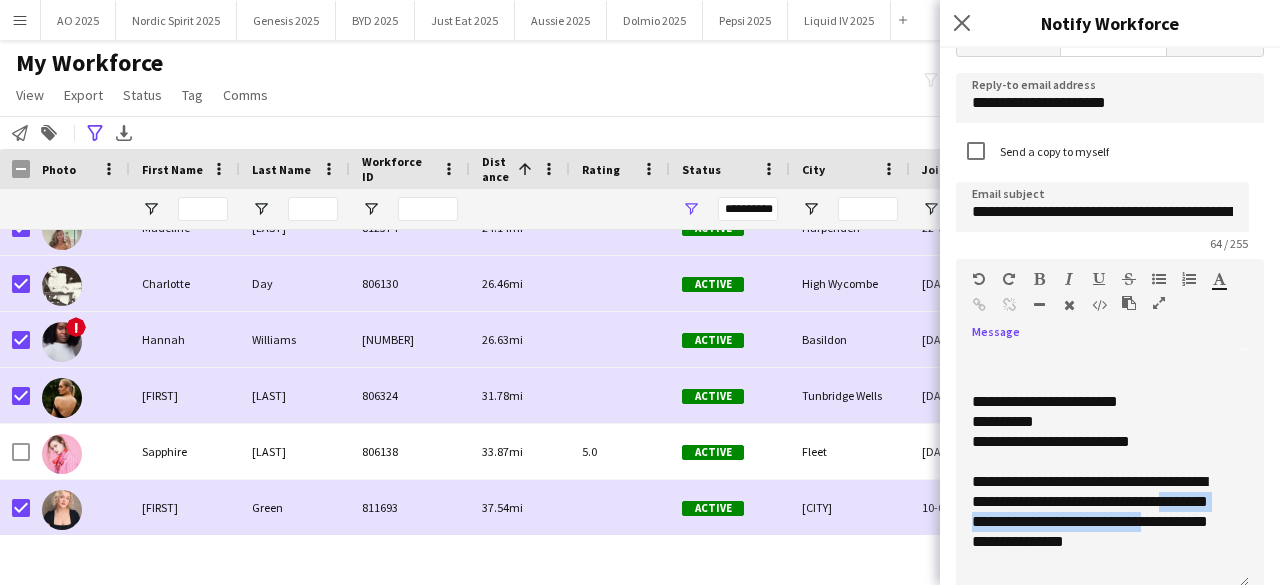 click on "**********" 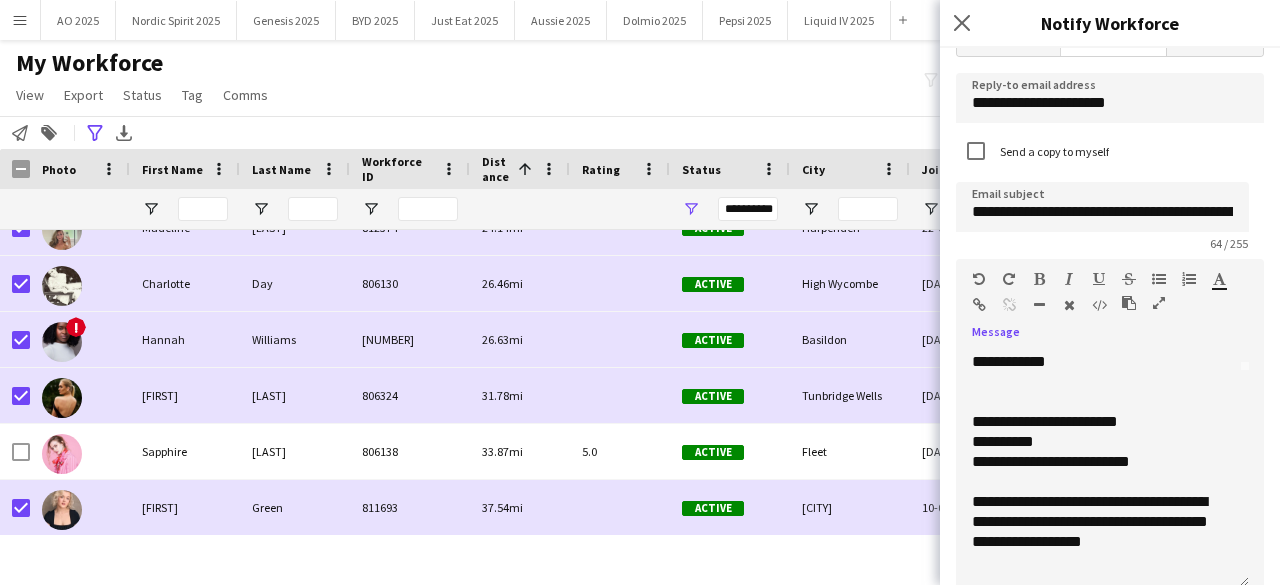 scroll, scrollTop: 216, scrollLeft: 0, axis: vertical 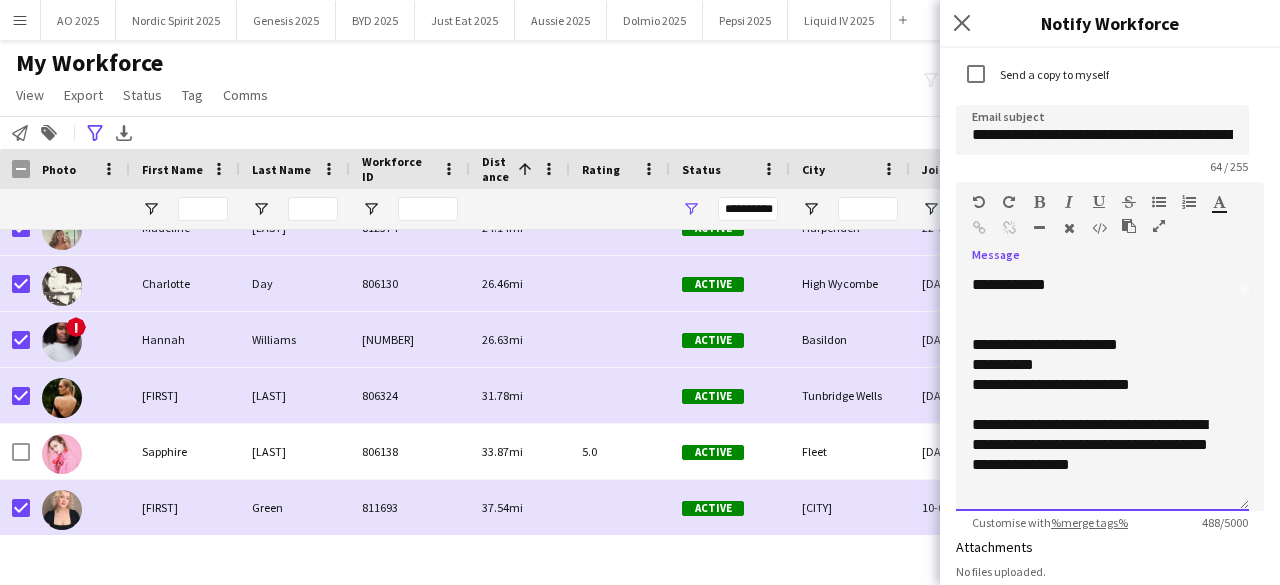click 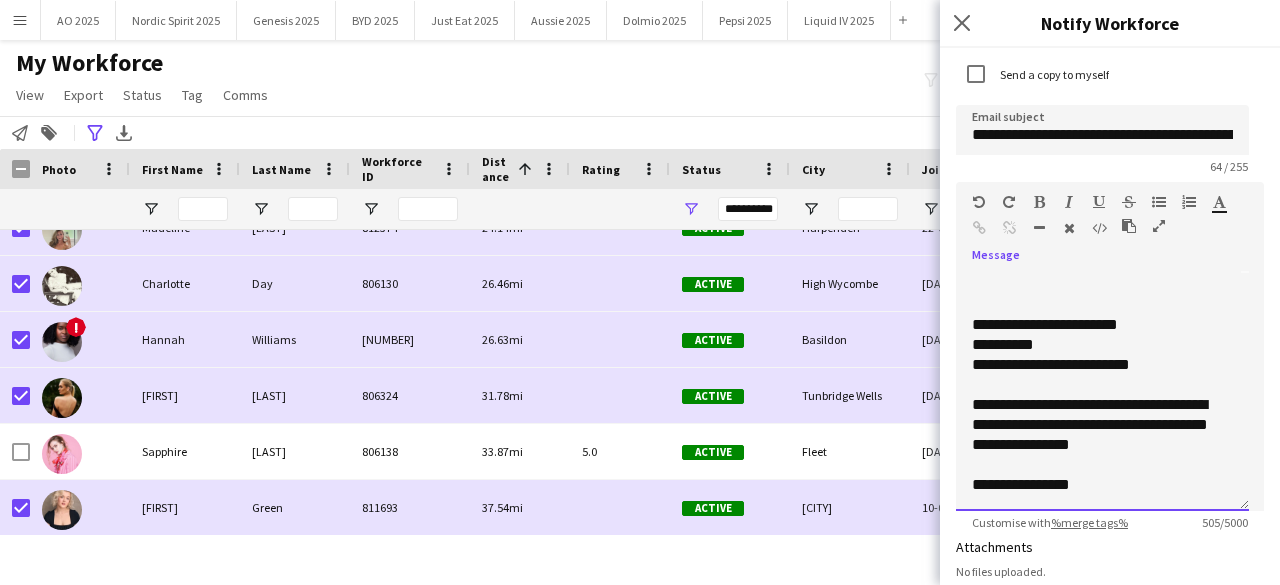 scroll, scrollTop: 242, scrollLeft: 0, axis: vertical 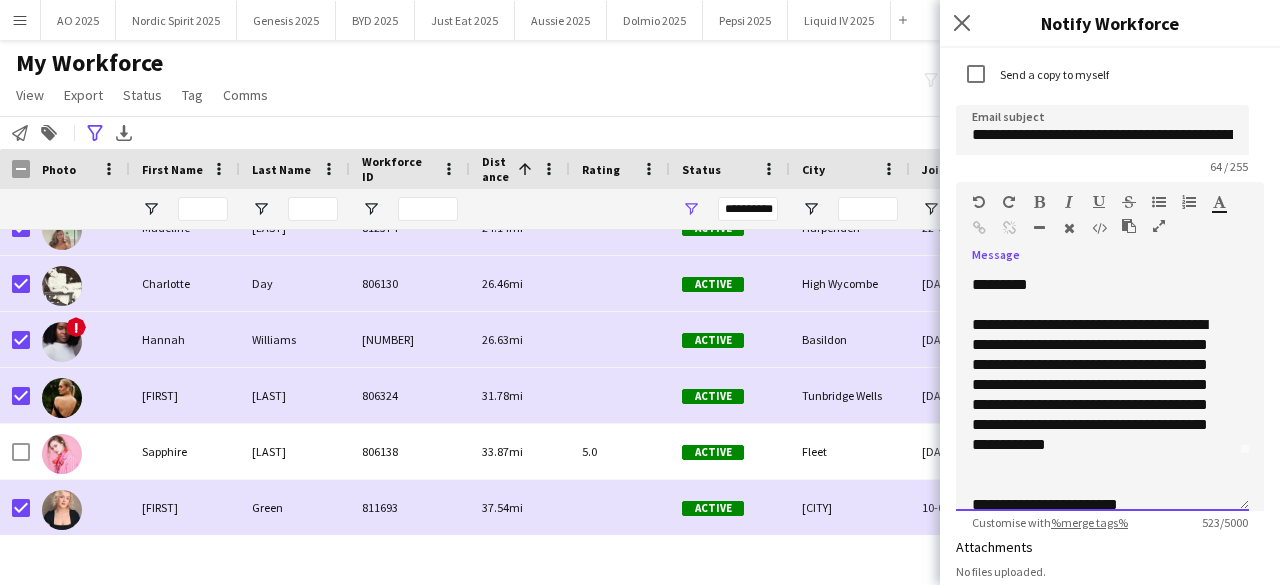 click on "**********" 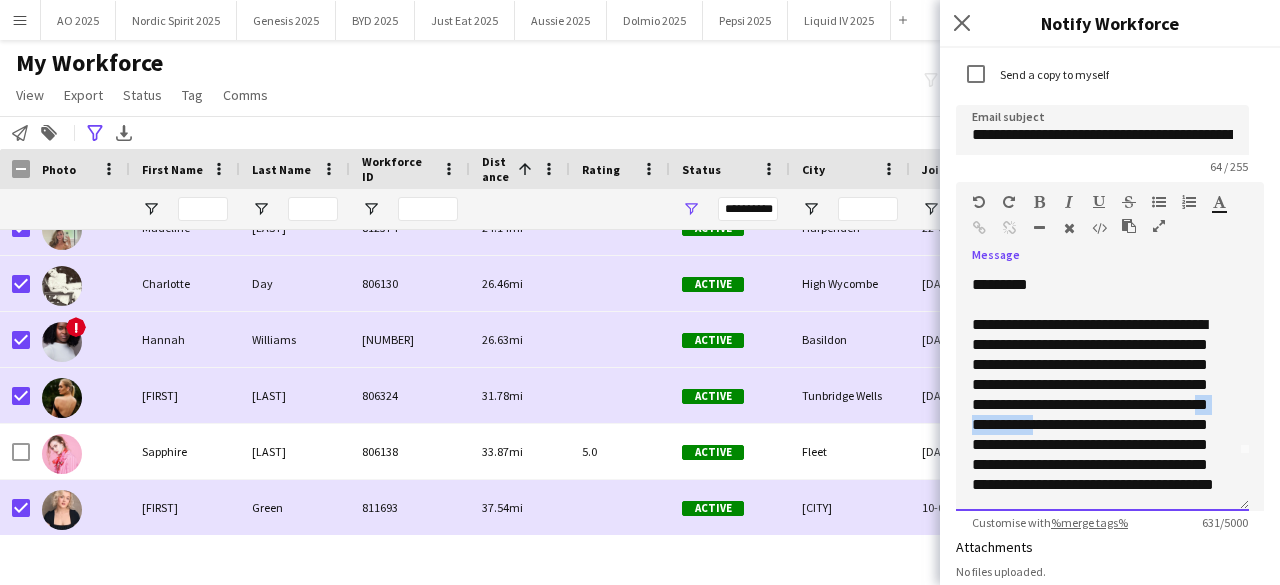 drag, startPoint x: 985, startPoint y: 446, endPoint x: 1144, endPoint y: 425, distance: 160.3808 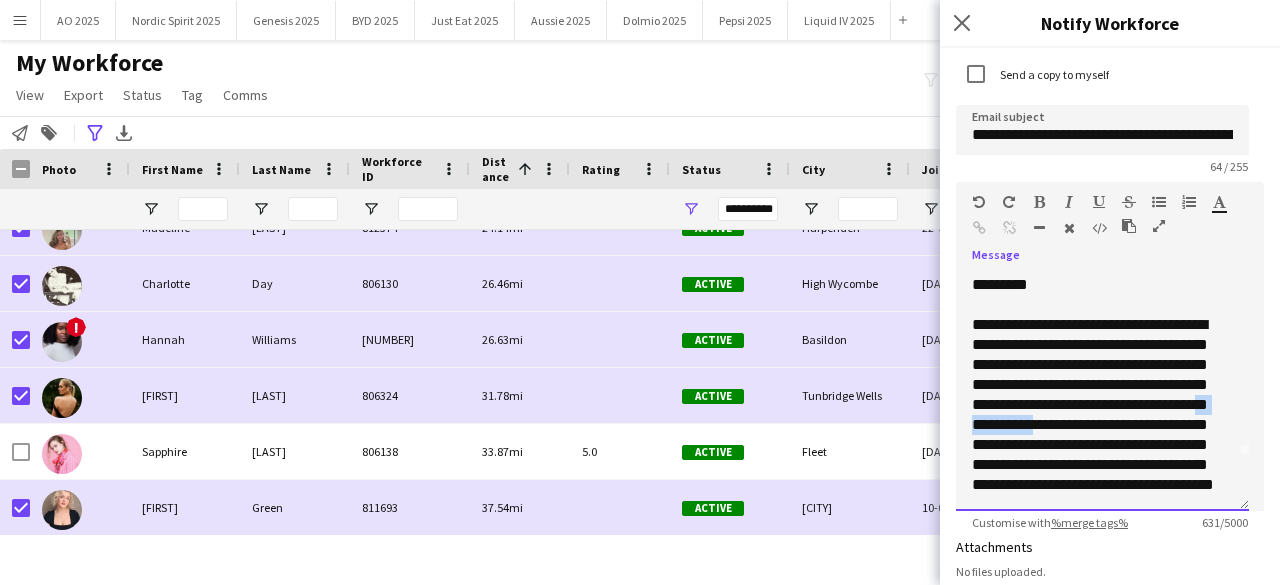 click on "**********" 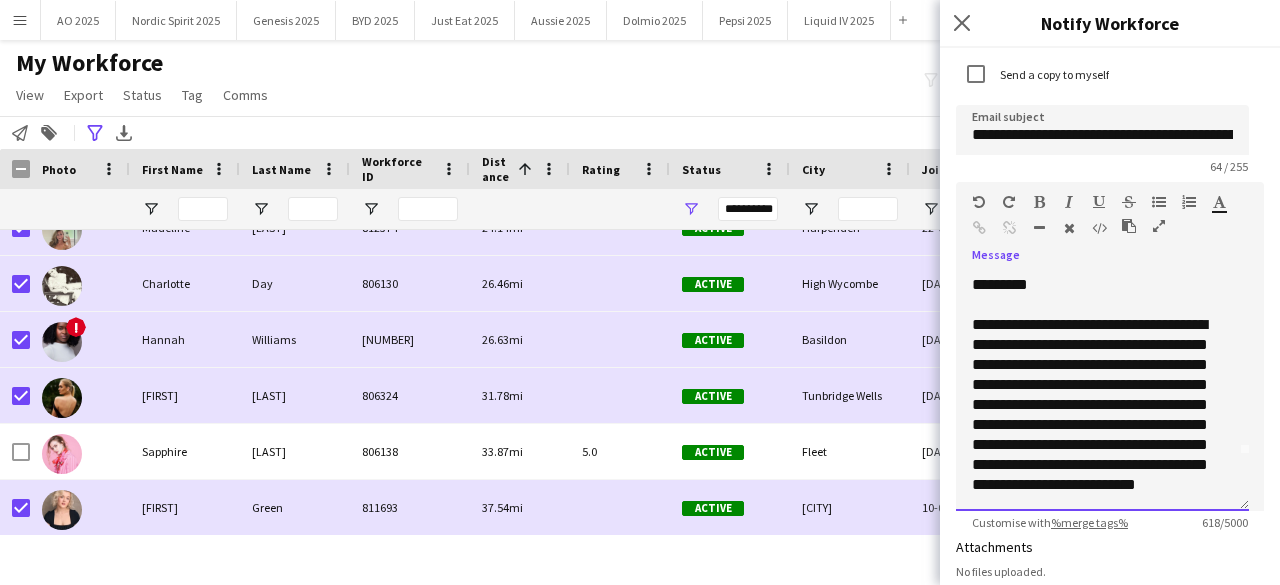 click on "**********" 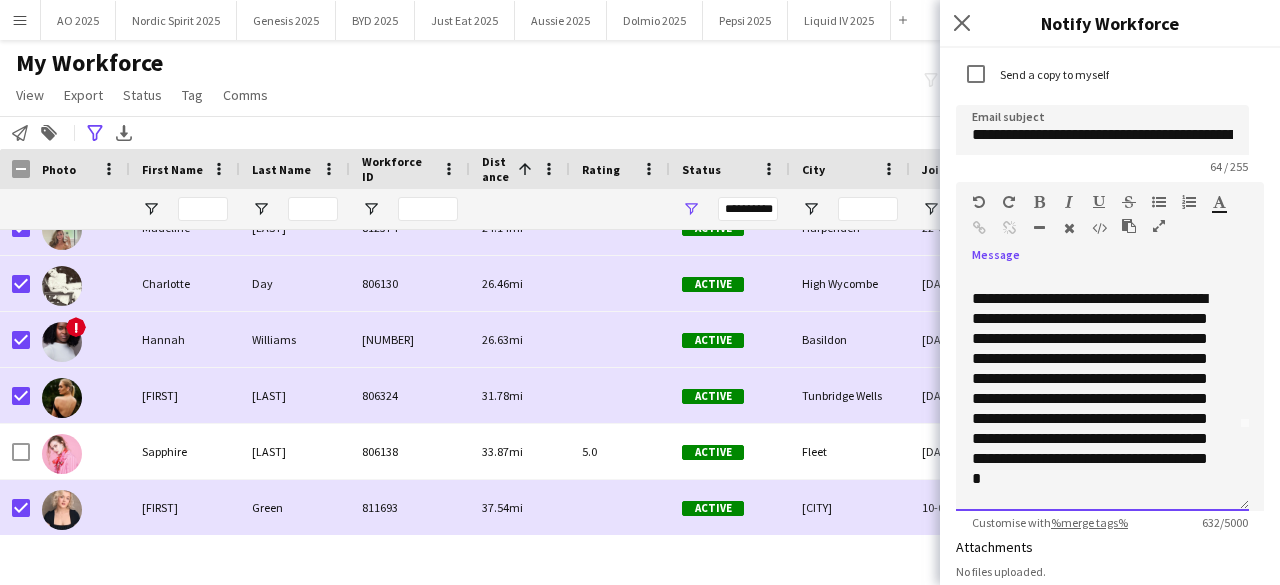 scroll, scrollTop: 102, scrollLeft: 0, axis: vertical 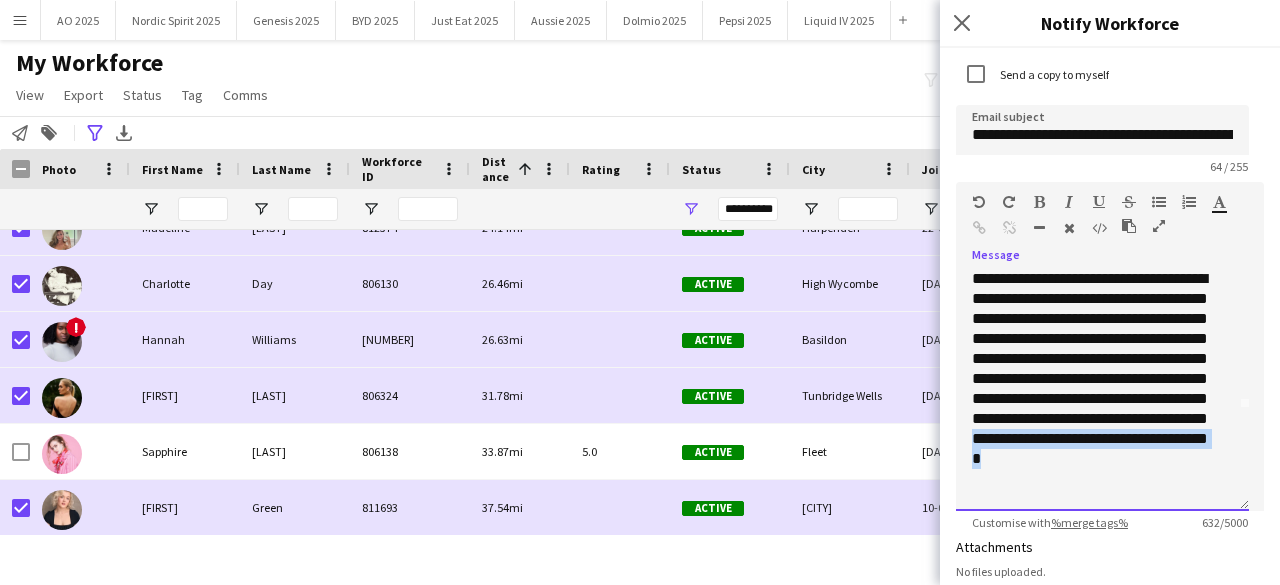 drag, startPoint x: 1188, startPoint y: 476, endPoint x: 1104, endPoint y: 451, distance: 87.64131 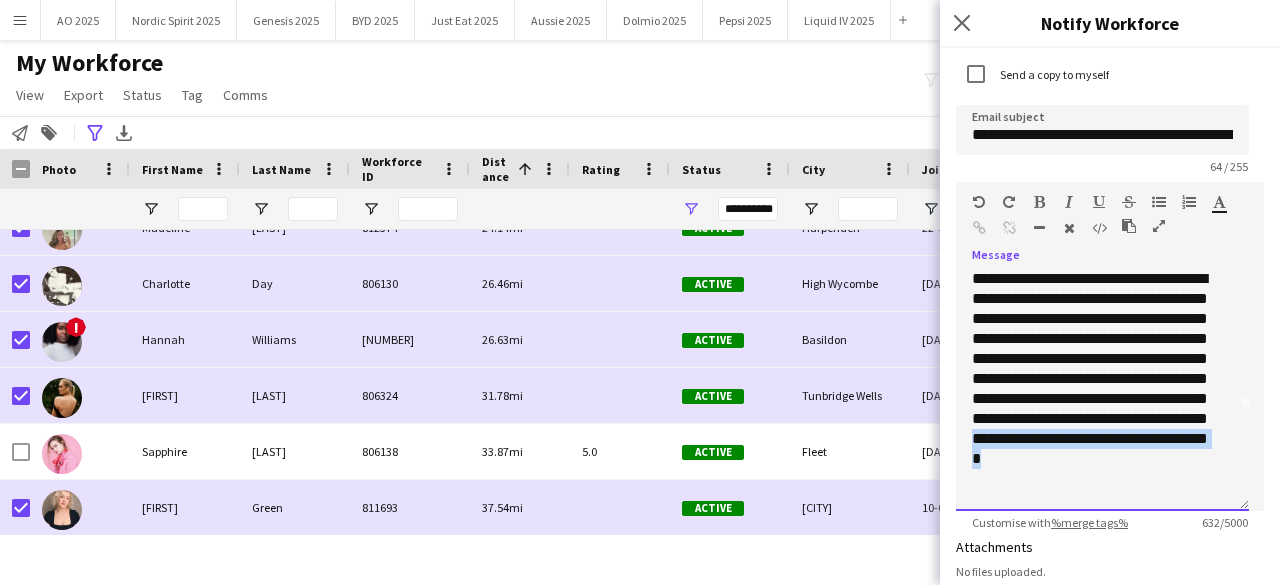 click on "**********" 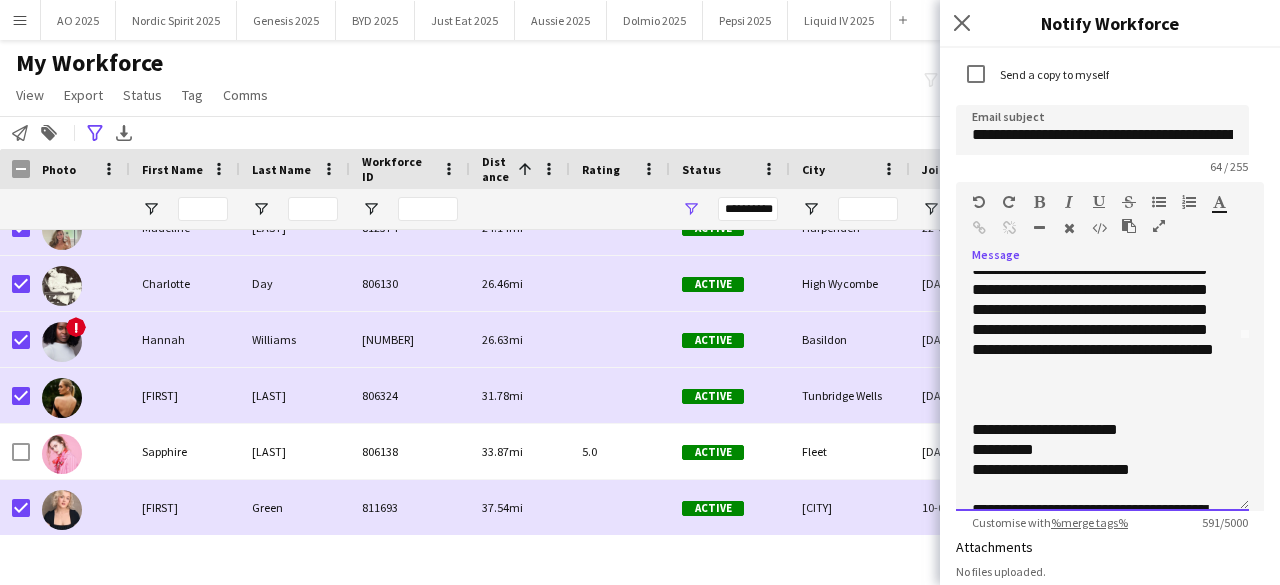 scroll, scrollTop: 173, scrollLeft: 0, axis: vertical 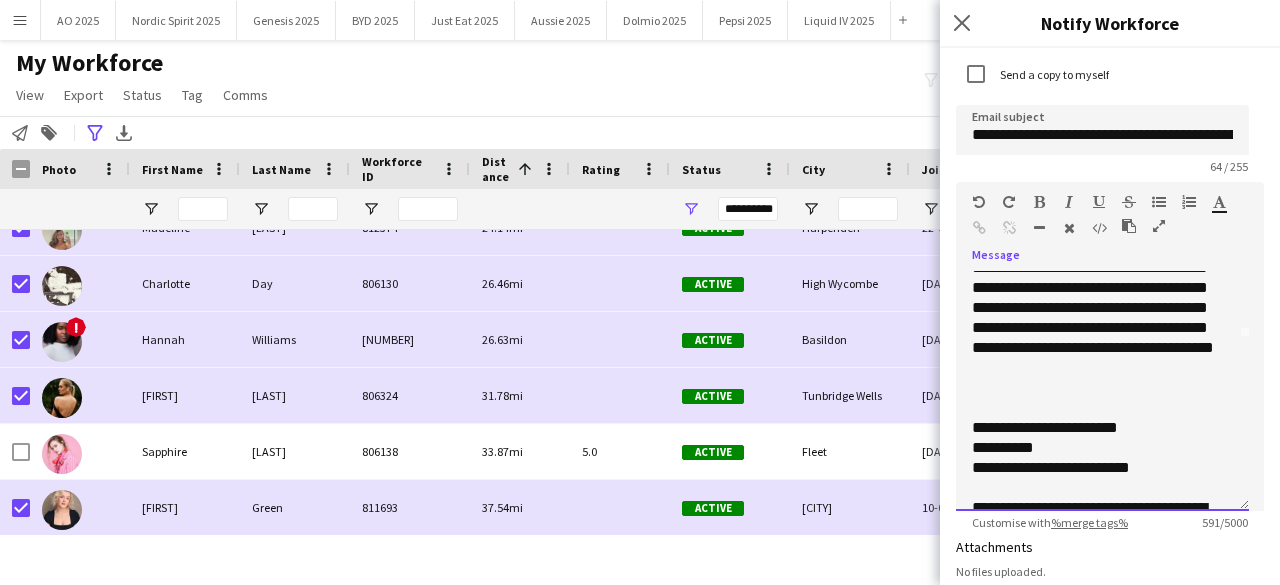 click 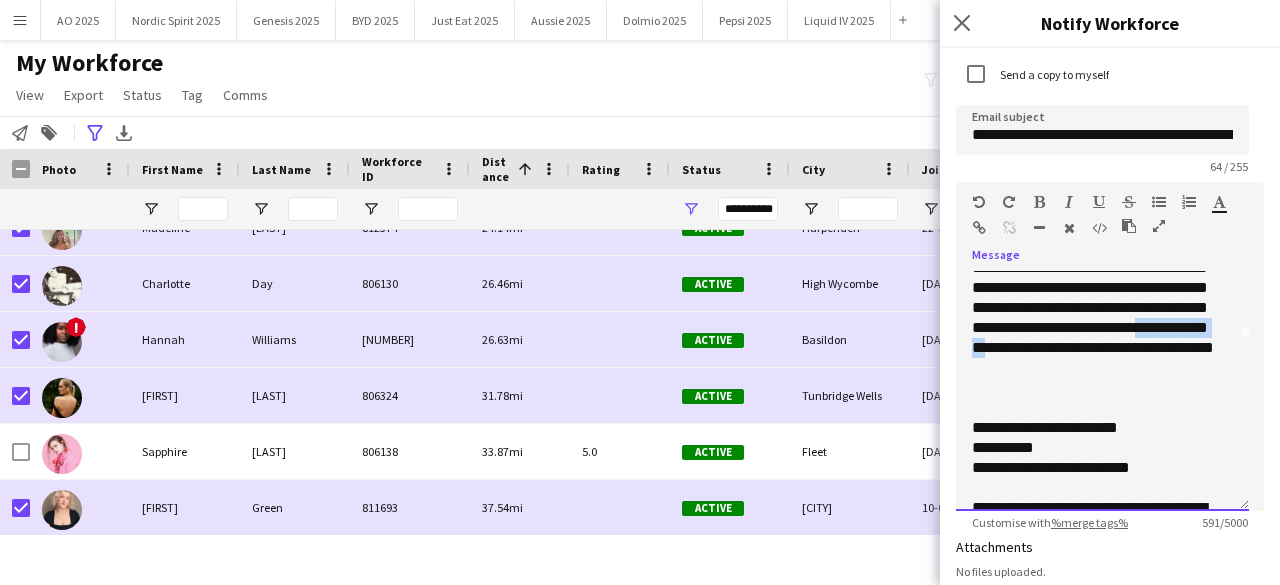 drag, startPoint x: 1058, startPoint y: 365, endPoint x: 971, endPoint y: 370, distance: 87.14356 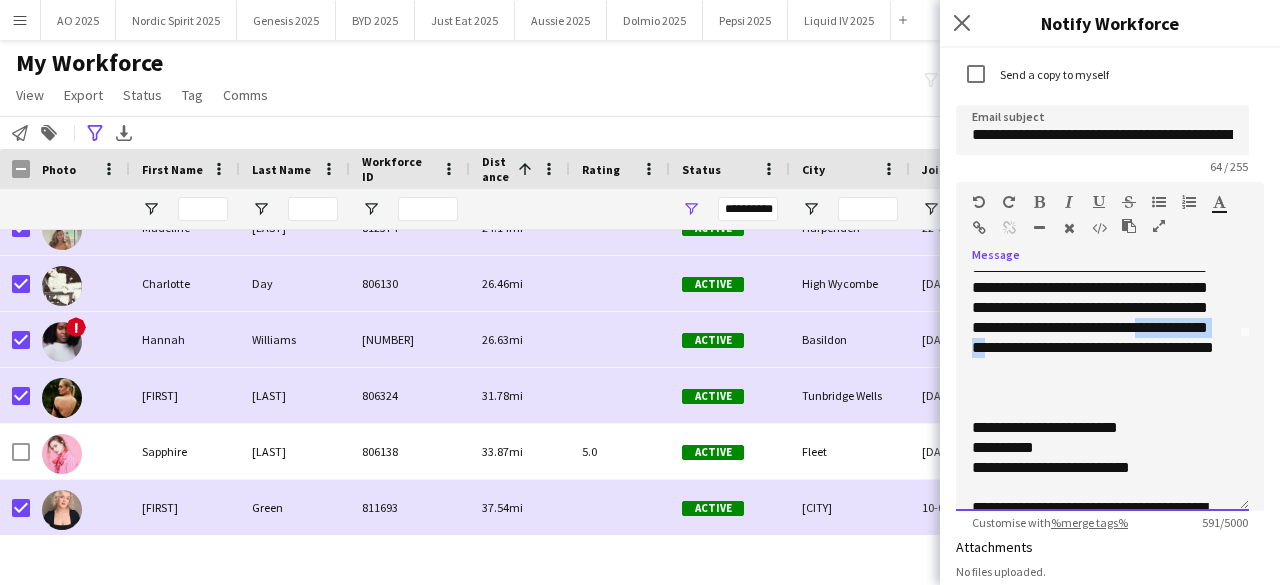 click on "**********" 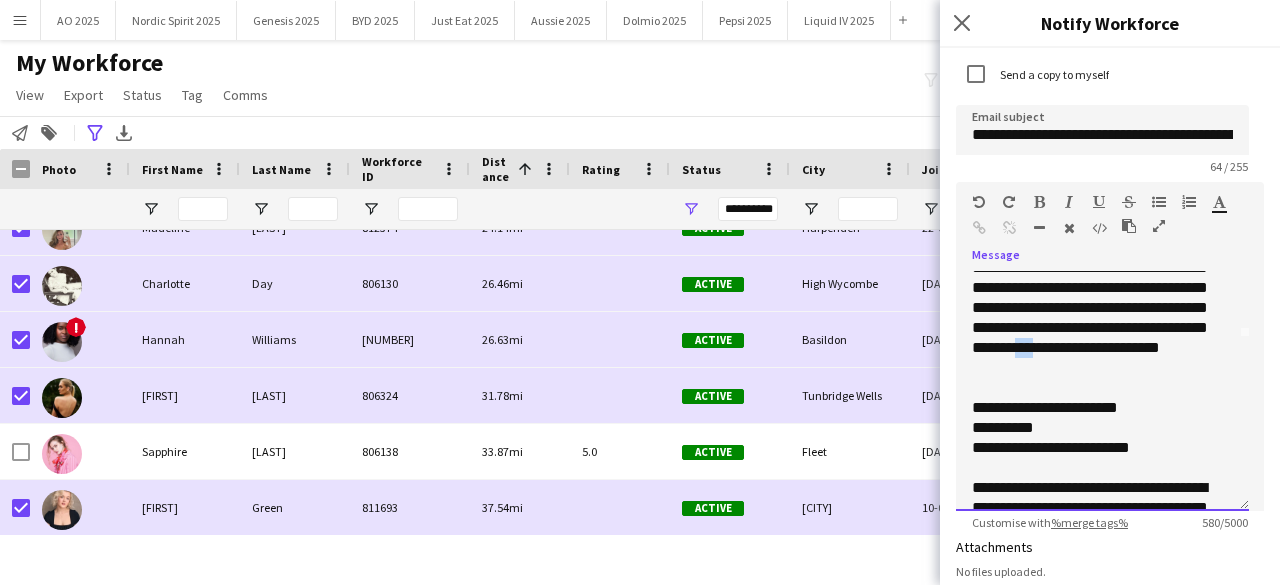 drag, startPoint x: 1134, startPoint y: 362, endPoint x: 1110, endPoint y: 364, distance: 24.083189 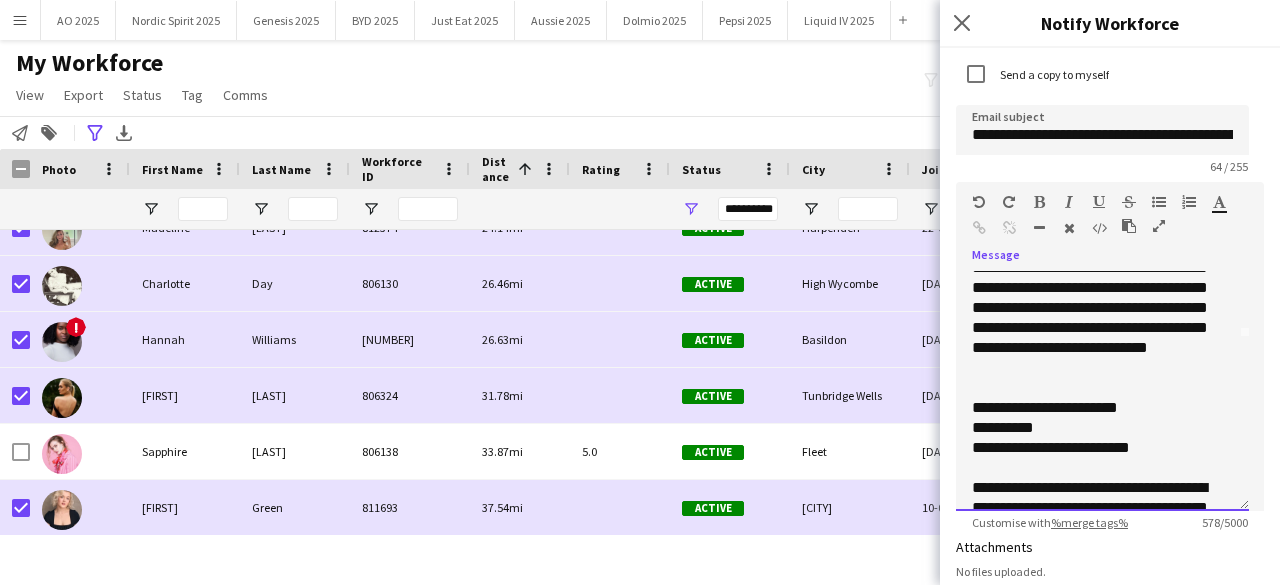 click on "**********" 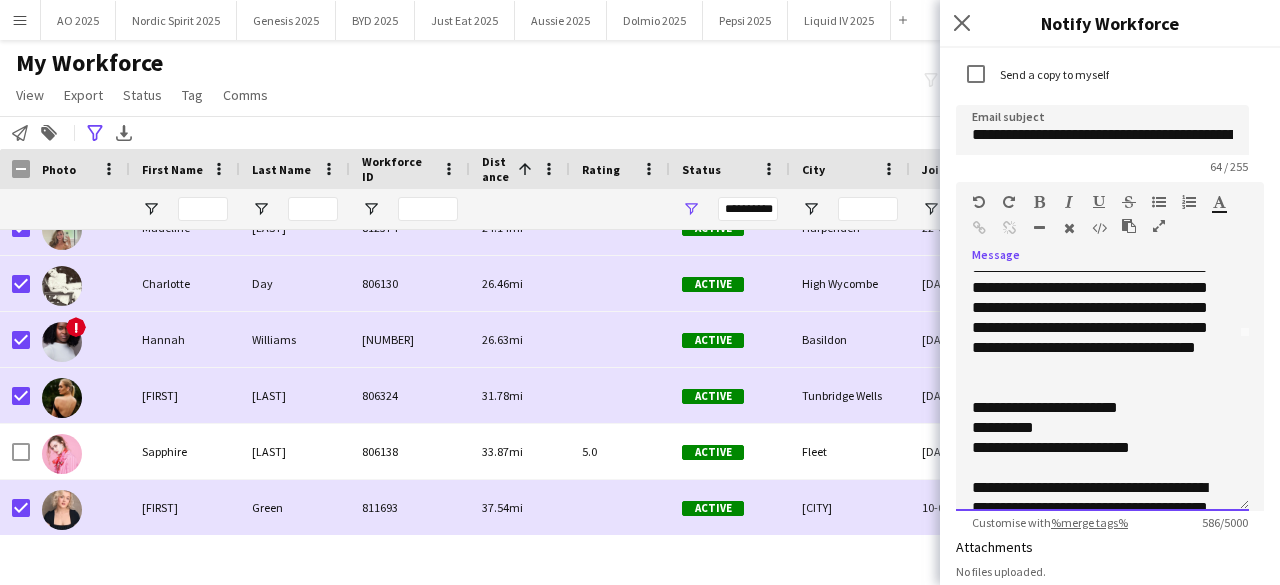 click on "**********" 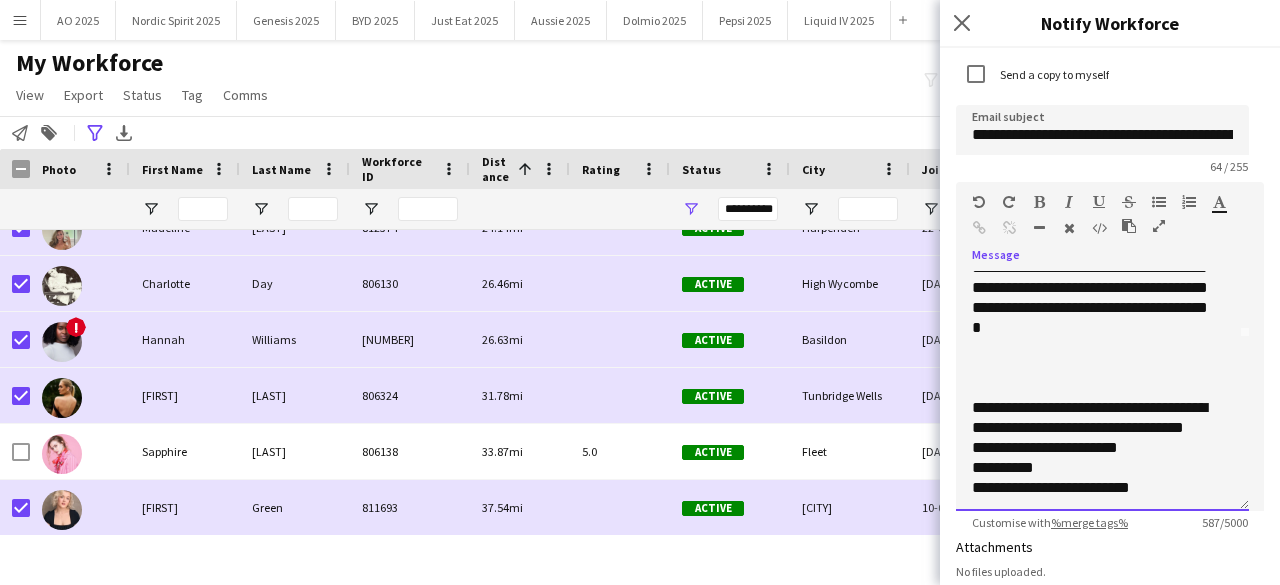 scroll, scrollTop: 259, scrollLeft: 0, axis: vertical 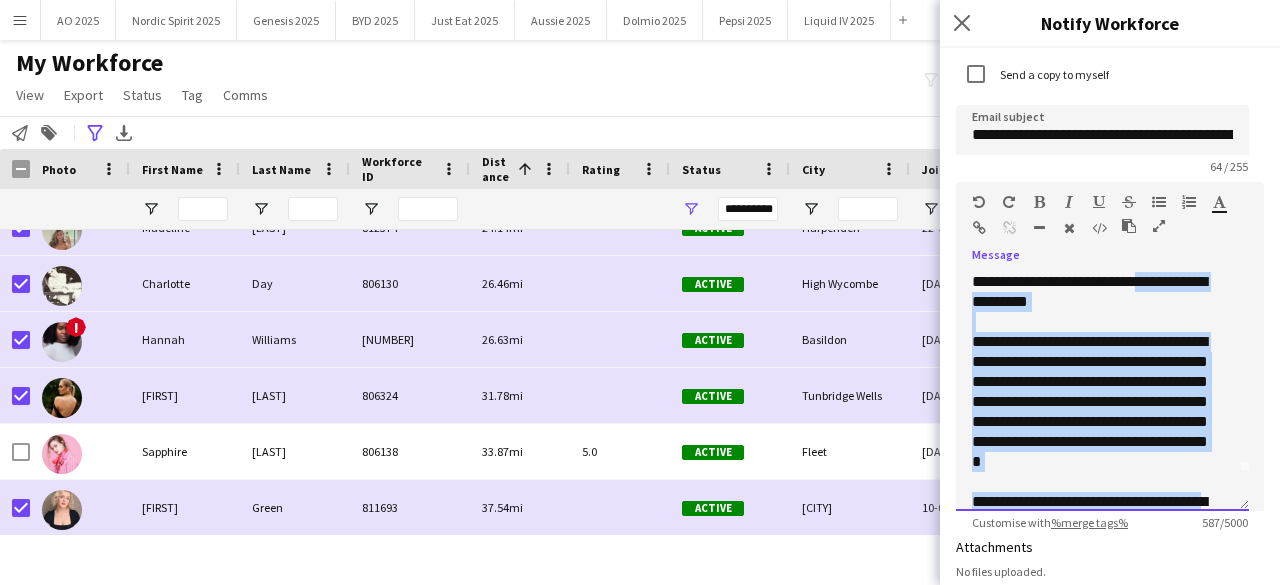 drag, startPoint x: 1222, startPoint y: 281, endPoint x: 1160, endPoint y: 270, distance: 62.968246 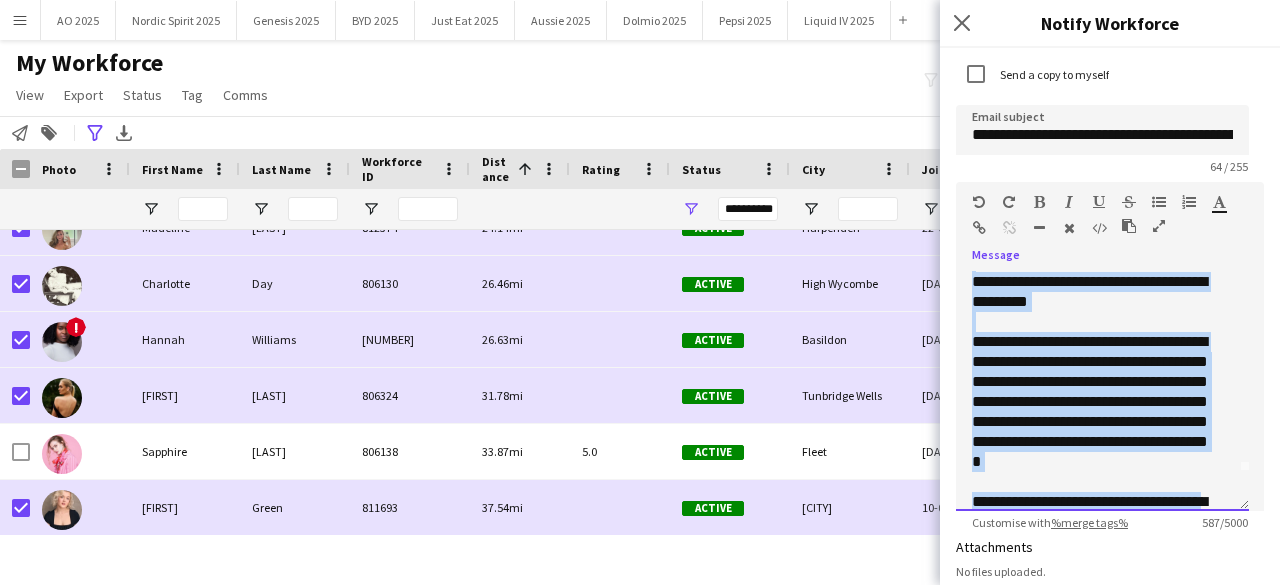 scroll, scrollTop: 0, scrollLeft: 0, axis: both 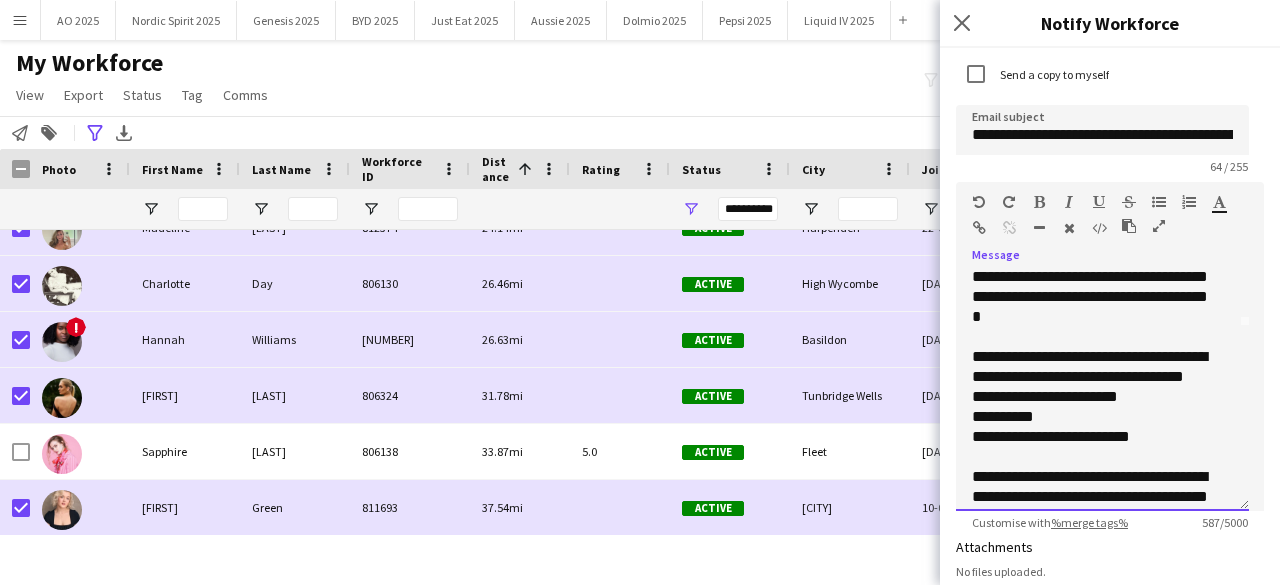 click on "**********" 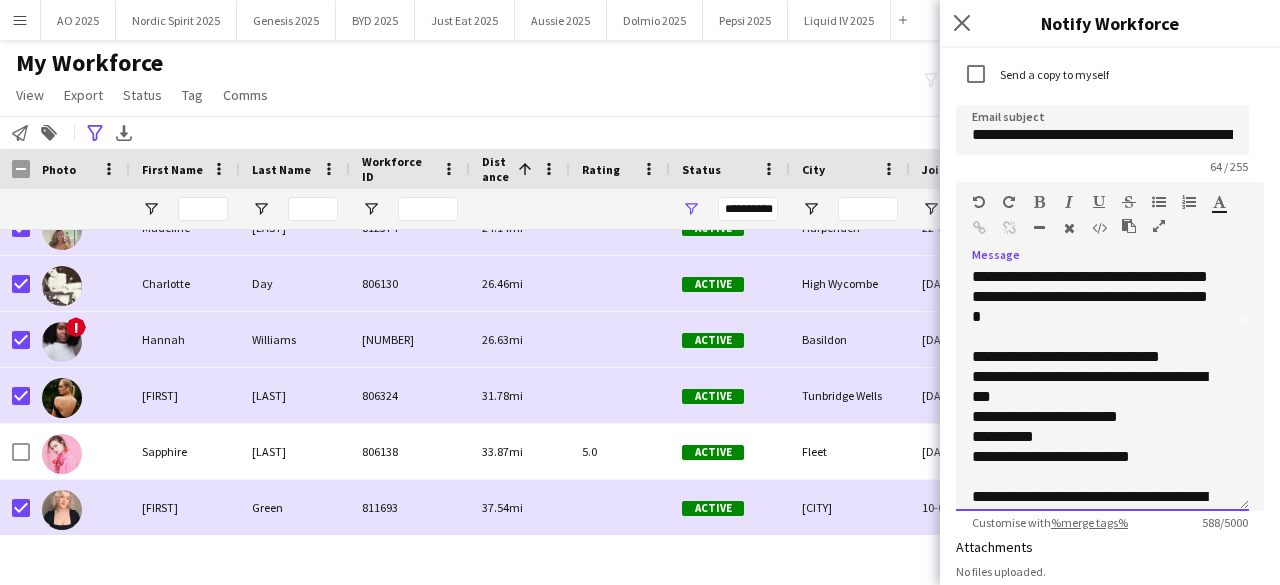 click on "**********" 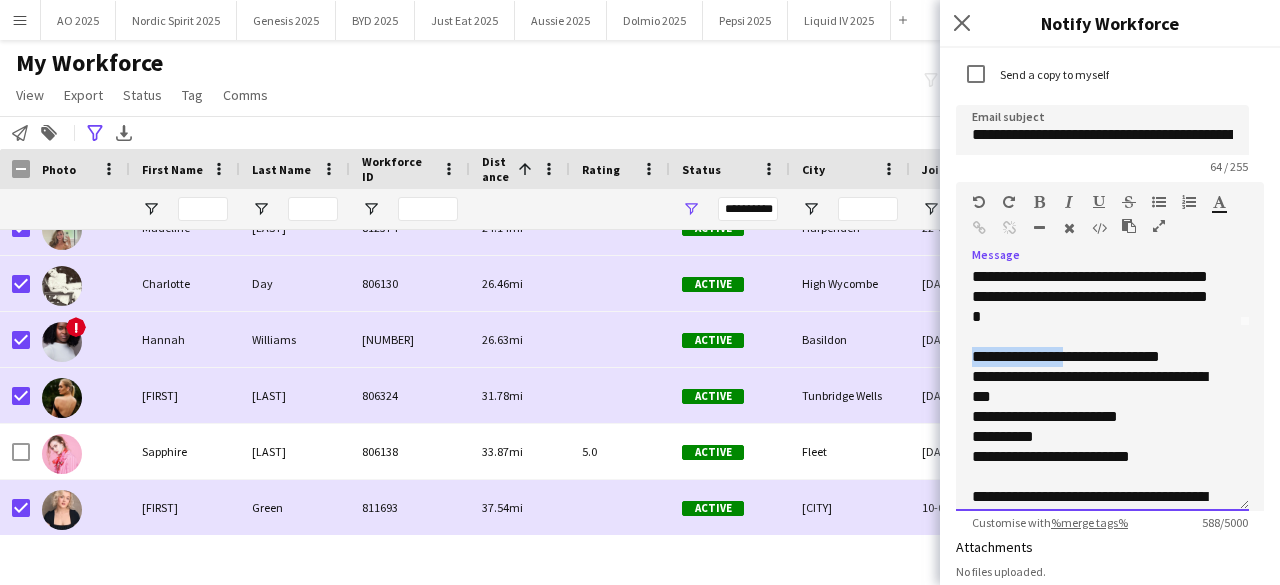 drag, startPoint x: 1060, startPoint y: 353, endPoint x: 975, endPoint y: 350, distance: 85.052925 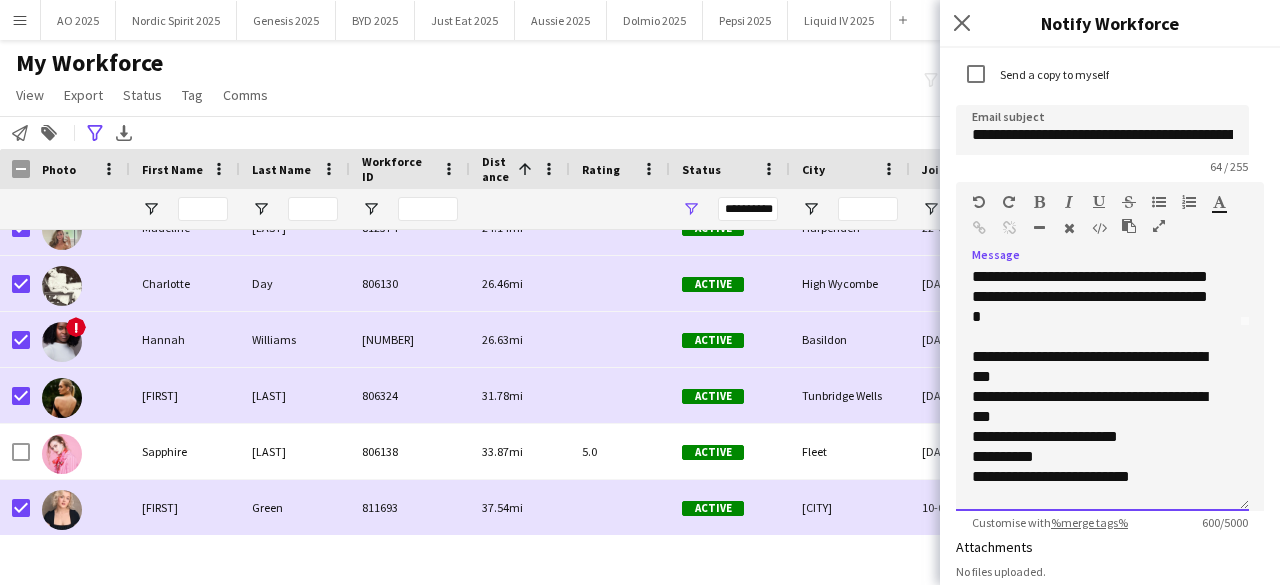 click on "**********" 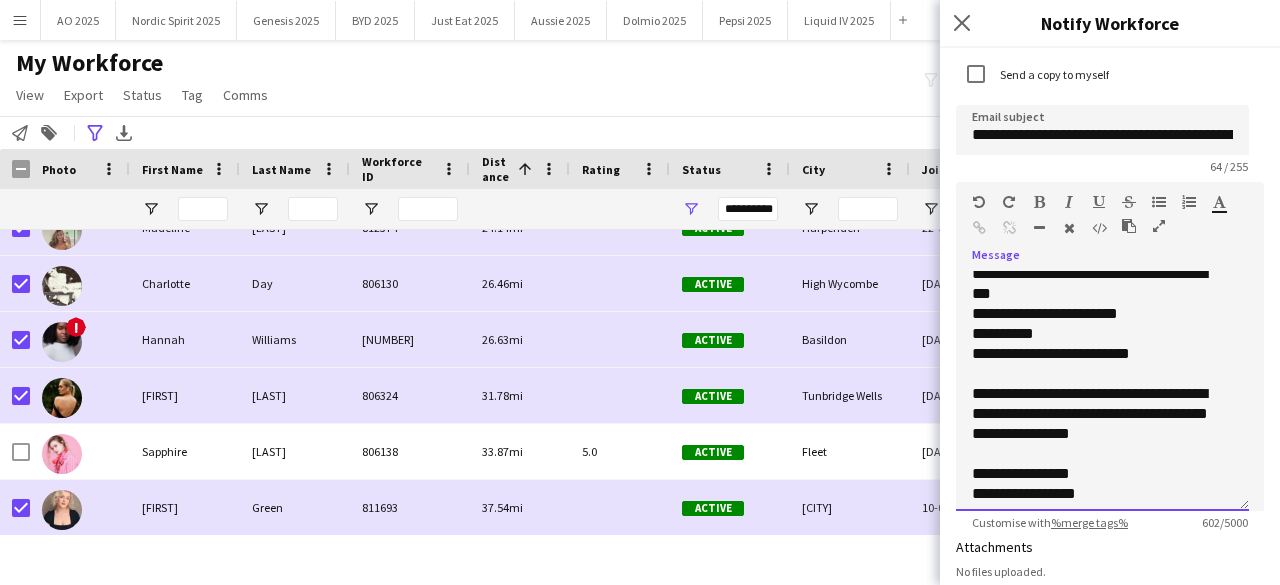 scroll, scrollTop: 336, scrollLeft: 0, axis: vertical 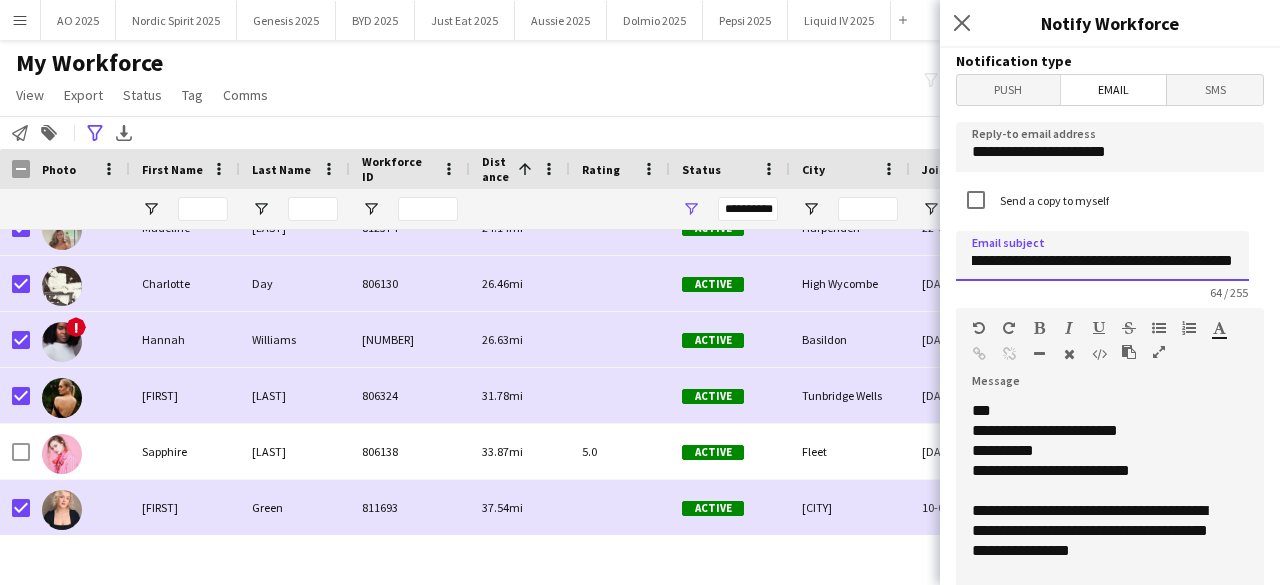 drag, startPoint x: 1158, startPoint y: 250, endPoint x: 1262, endPoint y: 274, distance: 106.733315 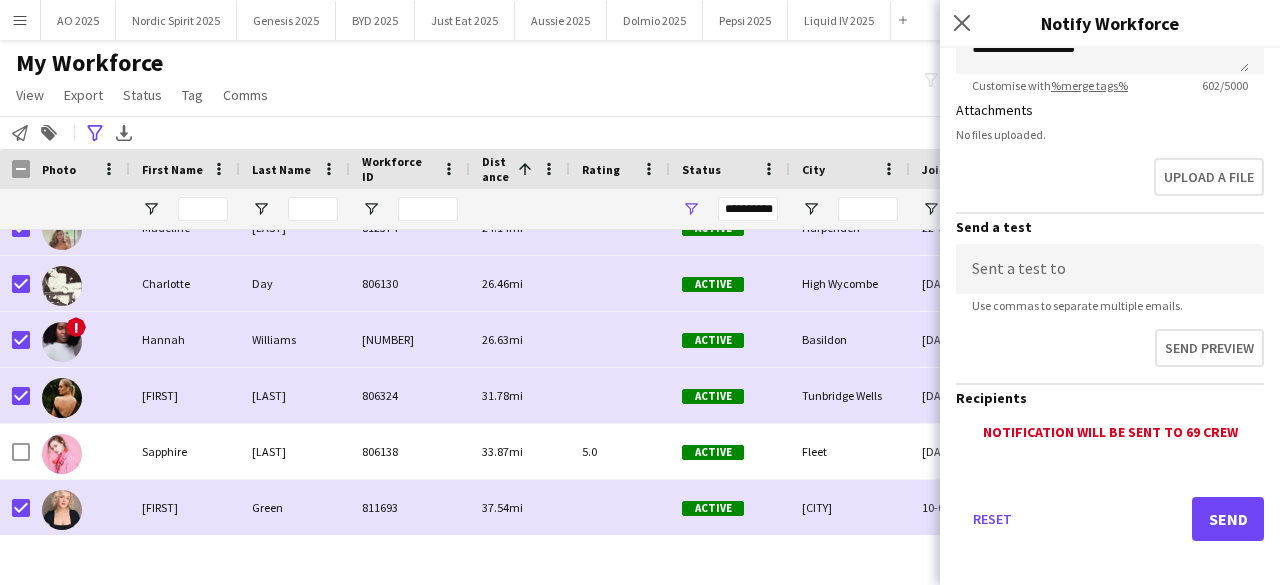 scroll, scrollTop: 574, scrollLeft: 0, axis: vertical 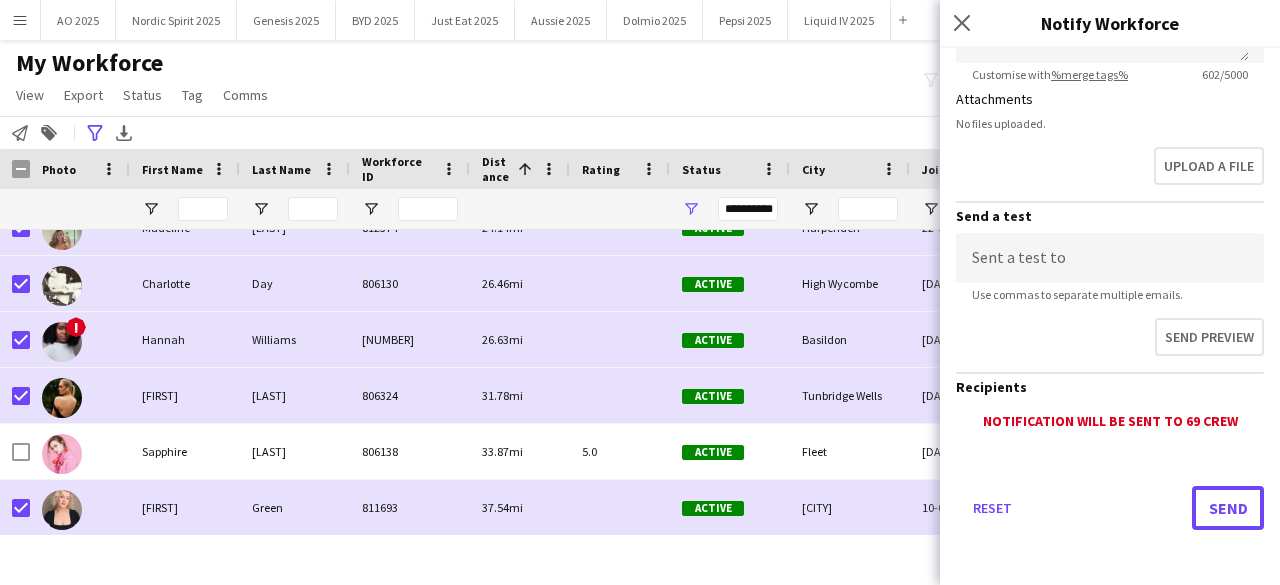 drag, startPoint x: 1237, startPoint y: 519, endPoint x: 1165, endPoint y: 253, distance: 275.57214 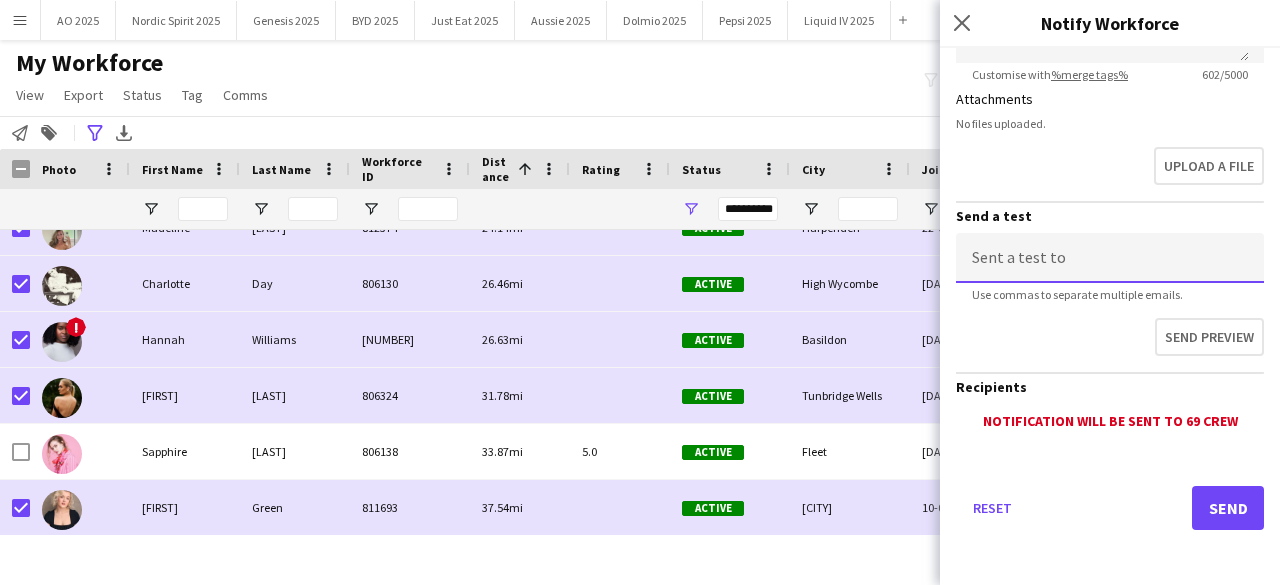click 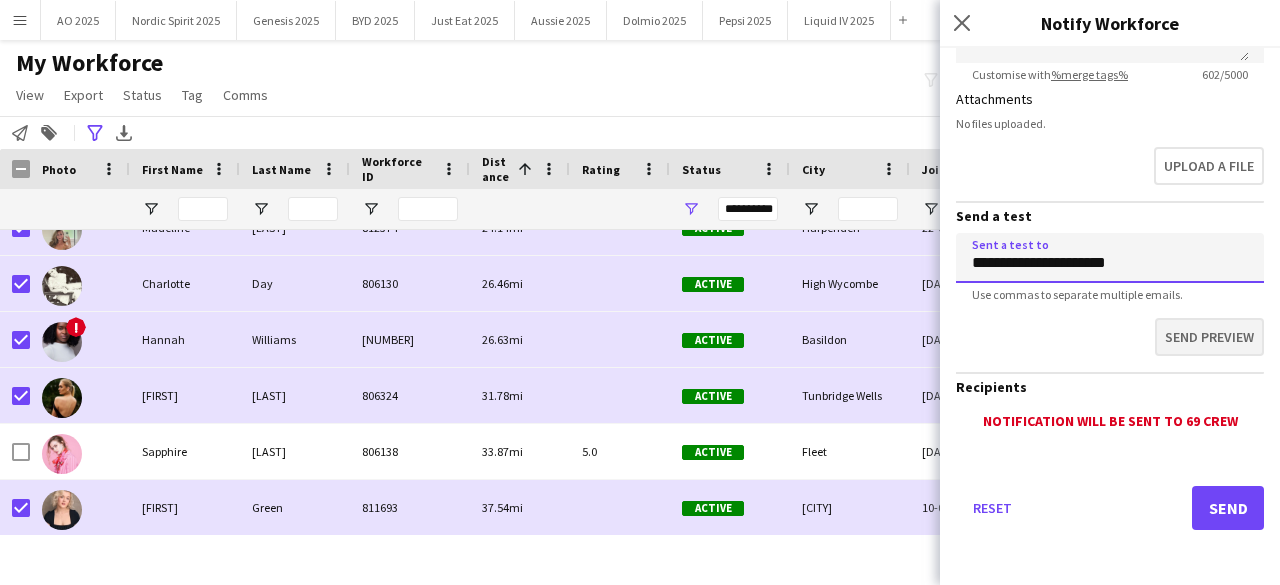 type on "**********" 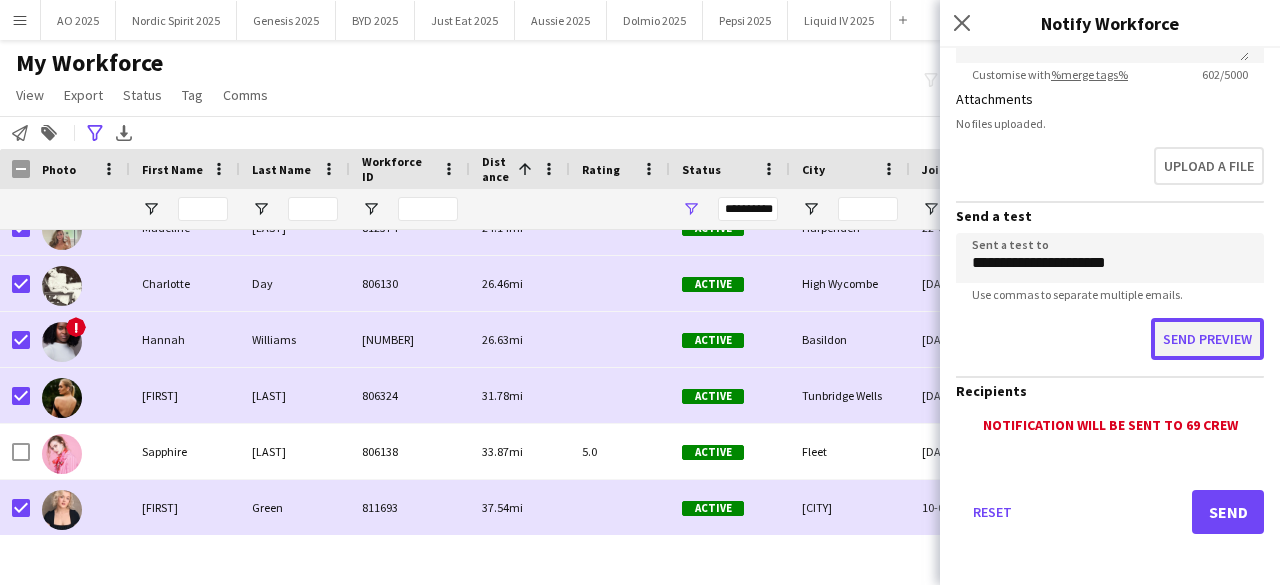 click on "Send preview" 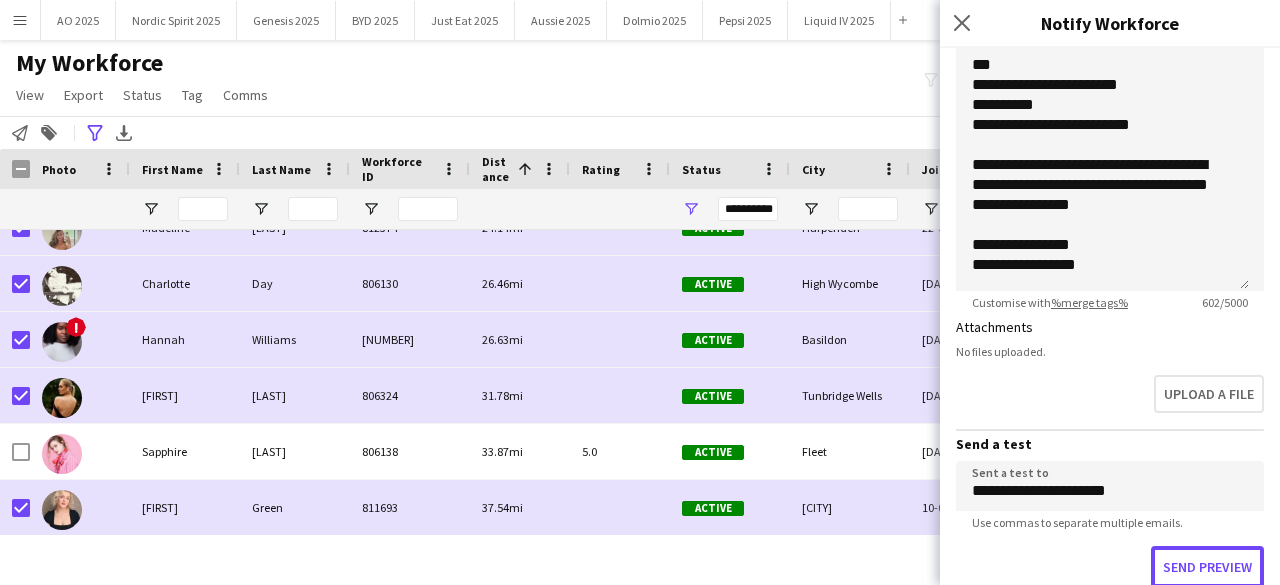 scroll, scrollTop: 317, scrollLeft: 0, axis: vertical 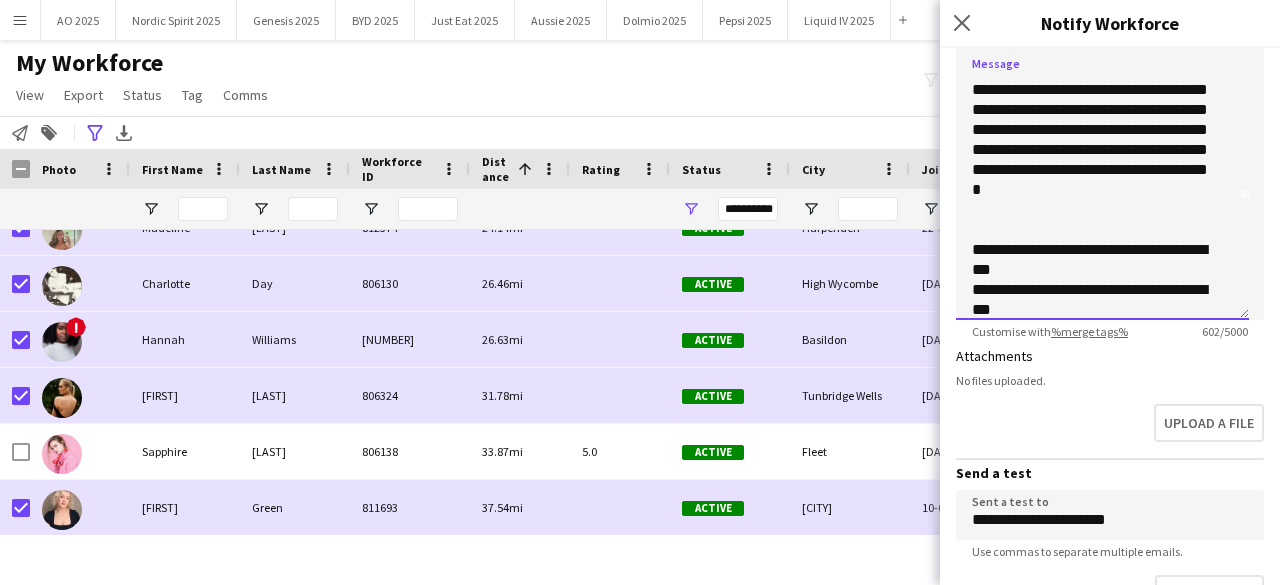 click on "**********" 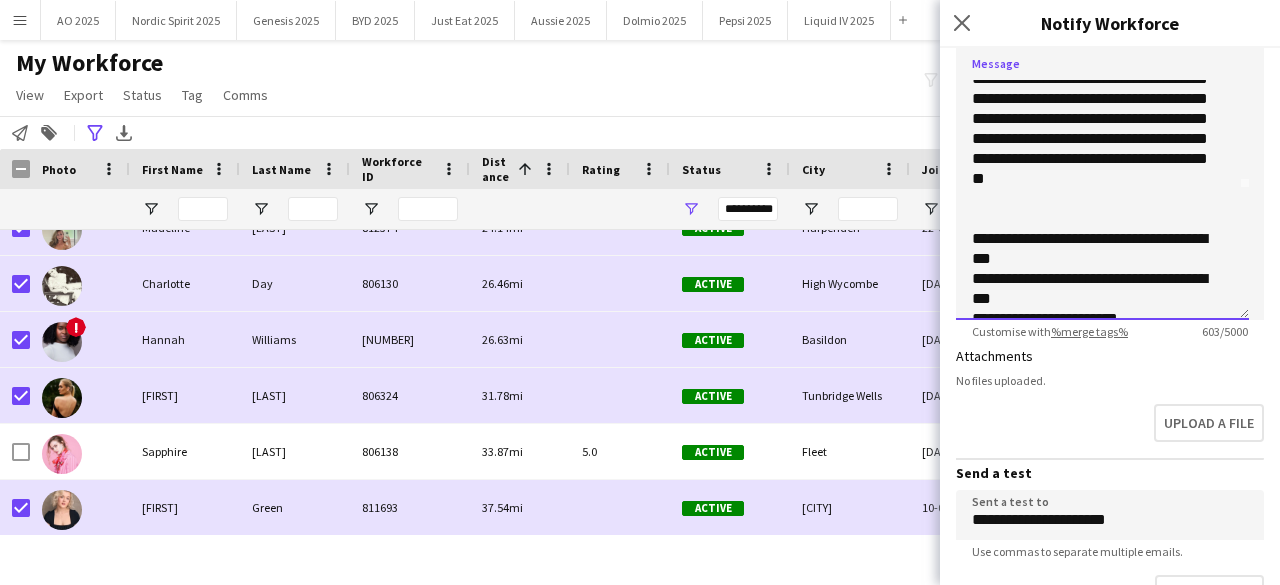 scroll, scrollTop: 0, scrollLeft: 0, axis: both 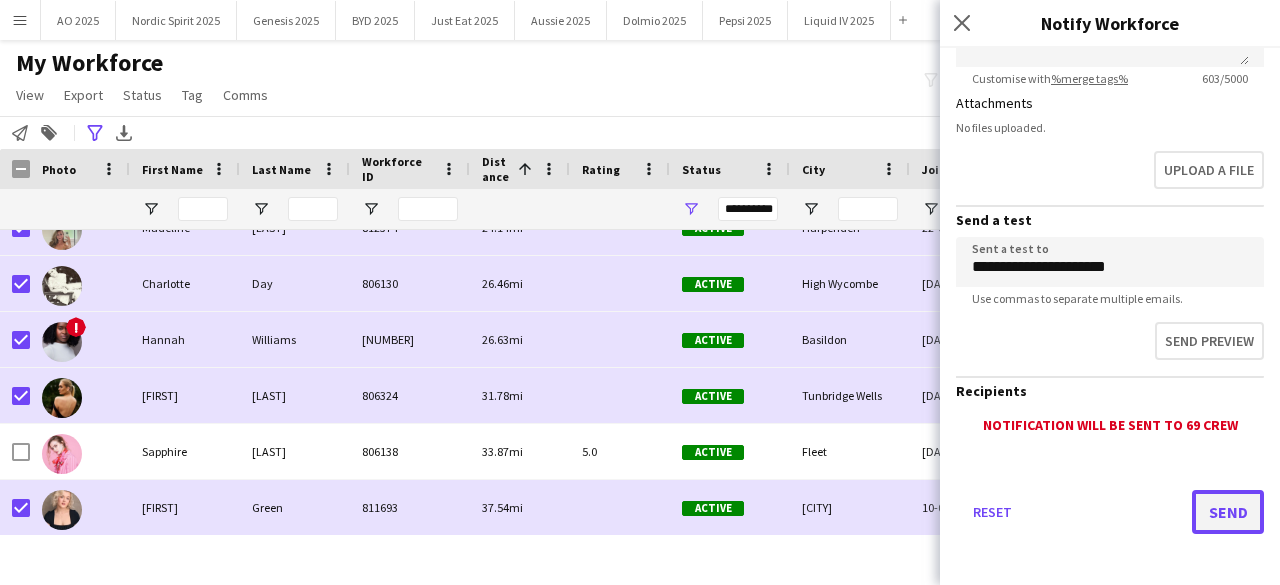 click on "Send" 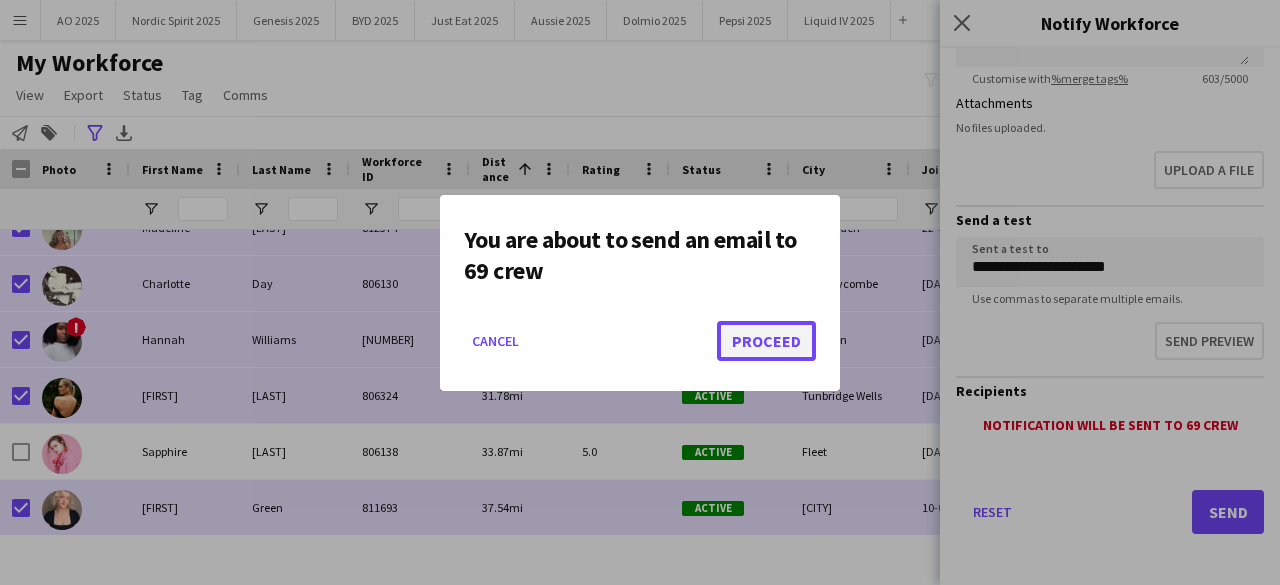 click on "Proceed" 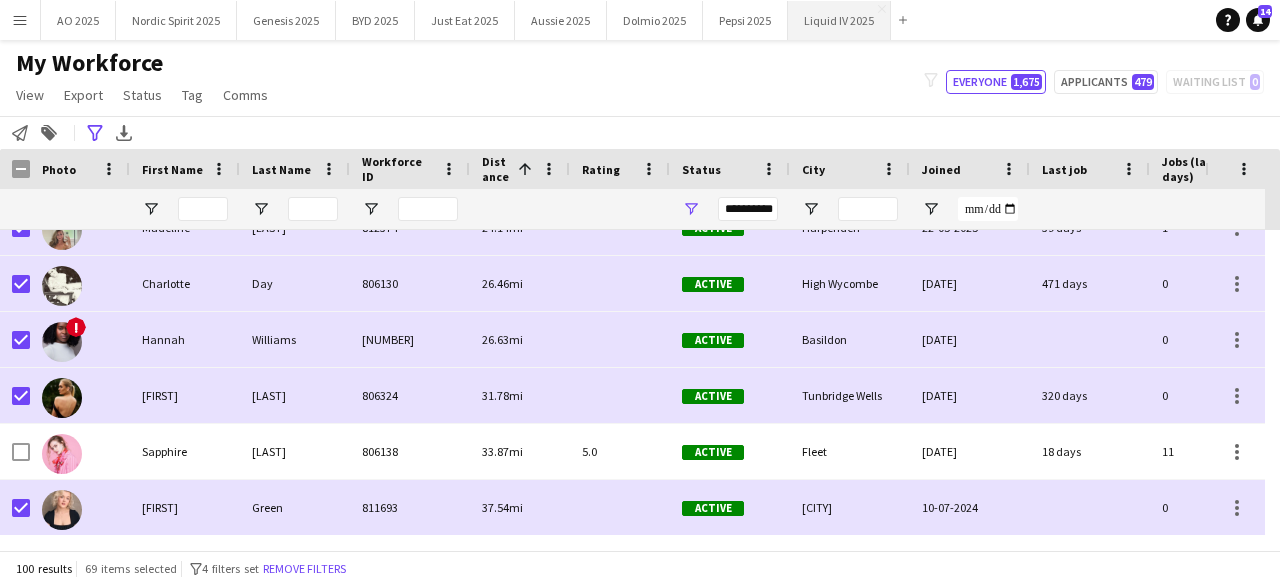 click on "Liquid IV 2025
Close" at bounding box center [839, 20] 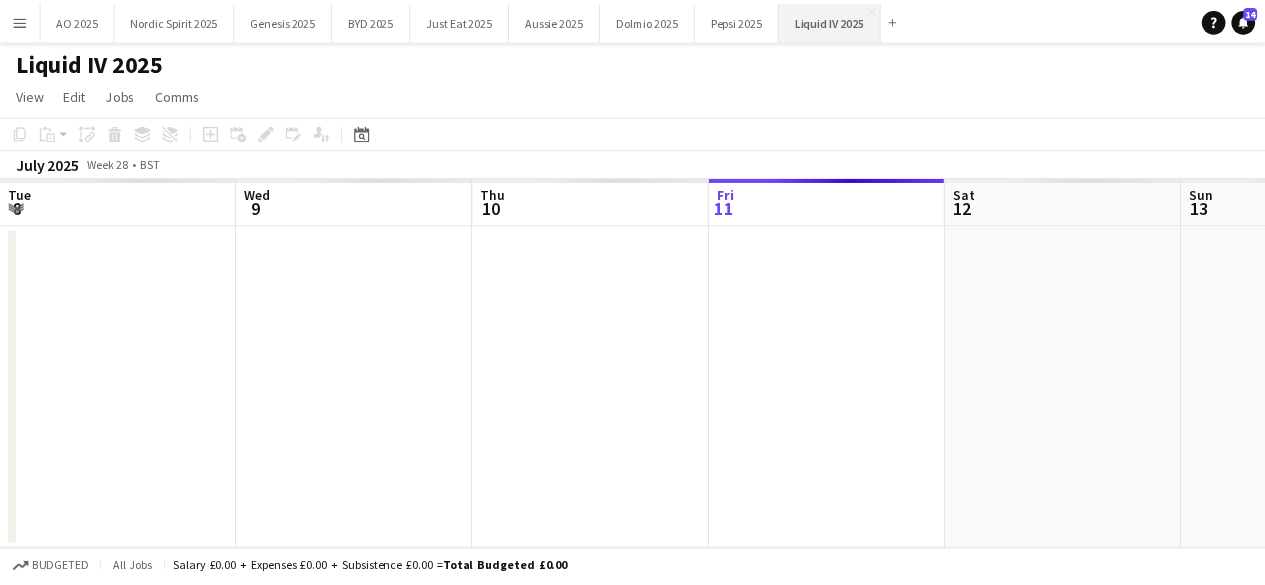 scroll, scrollTop: 0, scrollLeft: 478, axis: horizontal 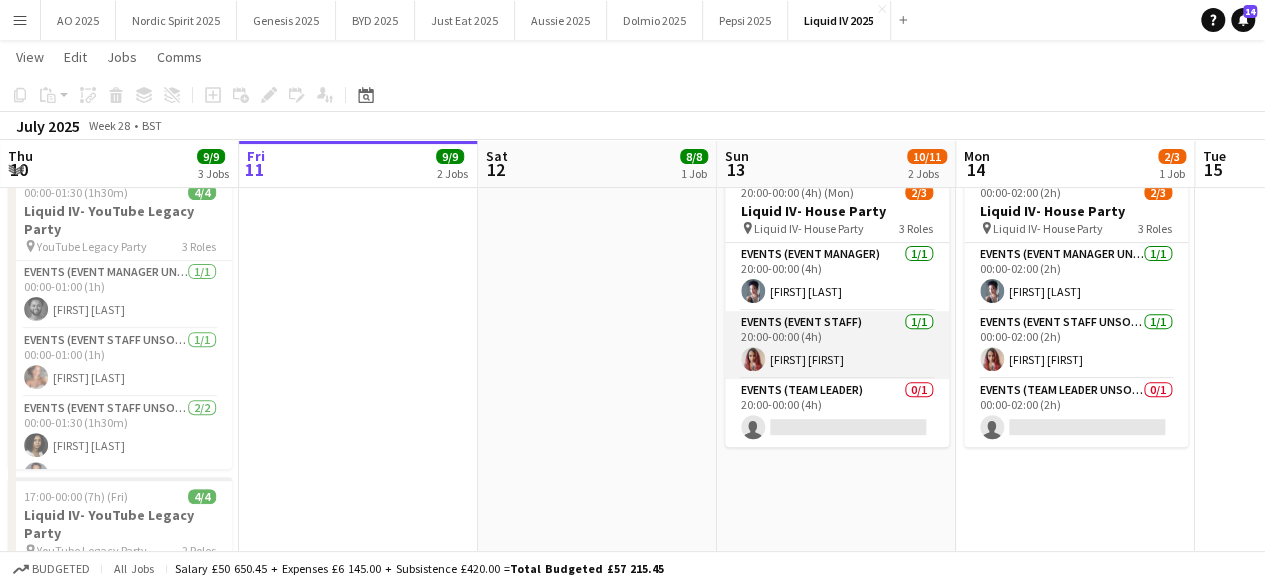 click on "Events (Event Staff)   1/1   20:00-00:00 (4h)
[FIRST] [LAST]" at bounding box center (837, 345) 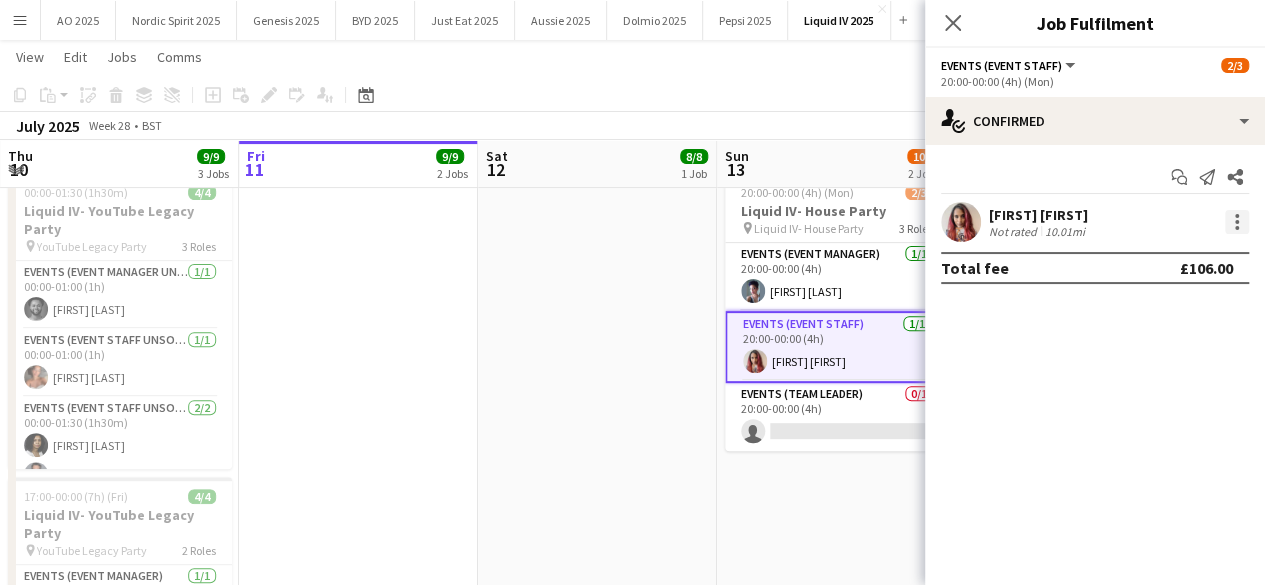 click at bounding box center [1237, 222] 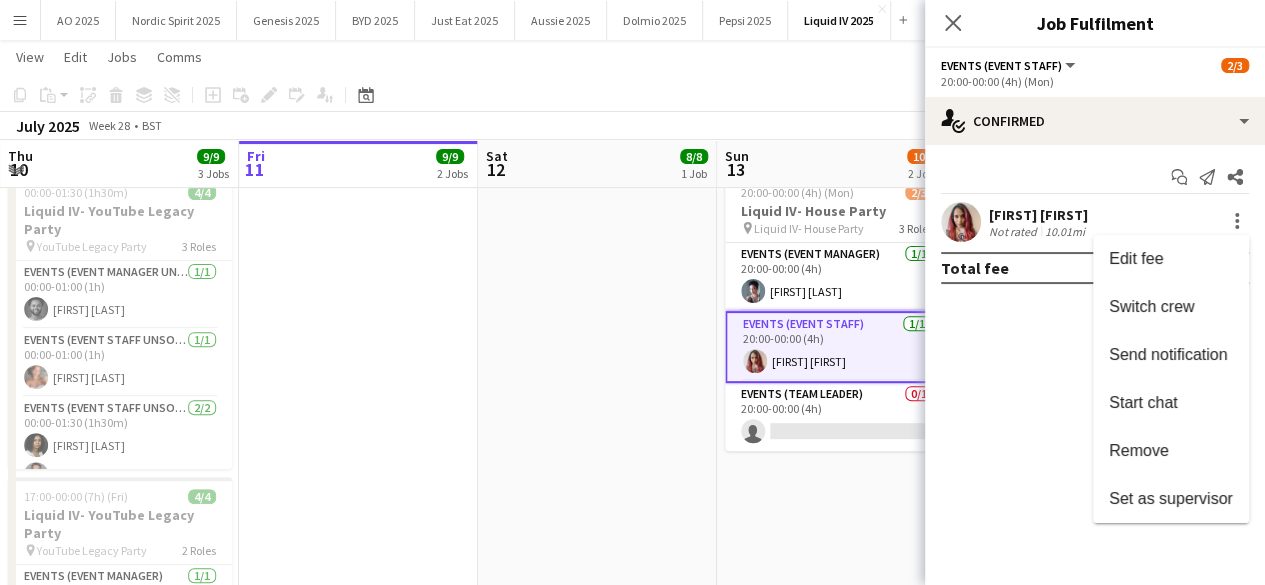 click on "Remove" at bounding box center [1171, 451] 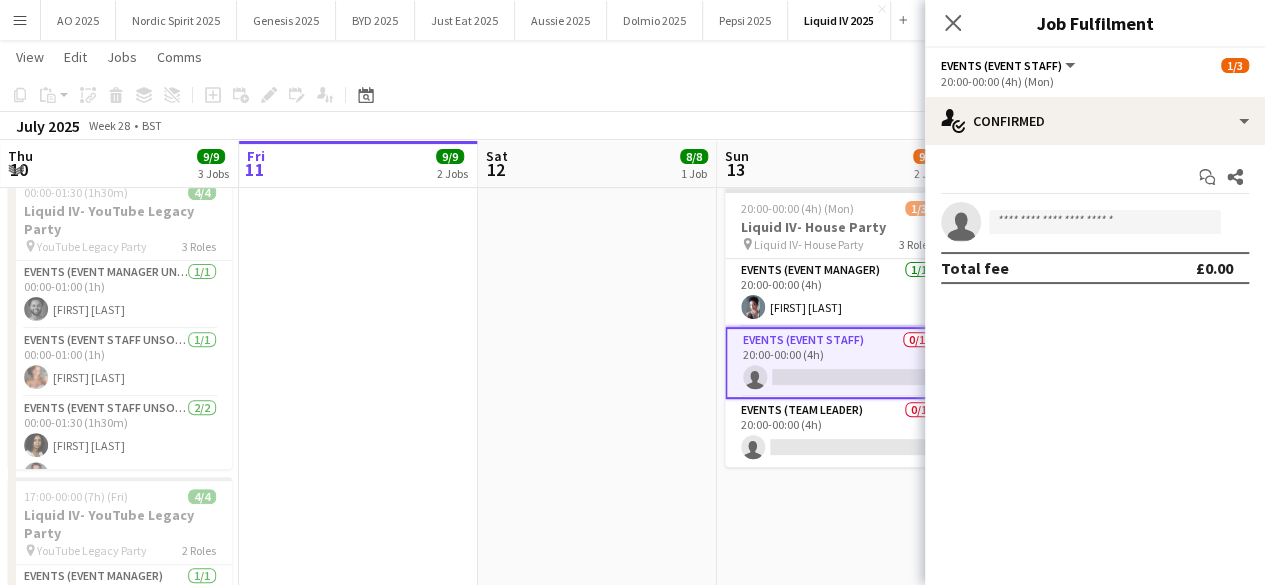 click on "Updated   20:00-00:00 (4h) (Mon)   1/3   Liquid IV- House Party
pin
Liquid IV- House Party   3 Roles   Events (Event Manager)   1/1   20:00-00:00 (4h)
[FIRST] [LAST]  Events (Event Staff)   0/1   20:00-00:00 (4h)
single-neutral-actions
Events (Team Leader)   0/1   20:00-00:00 (4h)
single-neutral-actions" at bounding box center [836, 483] 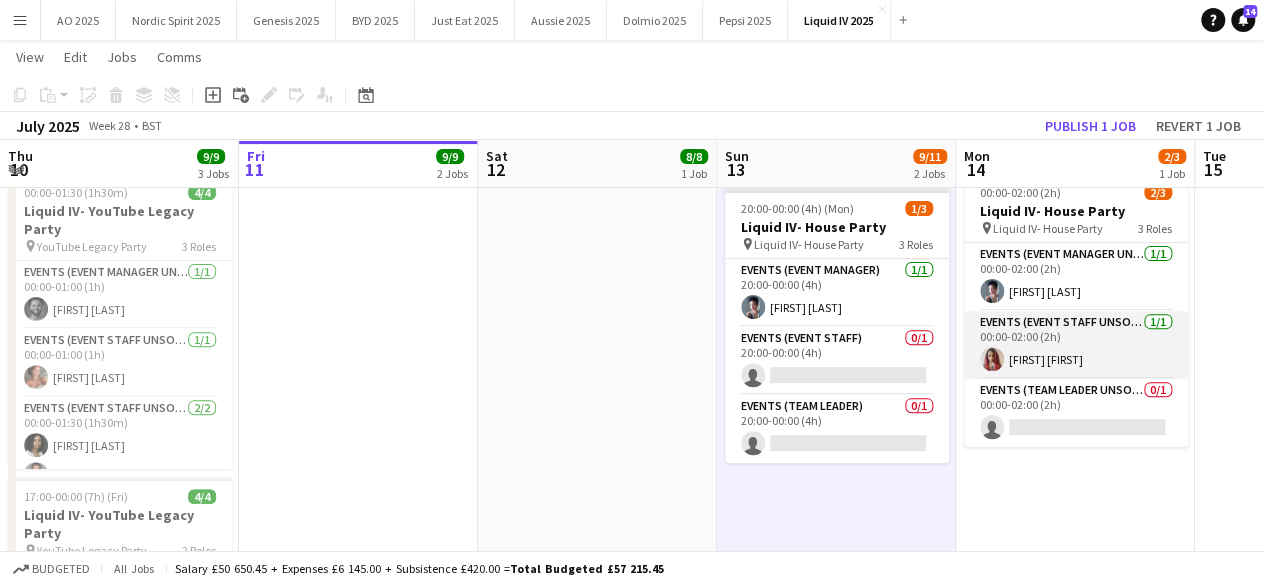 click on "Events (Event Staff Unsocial)   1/1   00:00-02:00 (2h)
[FIRST] [LAST]" at bounding box center (1076, 345) 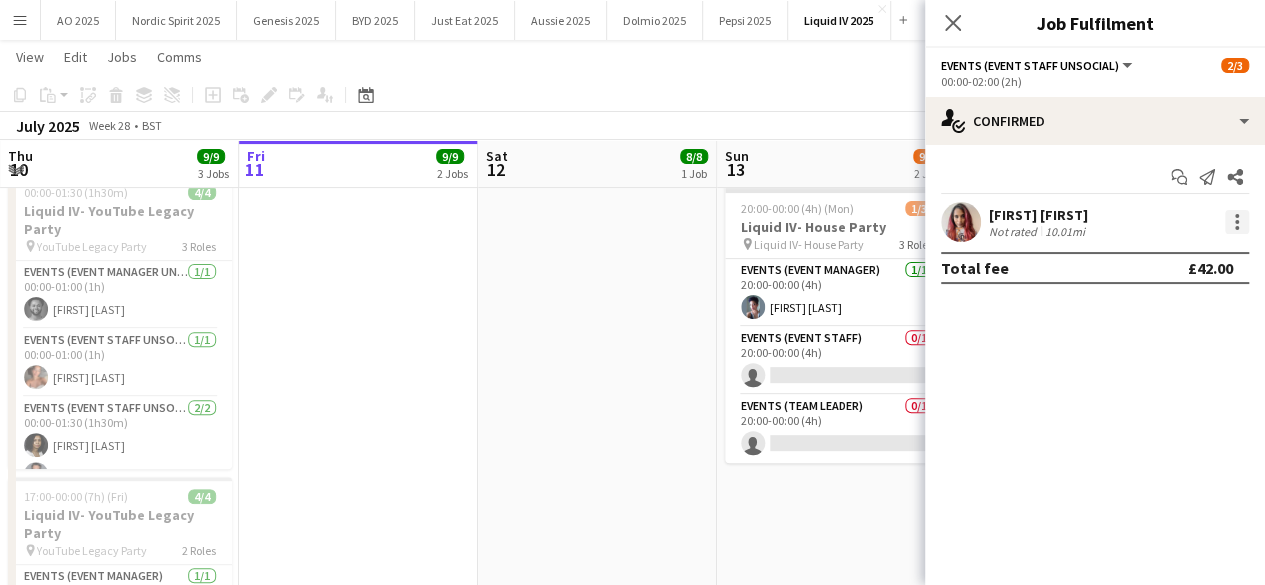 click at bounding box center (1237, 222) 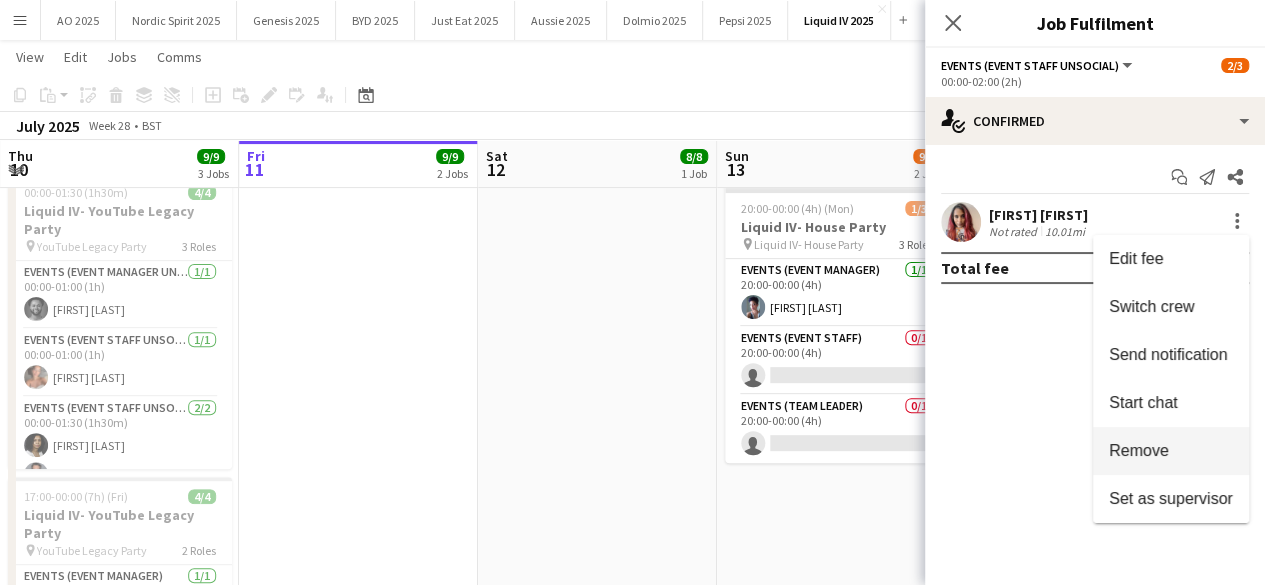 click on "Remove" at bounding box center [1139, 450] 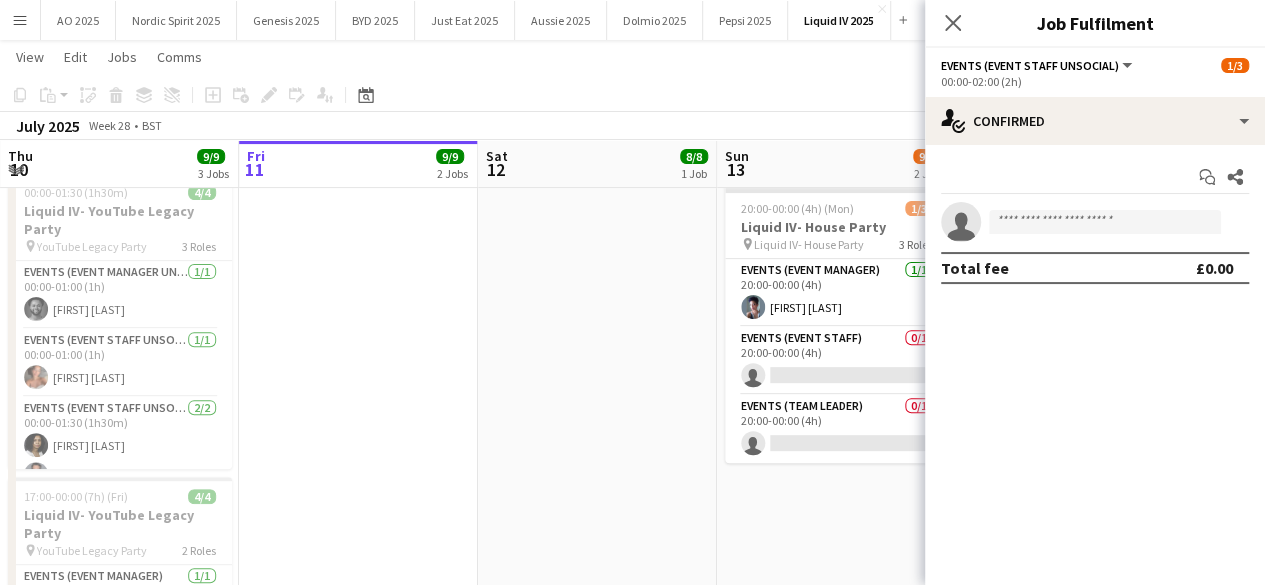 drag, startPoint x: 809, startPoint y: 548, endPoint x: 1016, endPoint y: 248, distance: 364.48456 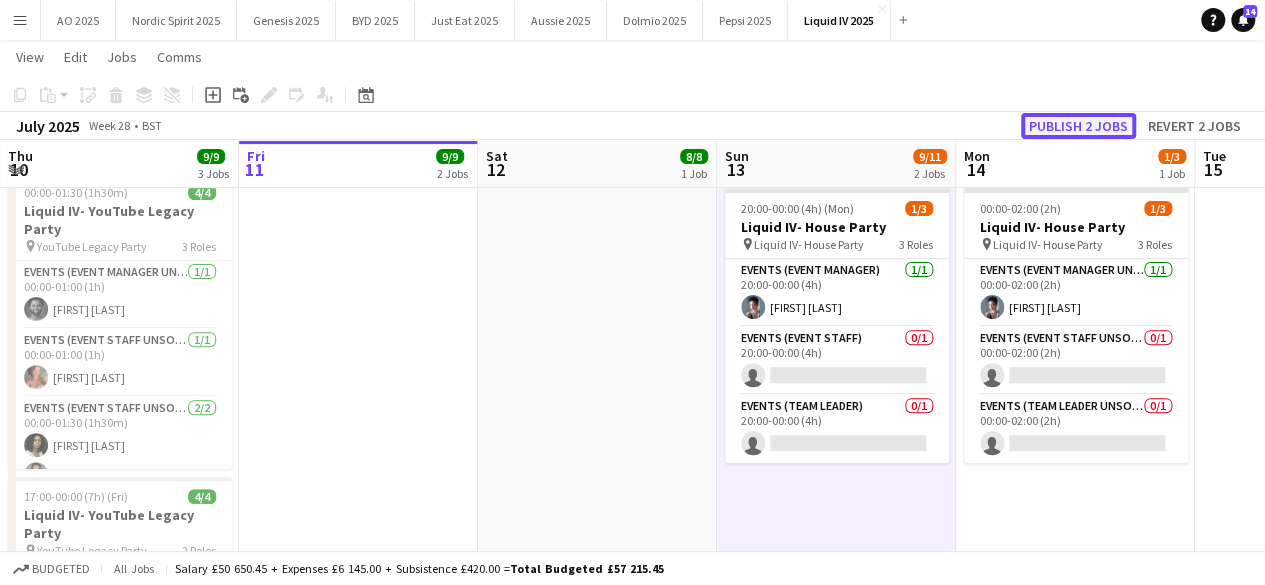 click on "Publish 2 jobs" 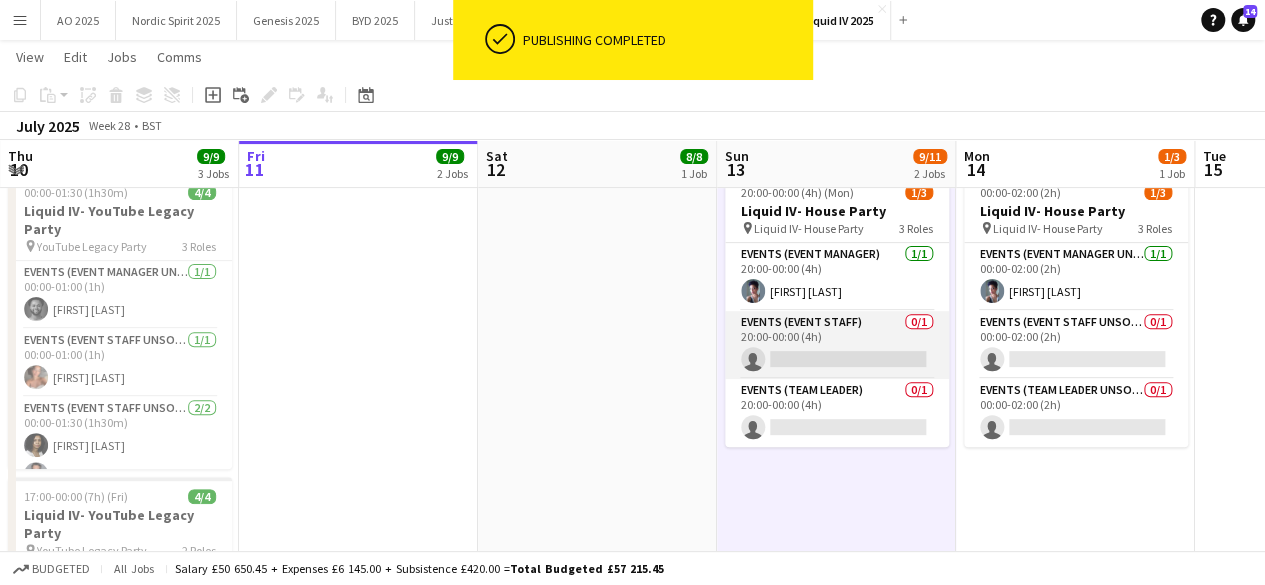 click on "Events (Event Staff)   0/1   20:00-00:00 (4h)
single-neutral-actions" at bounding box center [837, 345] 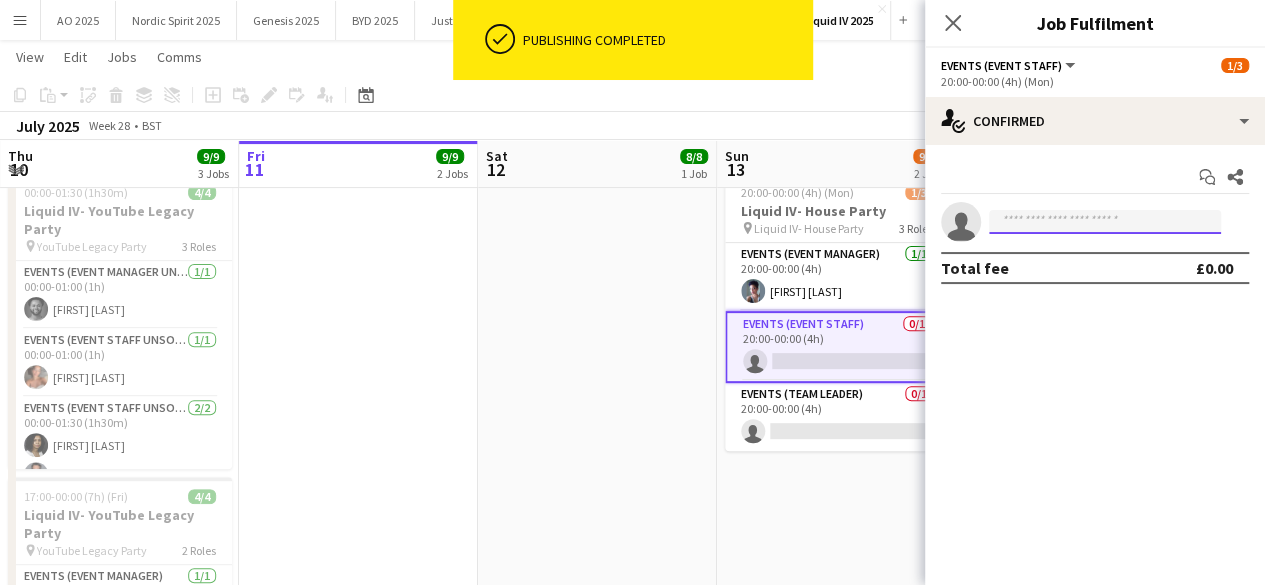 click at bounding box center [1105, 222] 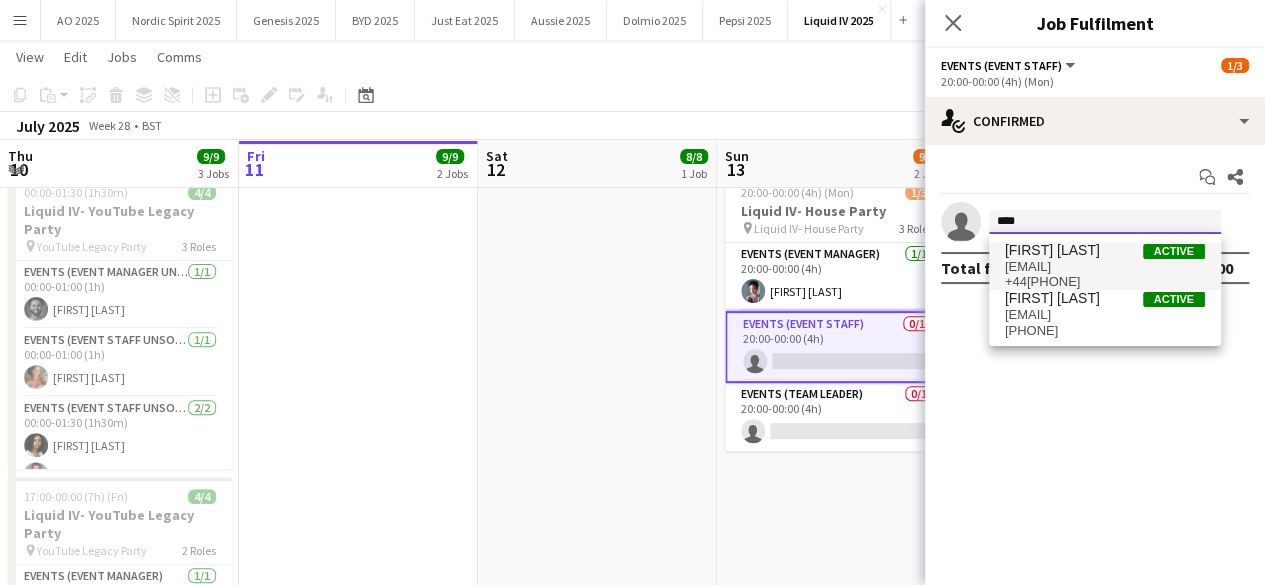 type on "****" 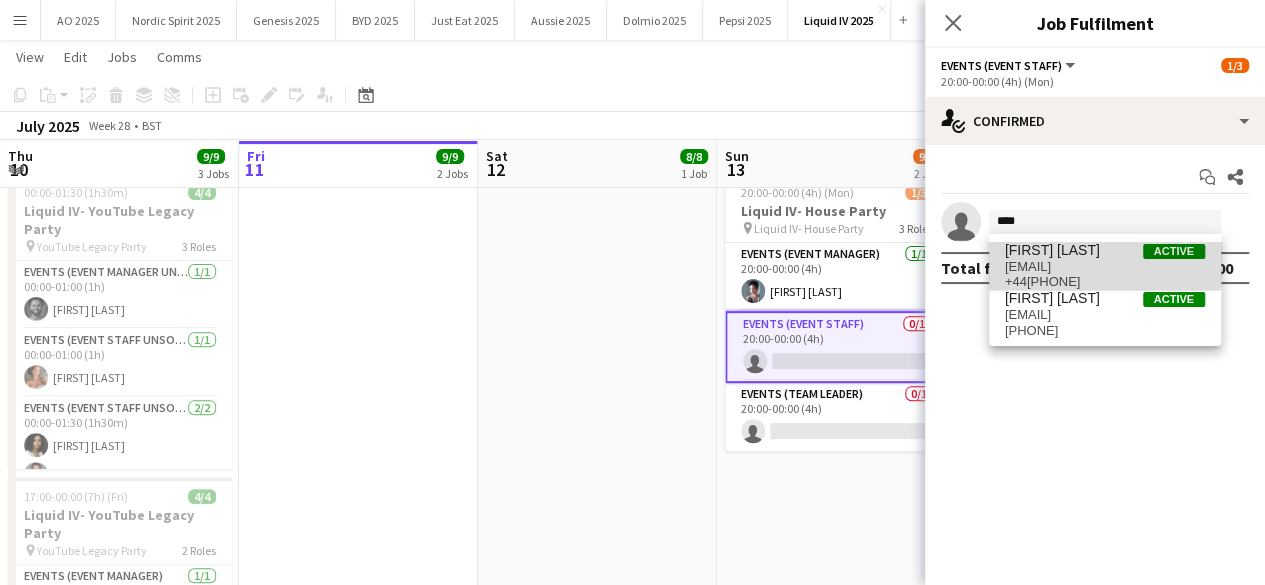 click on "[FIRST] [LAST]" at bounding box center [1052, 250] 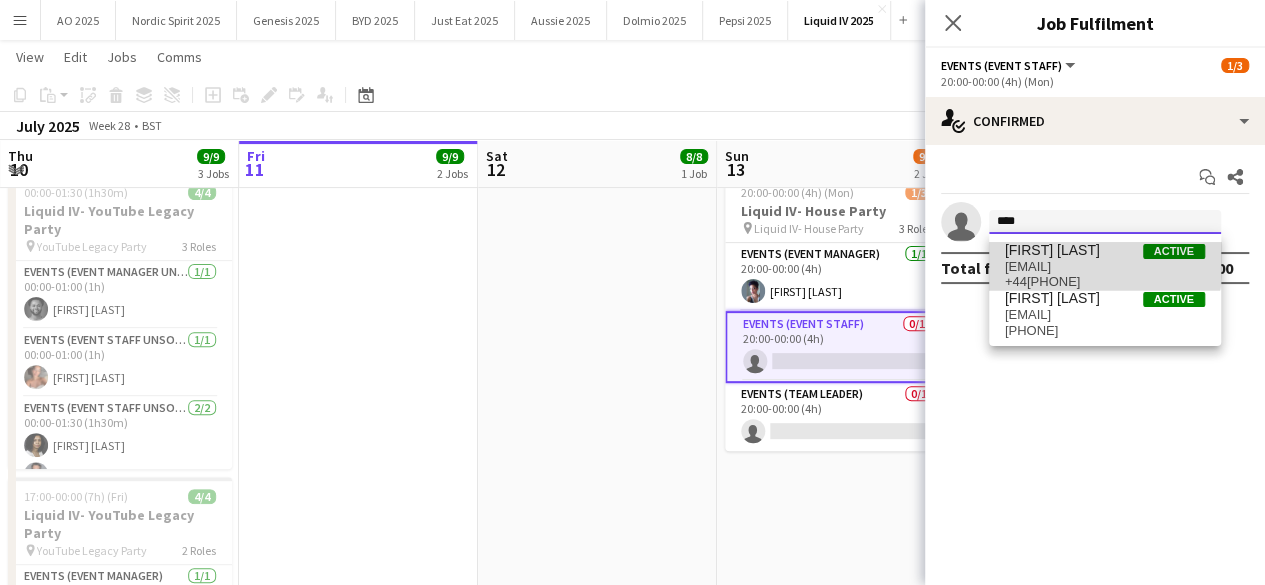 type 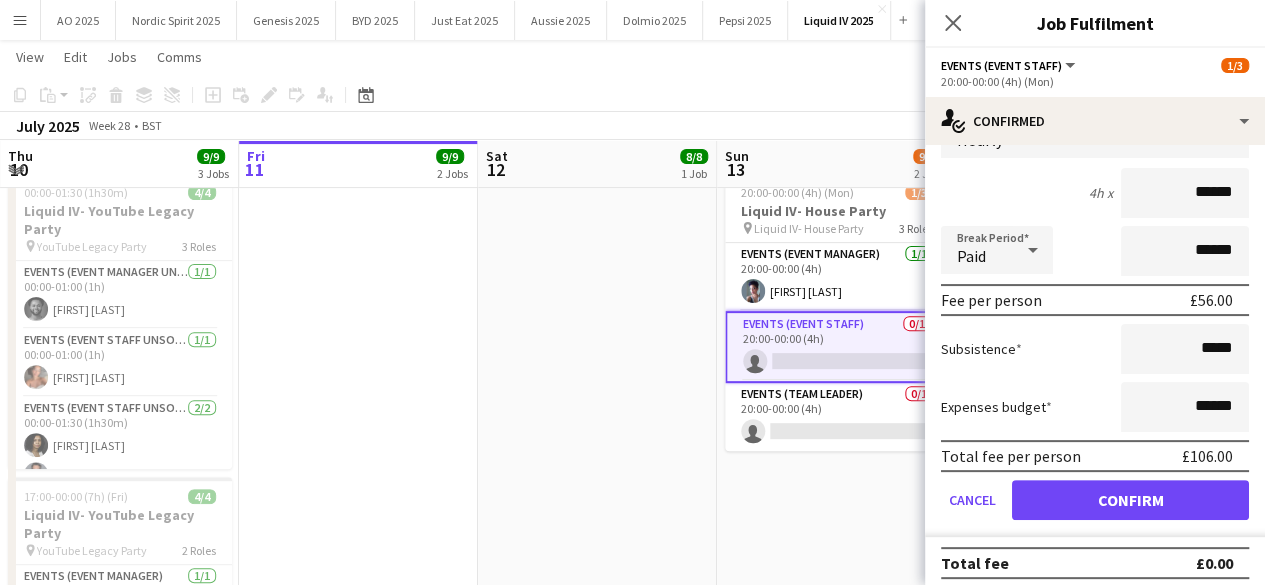 scroll, scrollTop: 168, scrollLeft: 0, axis: vertical 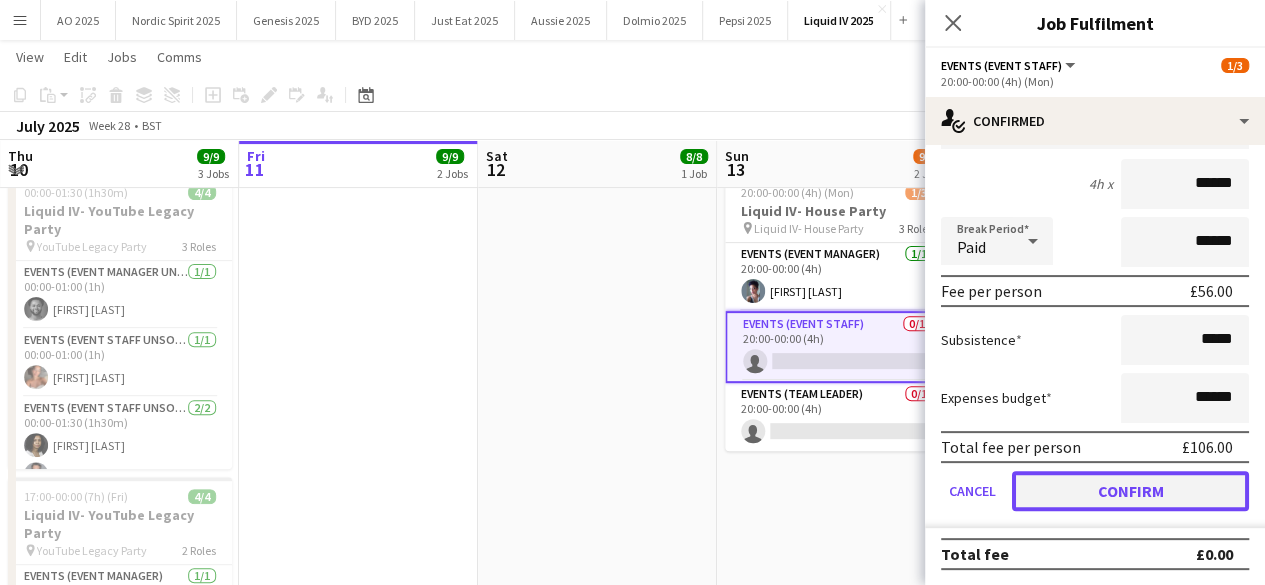 click on "Confirm" at bounding box center (1130, 491) 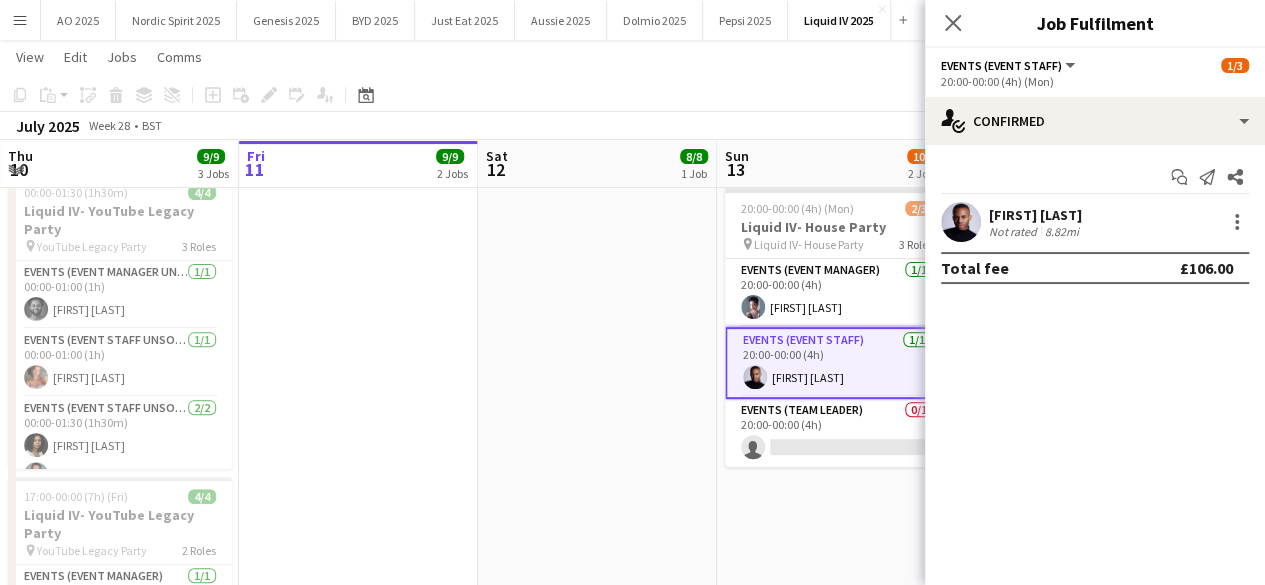 scroll, scrollTop: 0, scrollLeft: 0, axis: both 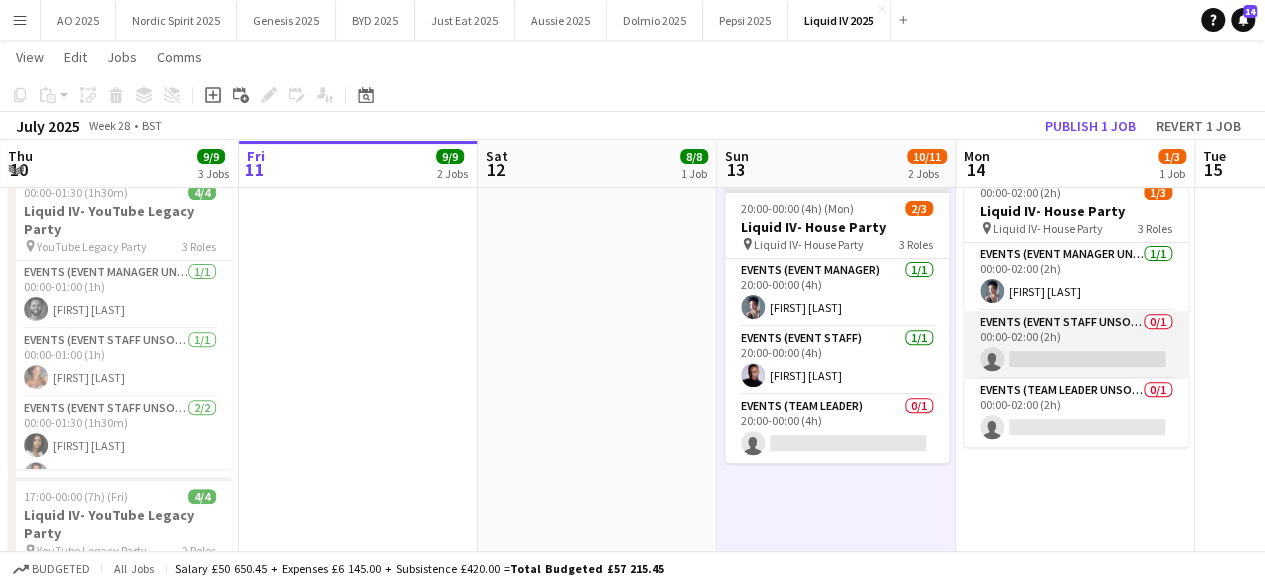 click on "Events (Event Staff Unsocial)   0/1   00:00-02:00 (2h)
single-neutral-actions" at bounding box center (1076, 345) 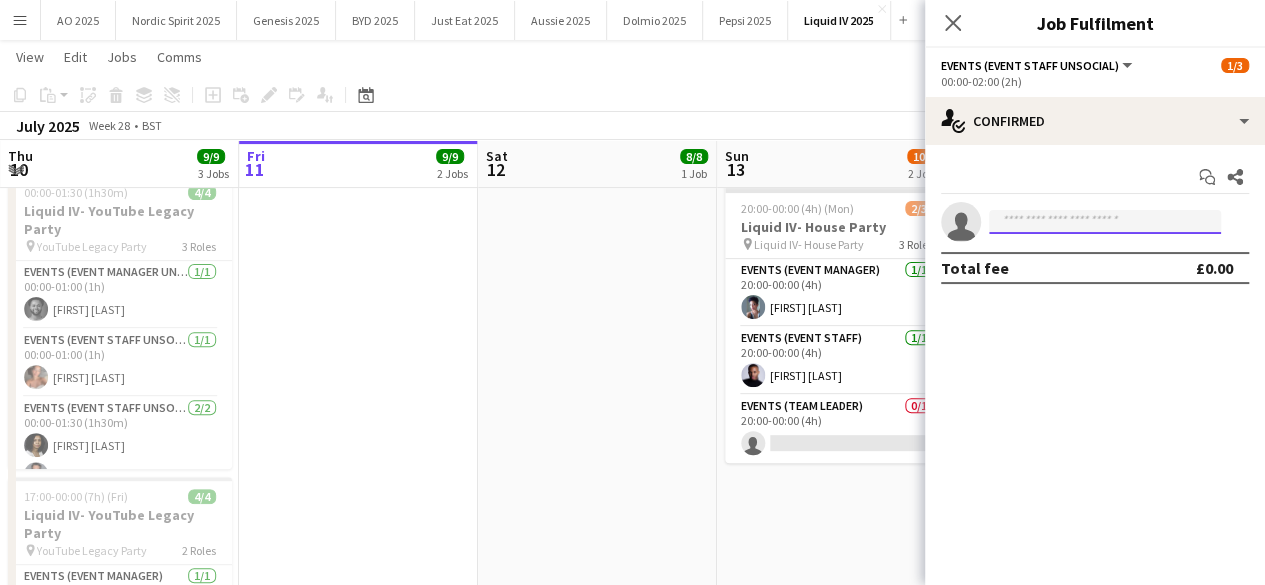 click at bounding box center (1105, 222) 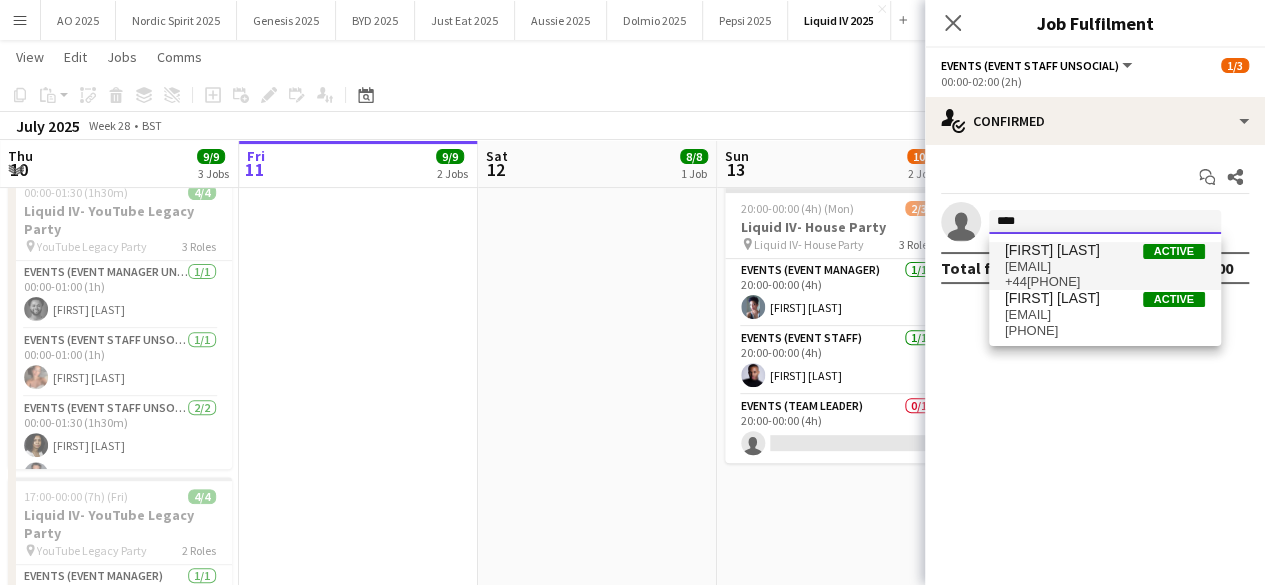 type on "****" 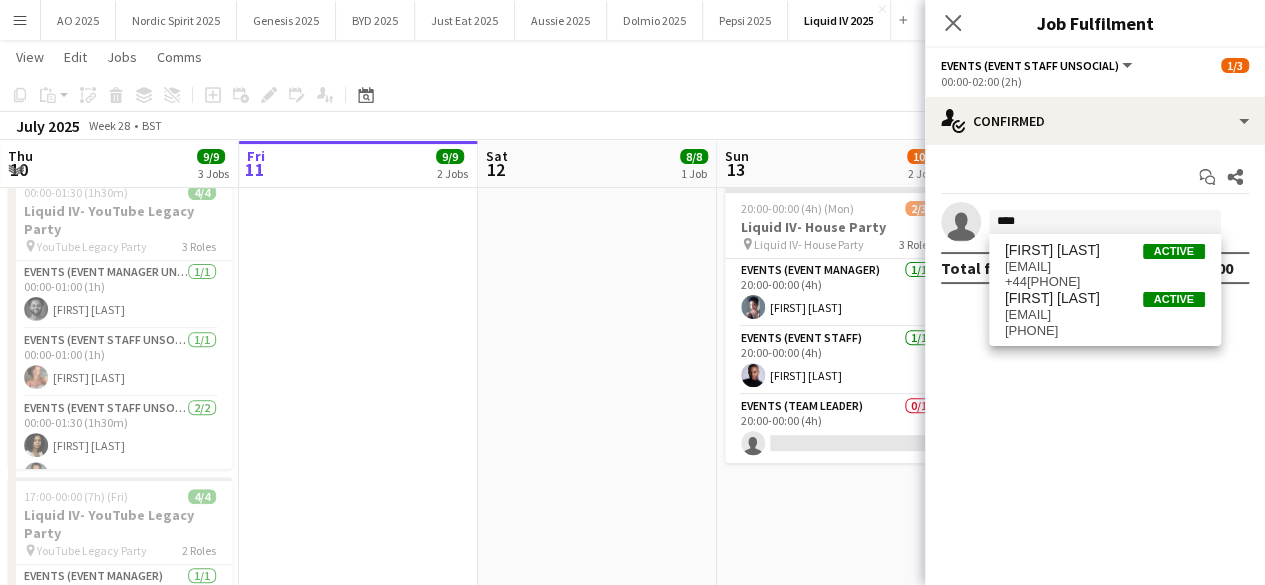 click on "[FIRST] [LAST]" at bounding box center (1052, 250) 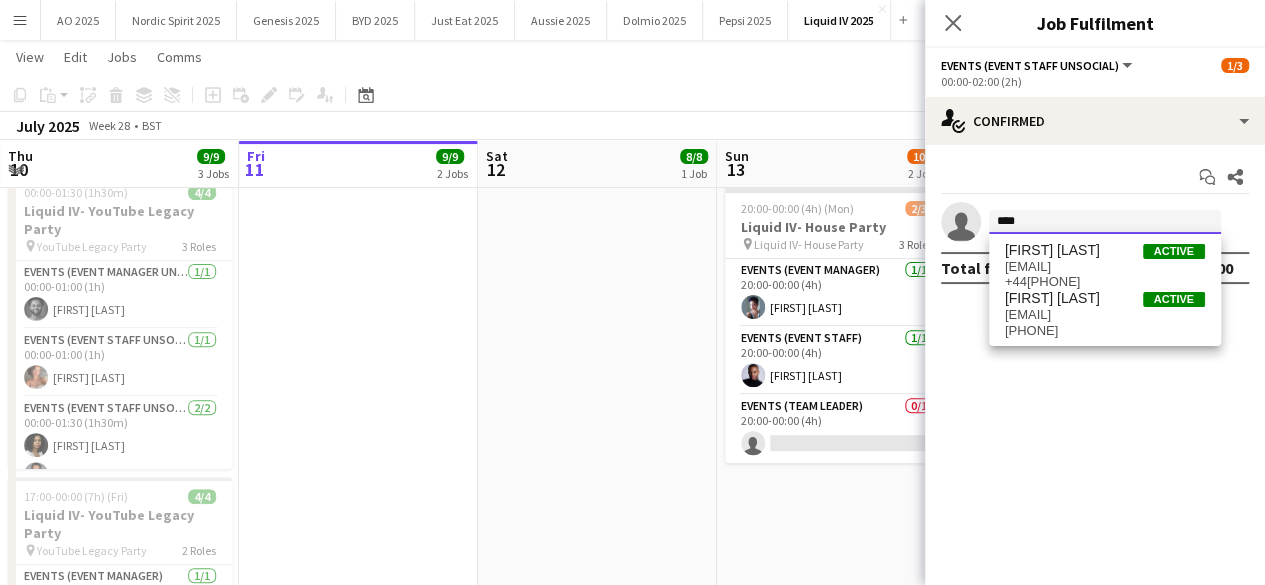 type 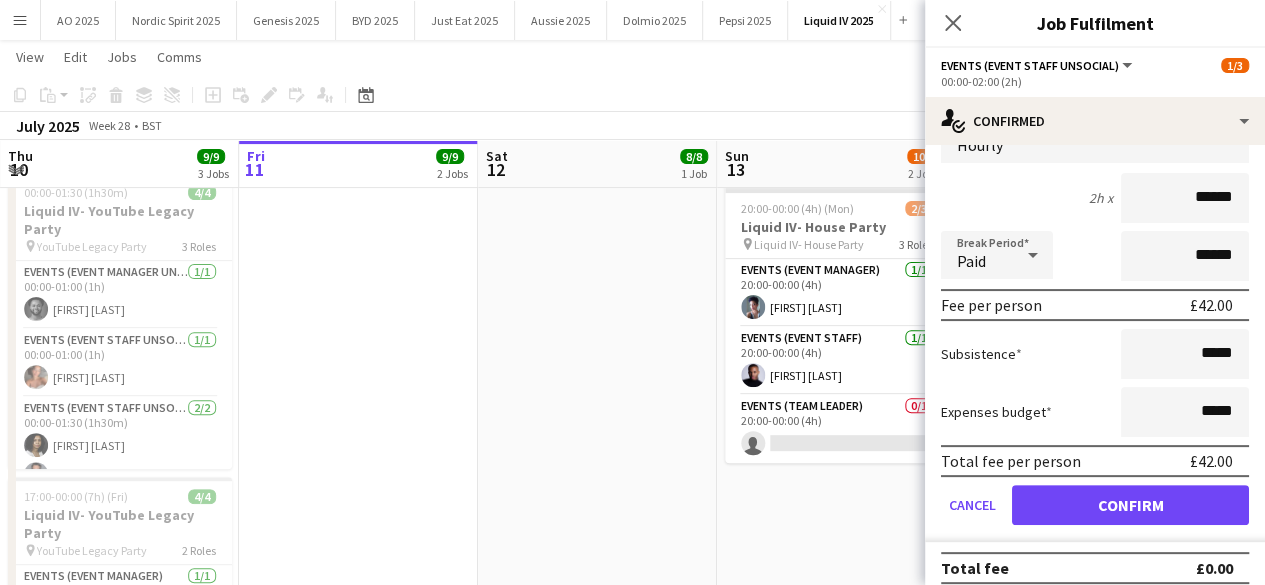 scroll, scrollTop: 155, scrollLeft: 0, axis: vertical 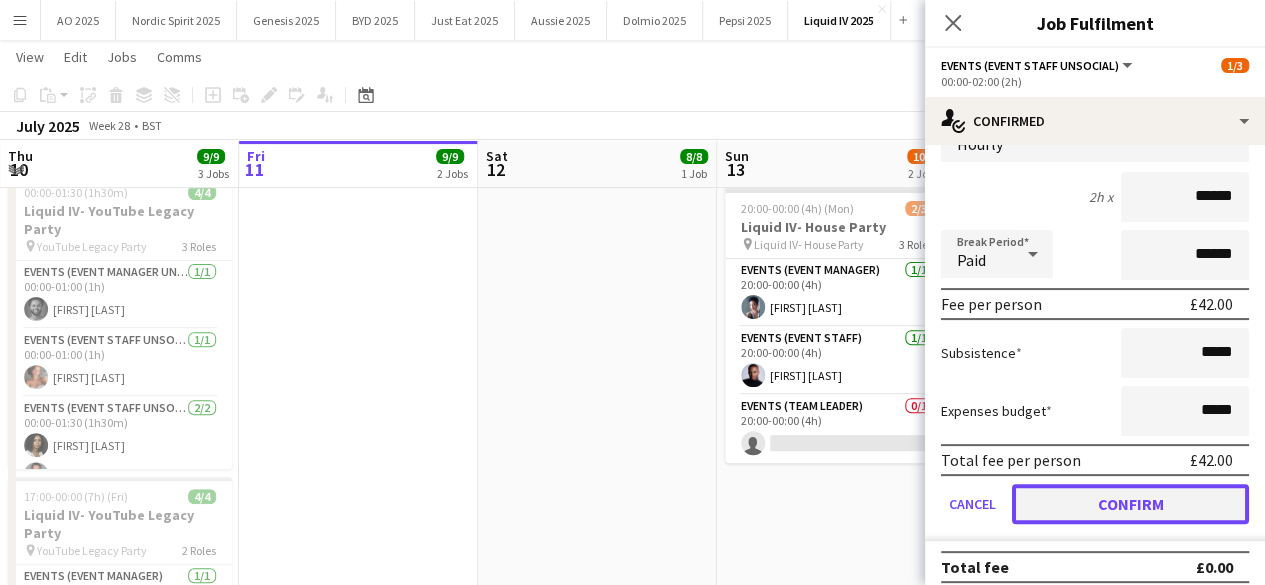 click on "Confirm" at bounding box center (1130, 504) 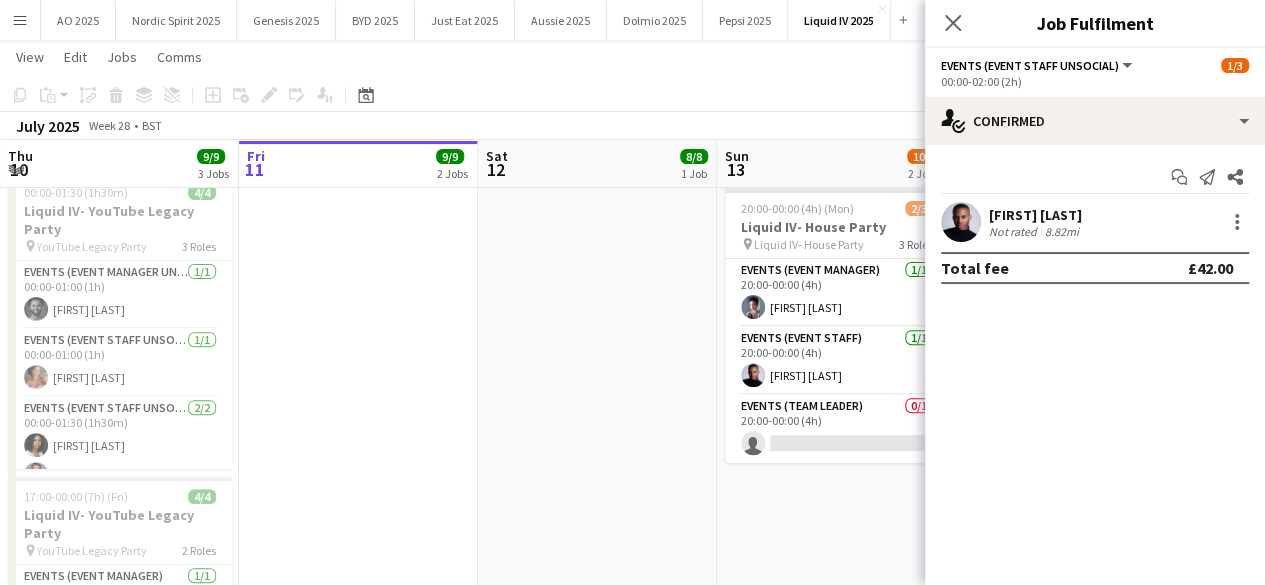 scroll, scrollTop: 0, scrollLeft: 0, axis: both 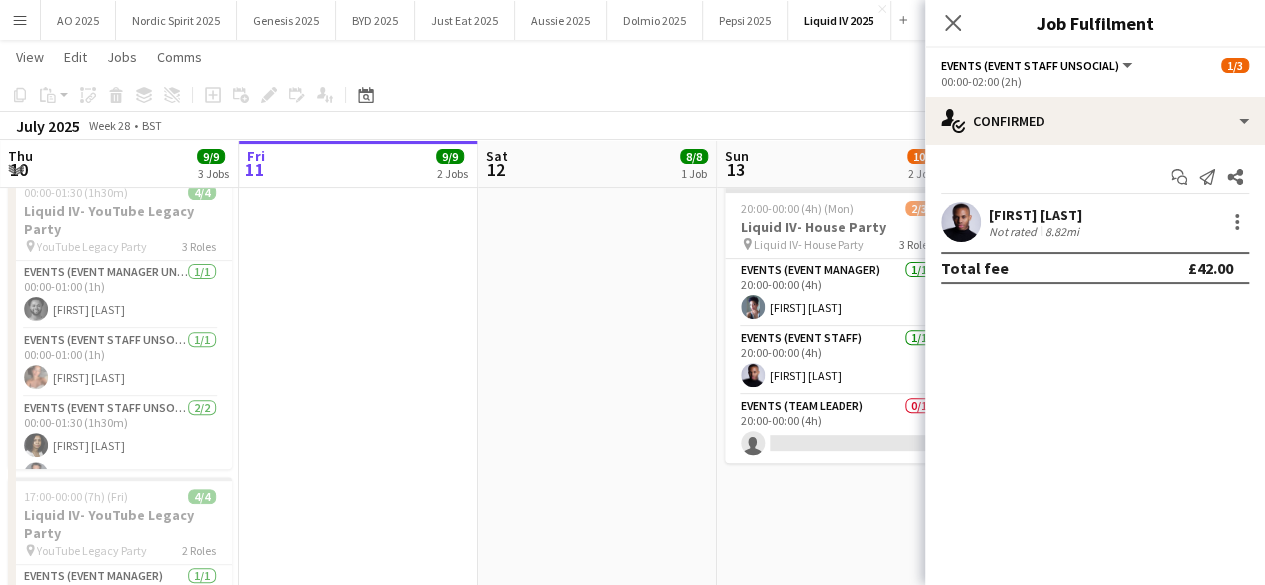 click on "Updated   20:00-00:00 (4h) (Mon)   2/3   Liquid IV- House Party
pin
Liquid IV- House Party   3 Roles   Events (Event Manager)   1/1   20:00-00:00 (4h)
[FIRST] [LAST]  Events (Event Staff)   1/1   20:00-00:00 (4h)
[FIRST] [LAST]  Events (Team Leader)   0/1   20:00-00:00 (4h)
single-neutral-actions" at bounding box center (836, 483) 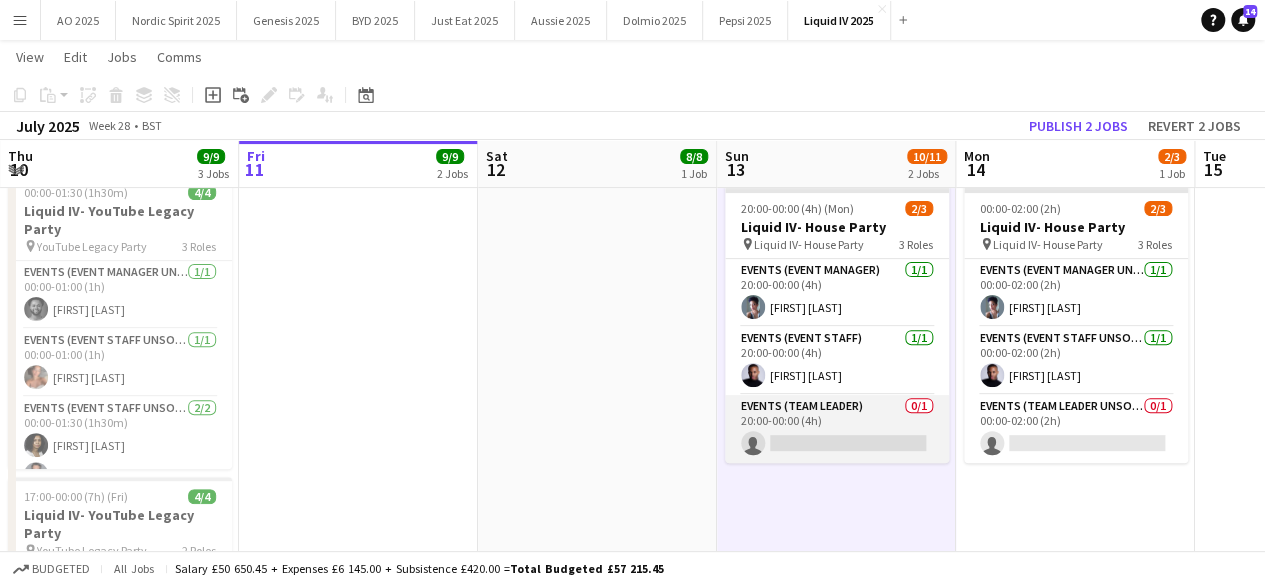 click on "Events (Team Leader)   0/1   20:00-00:00 (4h)
single-neutral-actions" at bounding box center (837, 429) 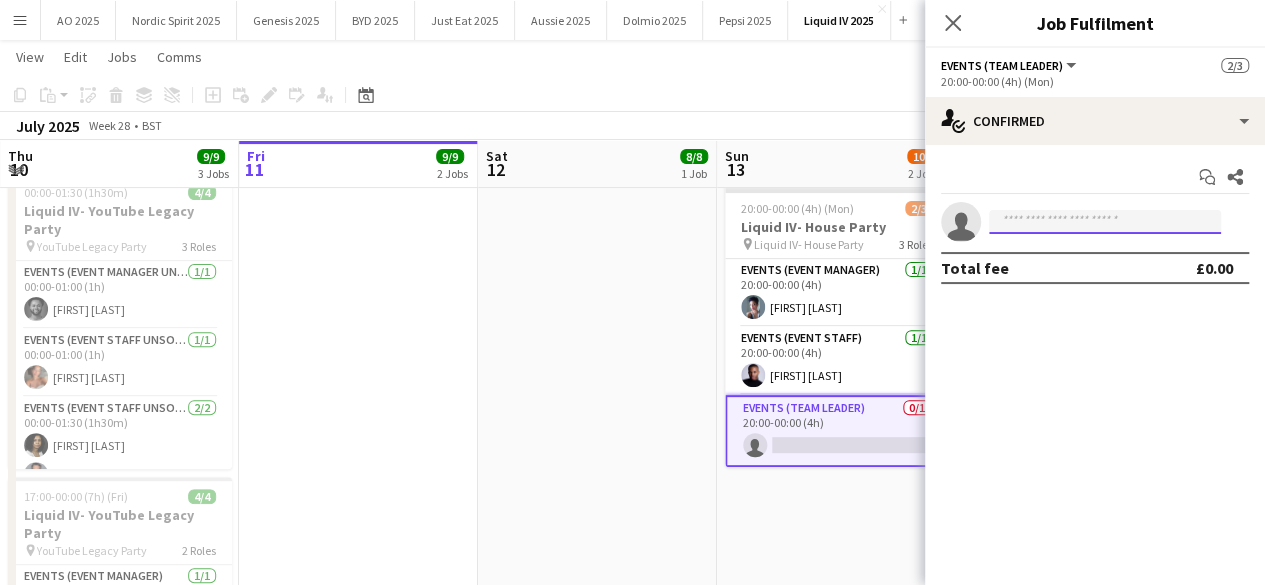 click at bounding box center (1105, 222) 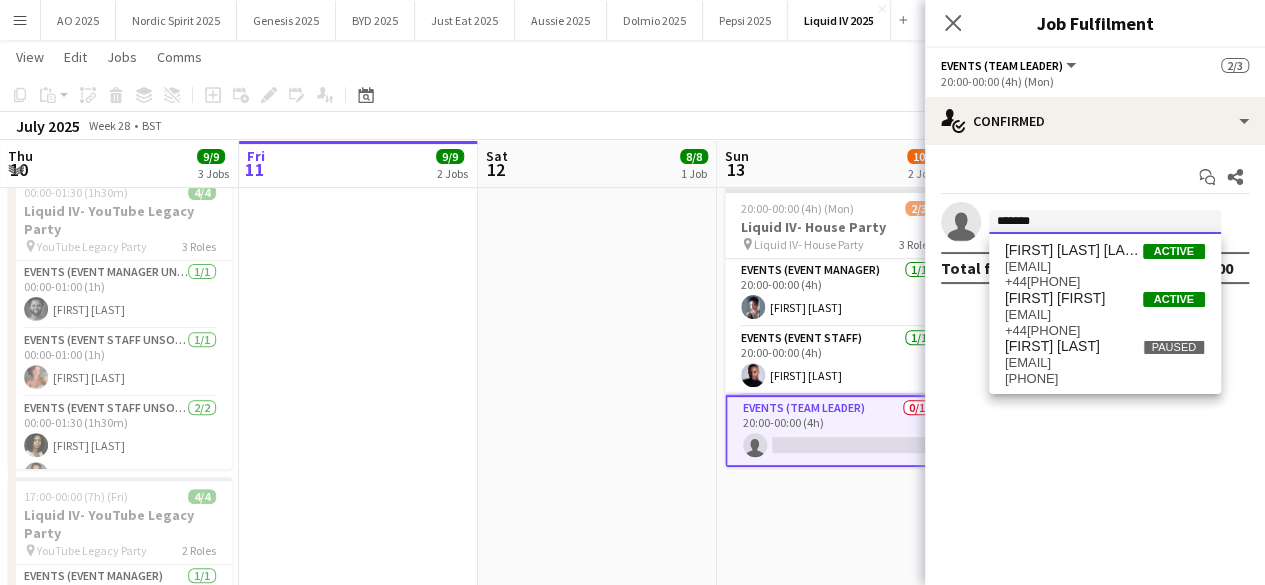 type on "*******" 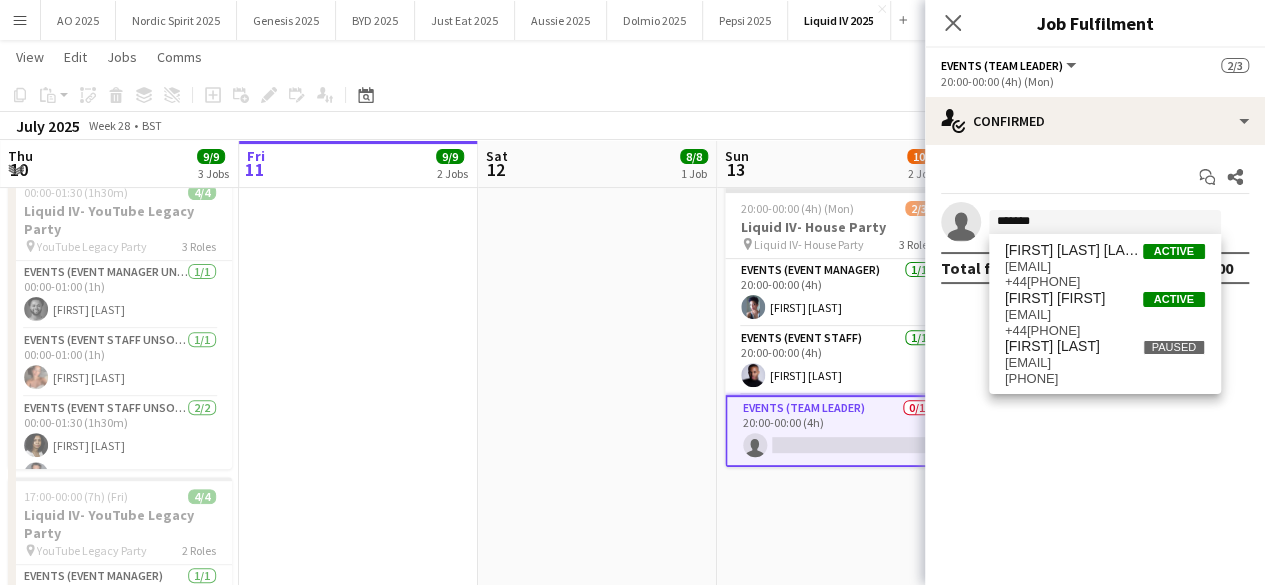 click on "[EMAIL]" at bounding box center (1105, 315) 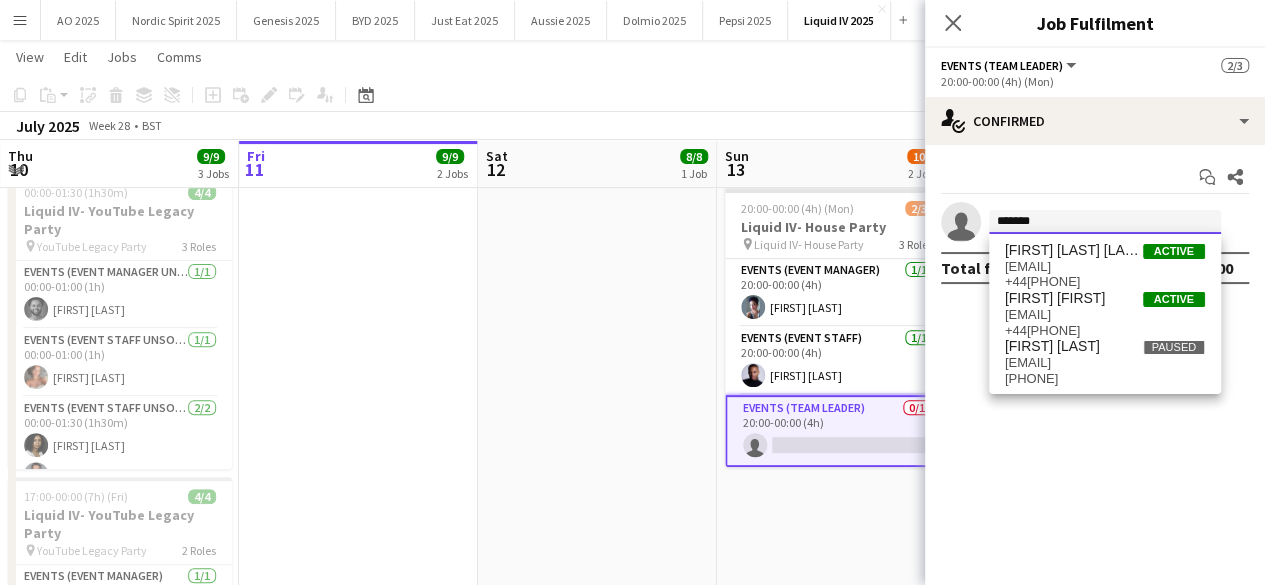 type 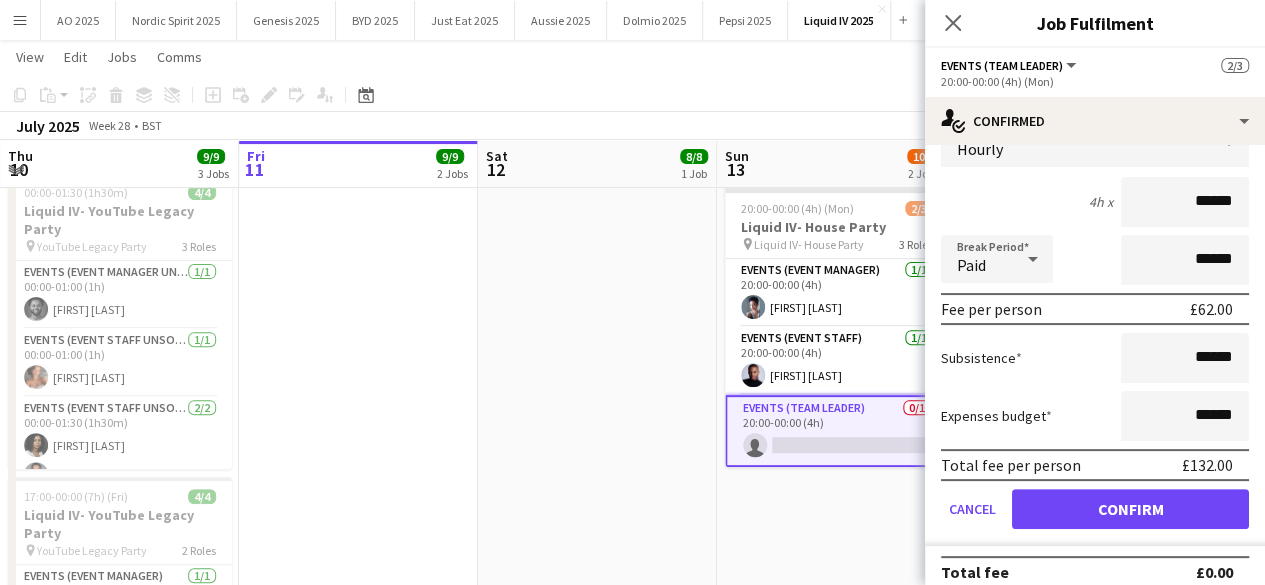 scroll, scrollTop: 168, scrollLeft: 0, axis: vertical 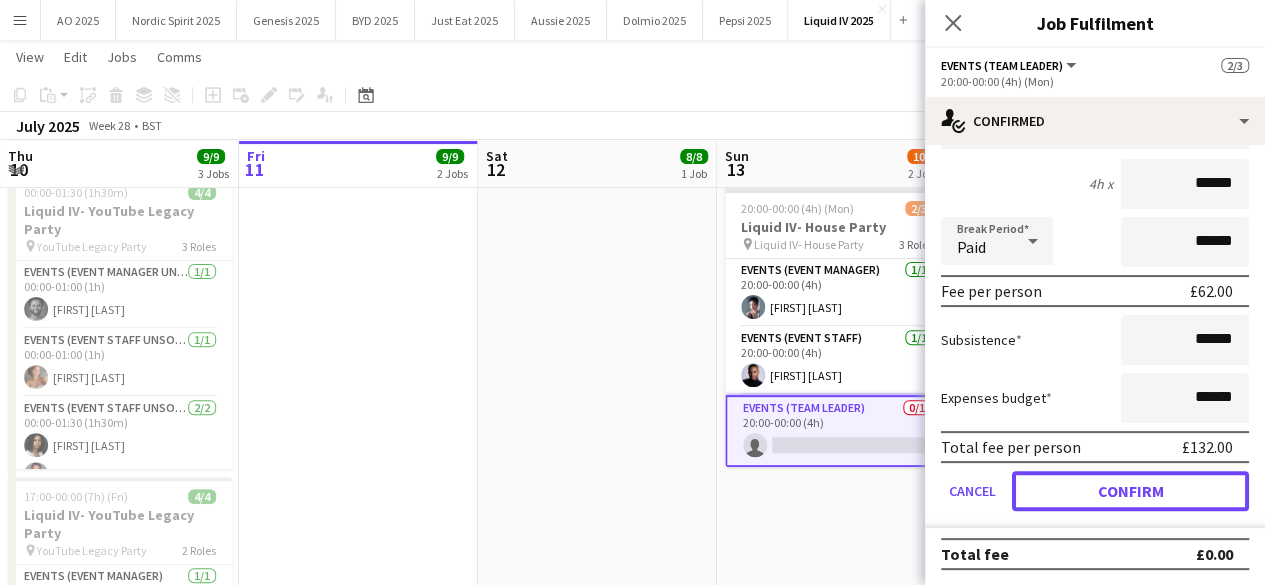 drag, startPoint x: 1118, startPoint y: 490, endPoint x: 1206, endPoint y: 329, distance: 183.48024 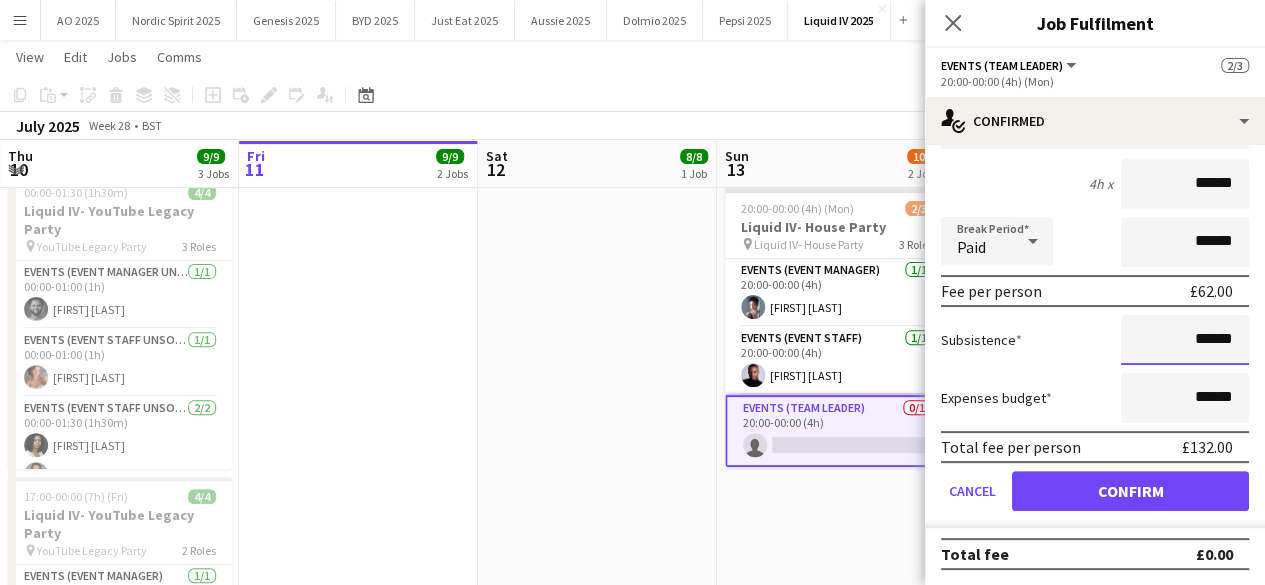 drag, startPoint x: 1225, startPoint y: 339, endPoint x: 1184, endPoint y: 343, distance: 41.19466 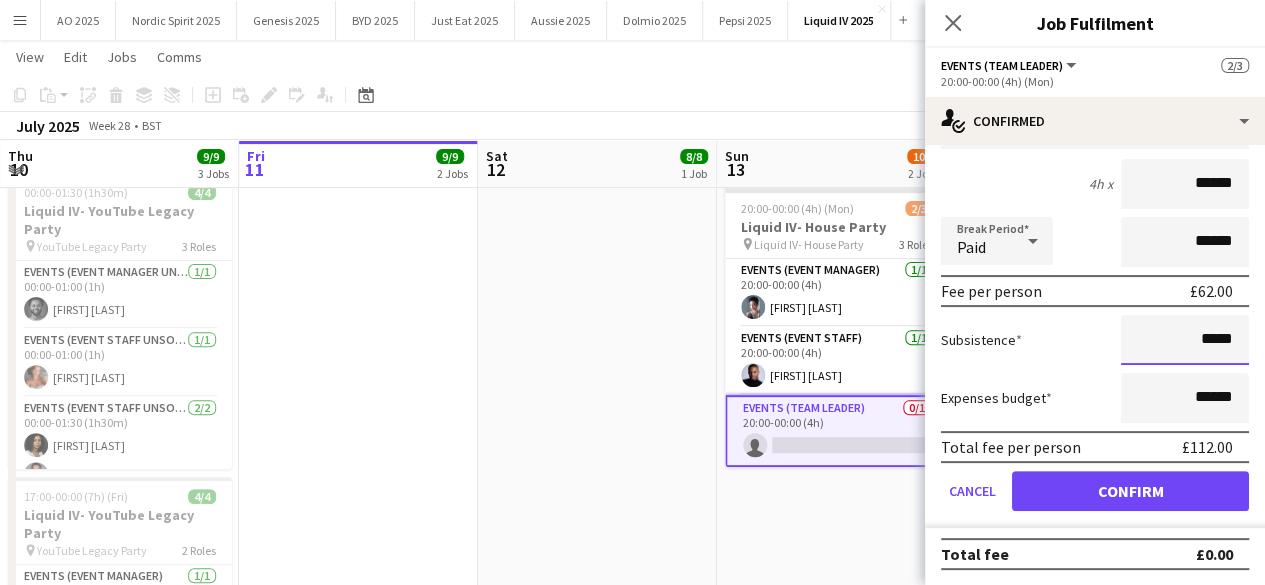 type on "*****" 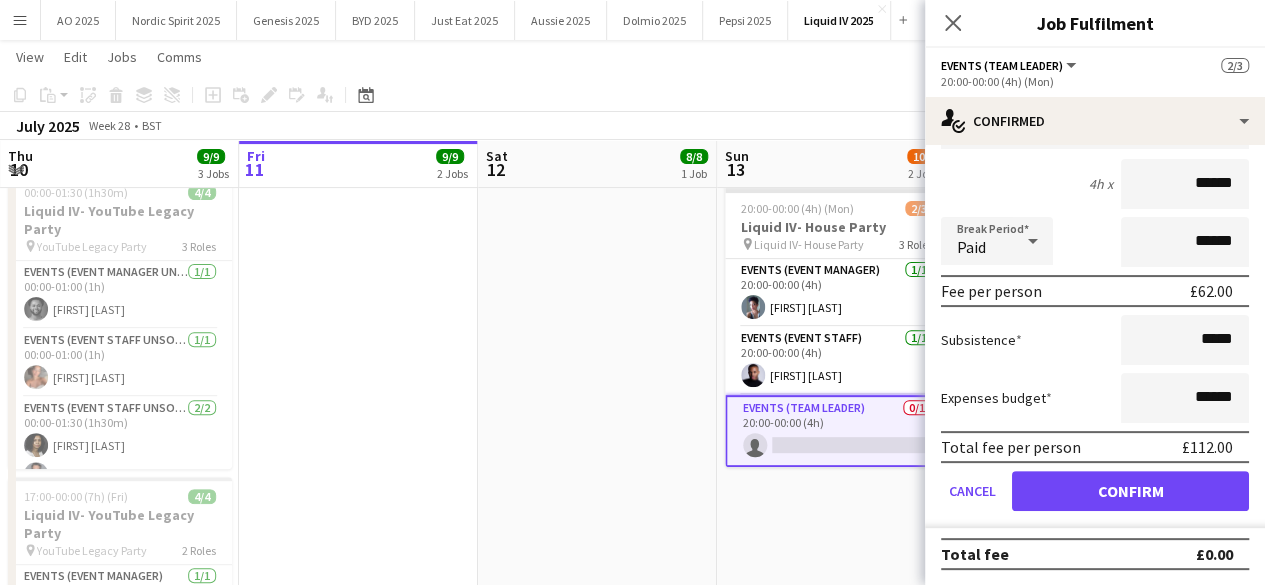 click on "Subsistence  *****" at bounding box center (1095, 340) 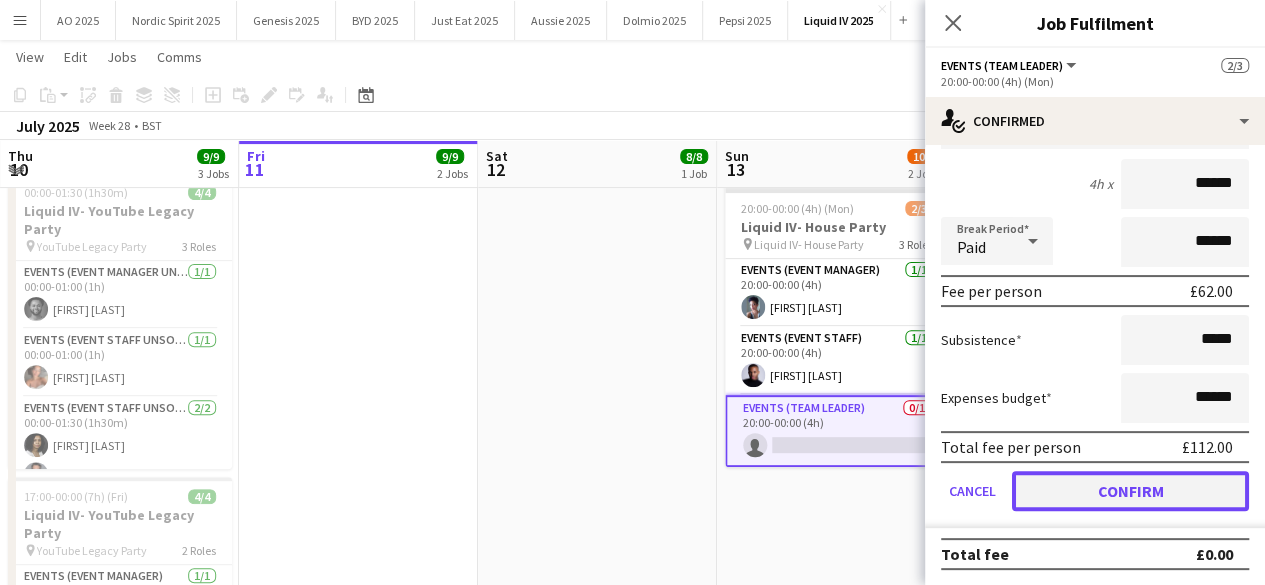 click on "Confirm" at bounding box center (1130, 491) 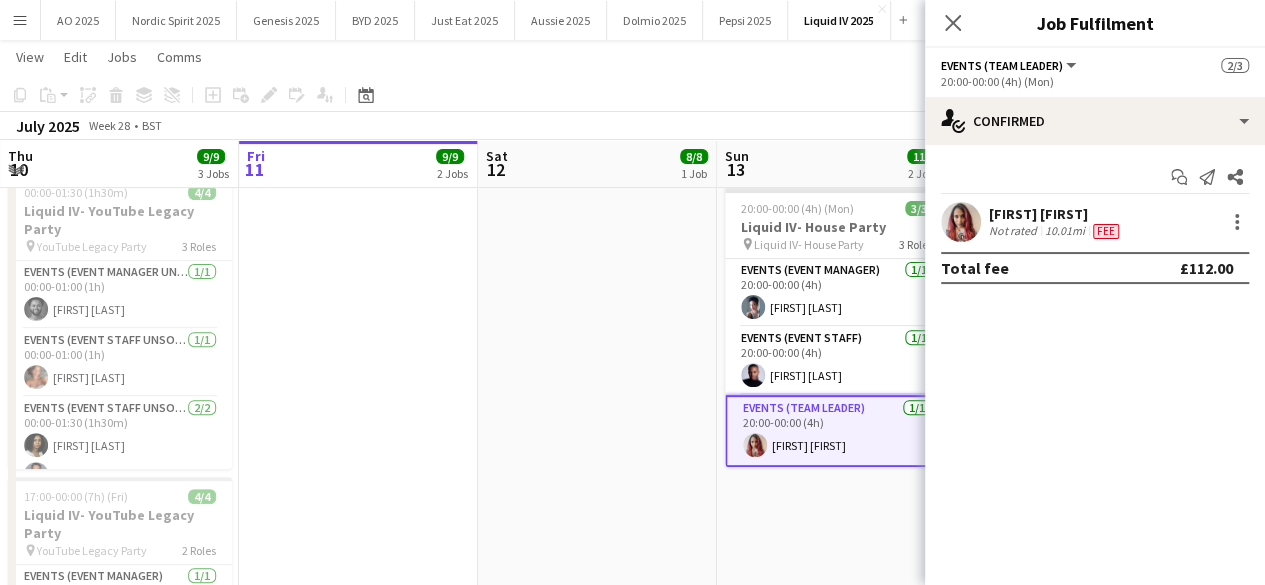 scroll, scrollTop: 0, scrollLeft: 0, axis: both 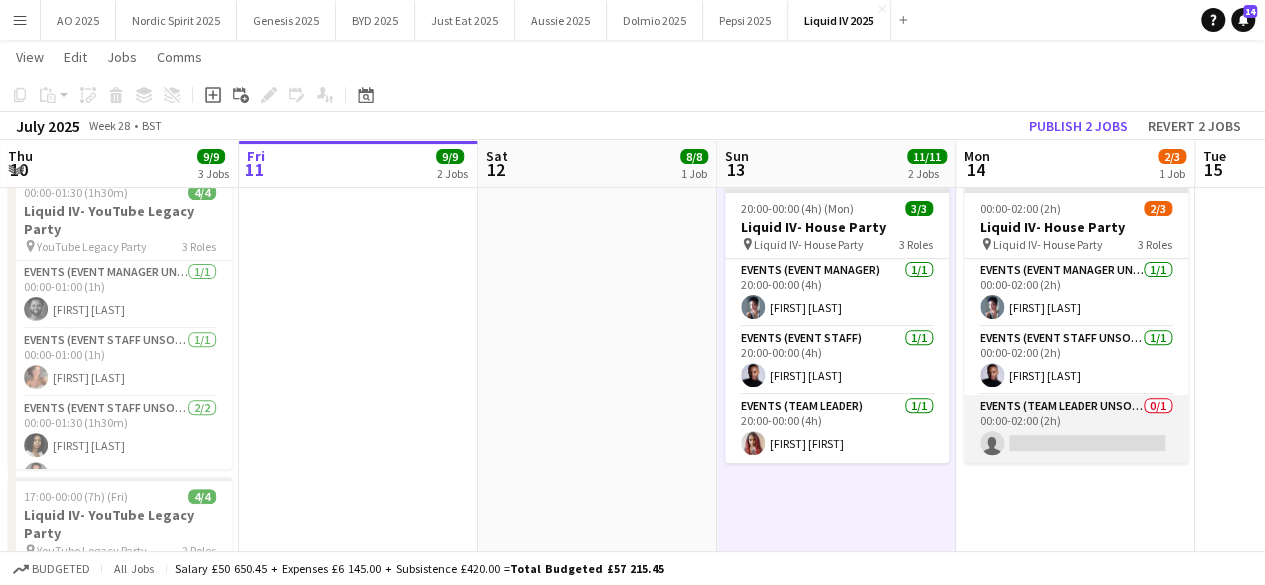click on "Events (Team Leader Unsocial)   0/1   00:00-02:00 (2h)
single-neutral-actions" at bounding box center (1076, 429) 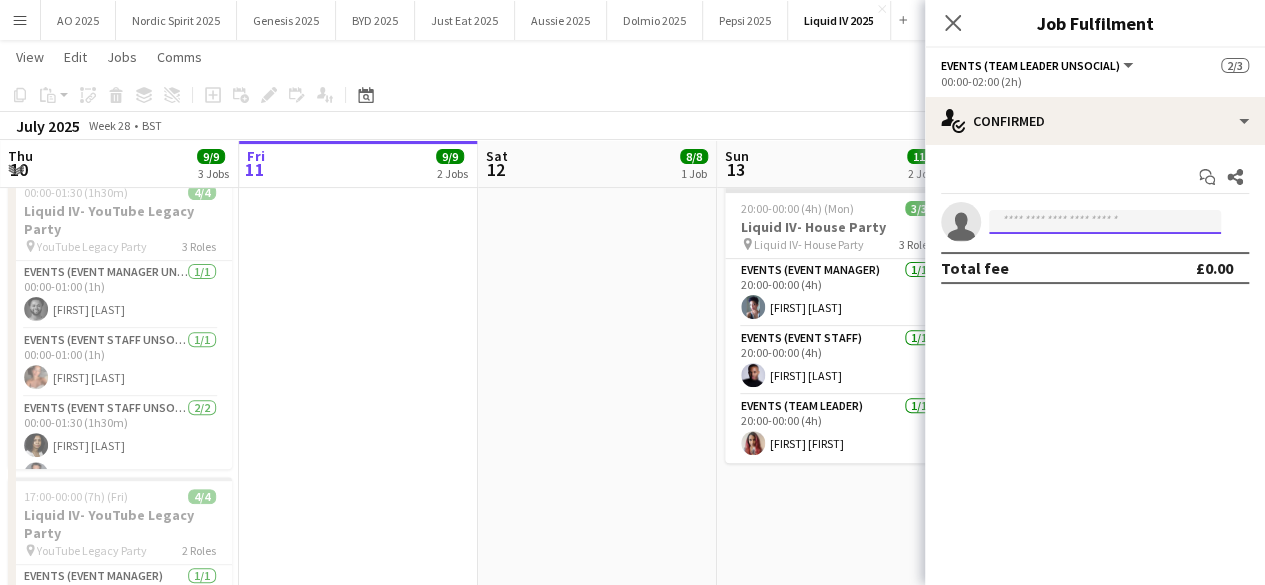 click at bounding box center (1105, 222) 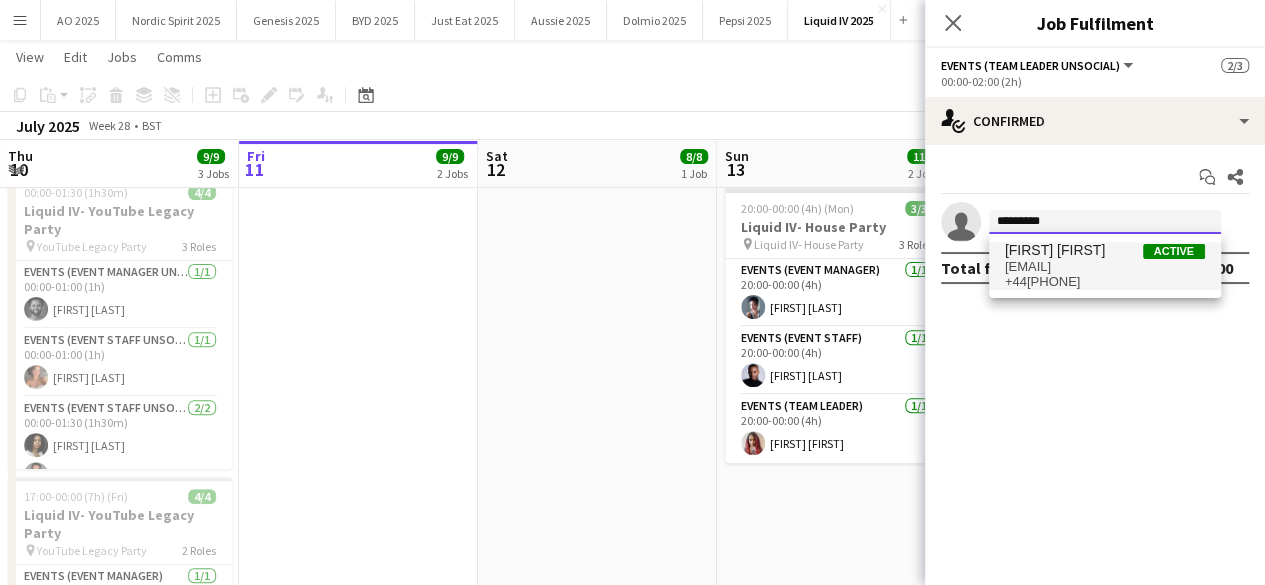 type on "*********" 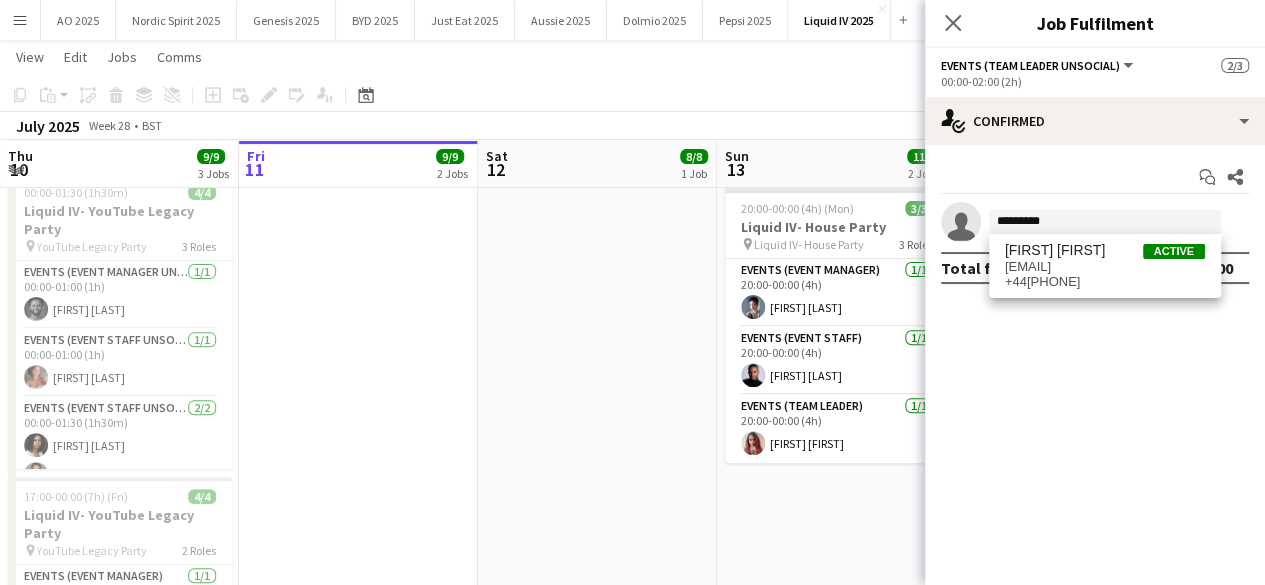 click on "[EMAIL]" at bounding box center (1105, 267) 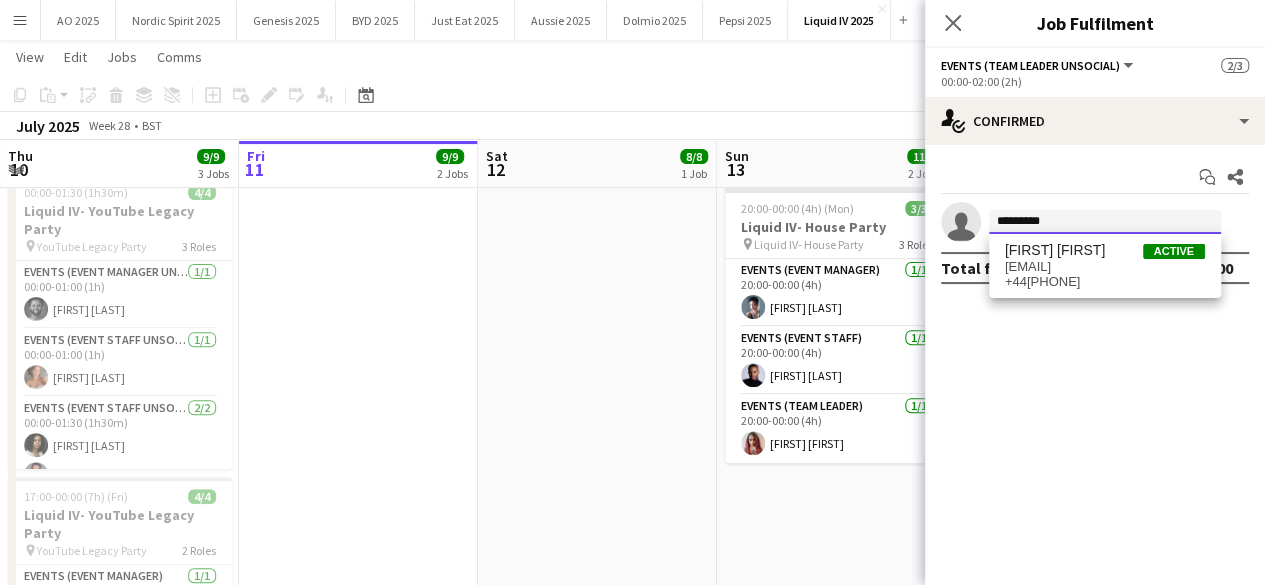 type 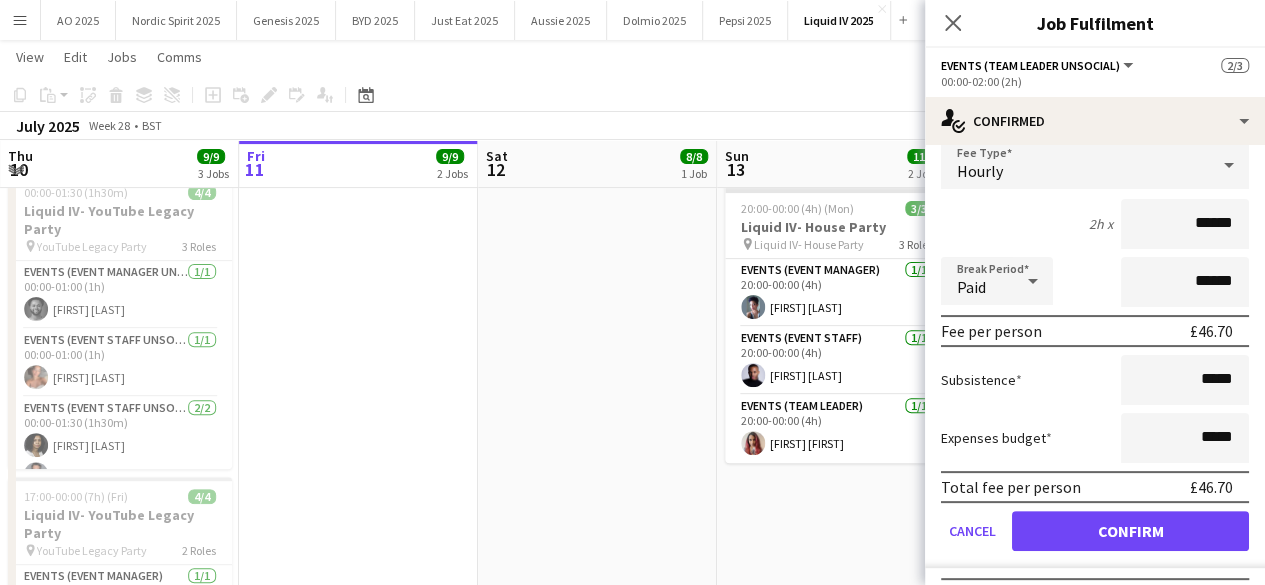 scroll, scrollTop: 130, scrollLeft: 0, axis: vertical 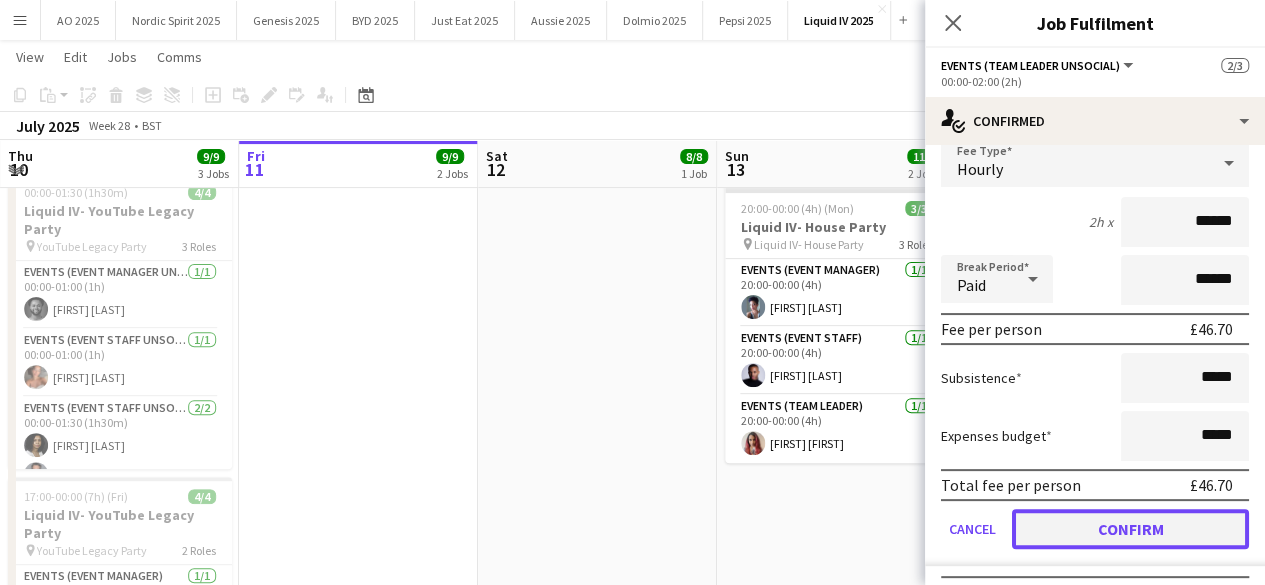 click on "Confirm" at bounding box center [1130, 529] 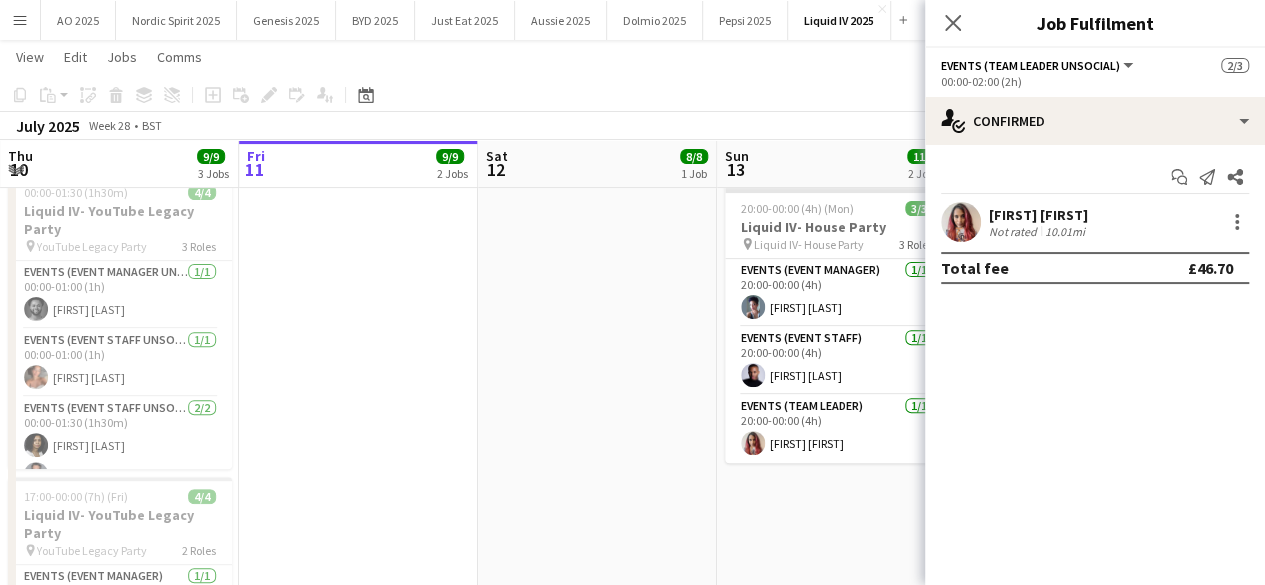 scroll, scrollTop: 0, scrollLeft: 0, axis: both 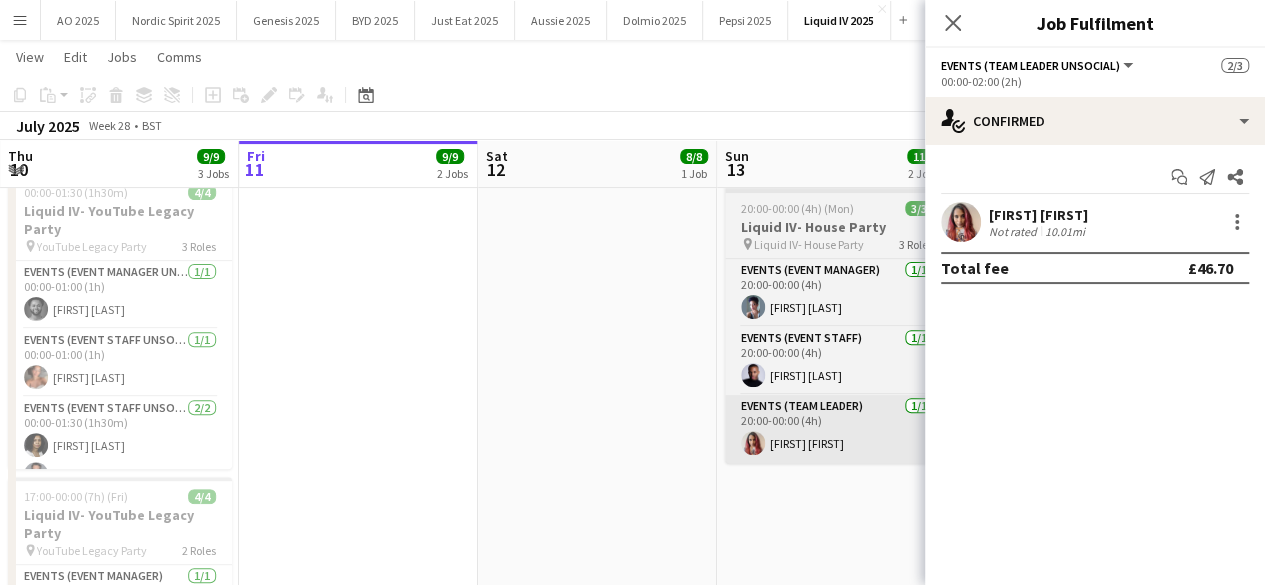 click on "Updated   20:00-00:00 (4h) (Mon)   3/3   Liquid IV- House Party
pin
Liquid IV- House Party   3 Roles   Events (Event Manager)   1/1   20:00-00:00 (4h)
[FIRST] [LAST]  Events (Event Staff)   1/1   20:00-00:00 (4h)
[FIRST] [LAST]  Events (Team Leader)   1/1   20:00-00:00 (4h)
[FIRST] [LAST]" at bounding box center [836, 483] 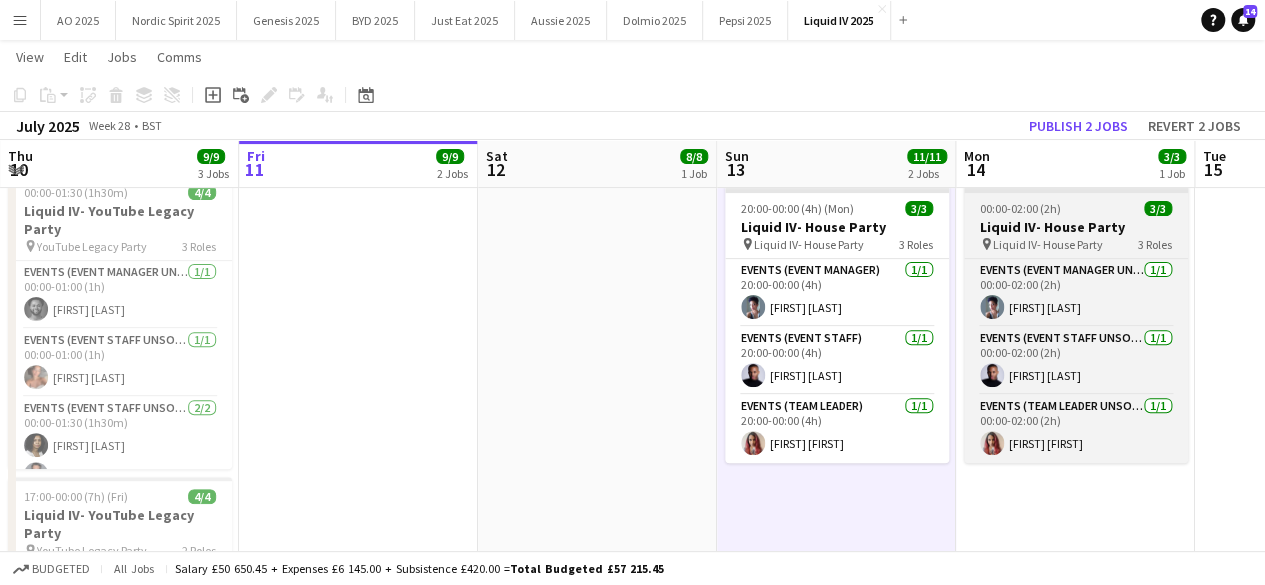 scroll, scrollTop: 0, scrollLeft: 479, axis: horizontal 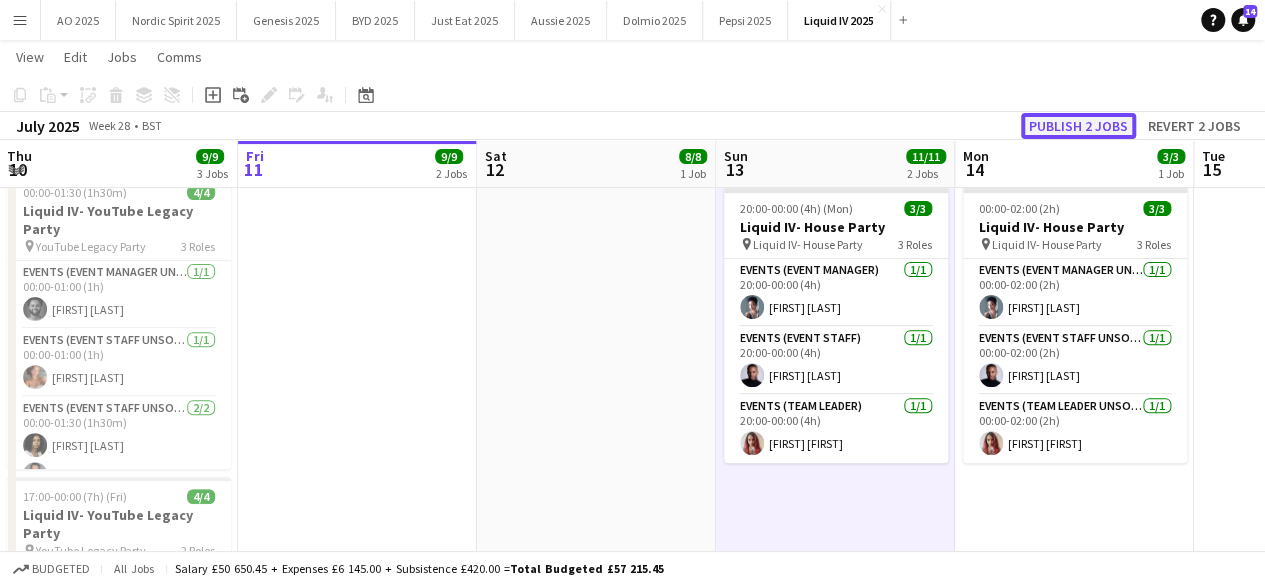click on "Publish 2 jobs" 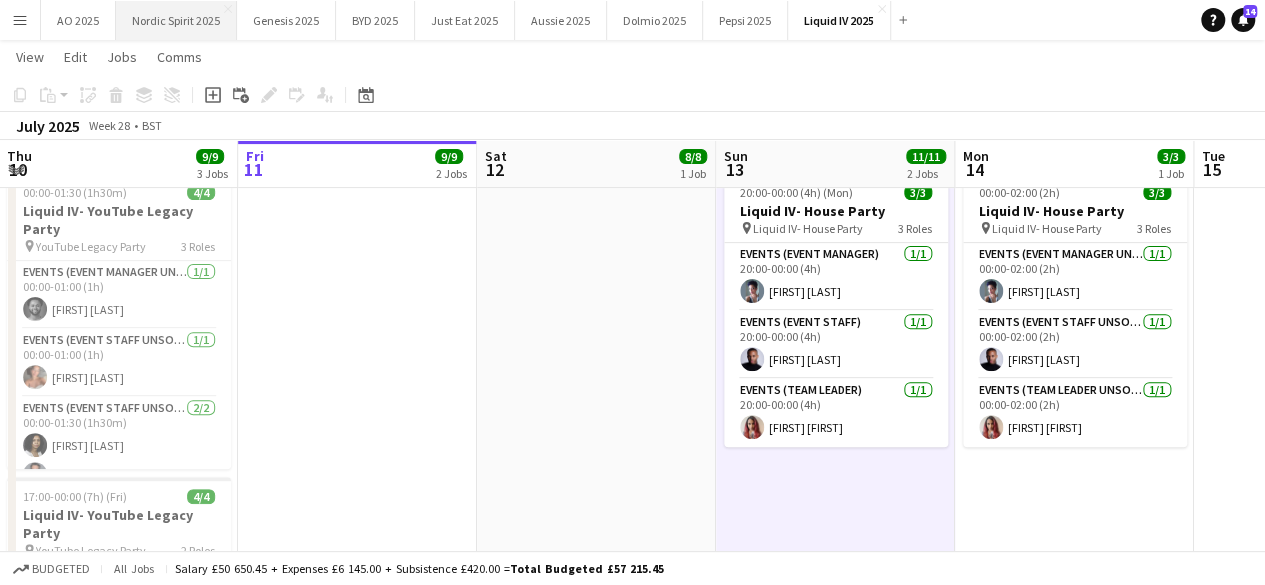 click on "Nordic Spirit 2025
Close" at bounding box center [176, 20] 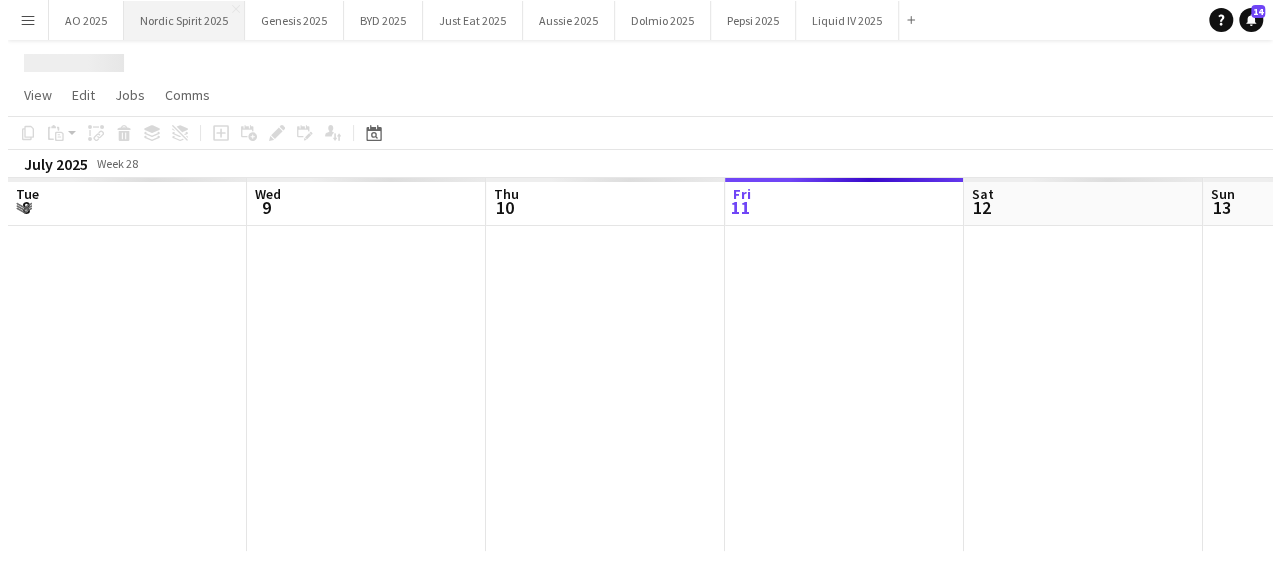 scroll, scrollTop: 0, scrollLeft: 0, axis: both 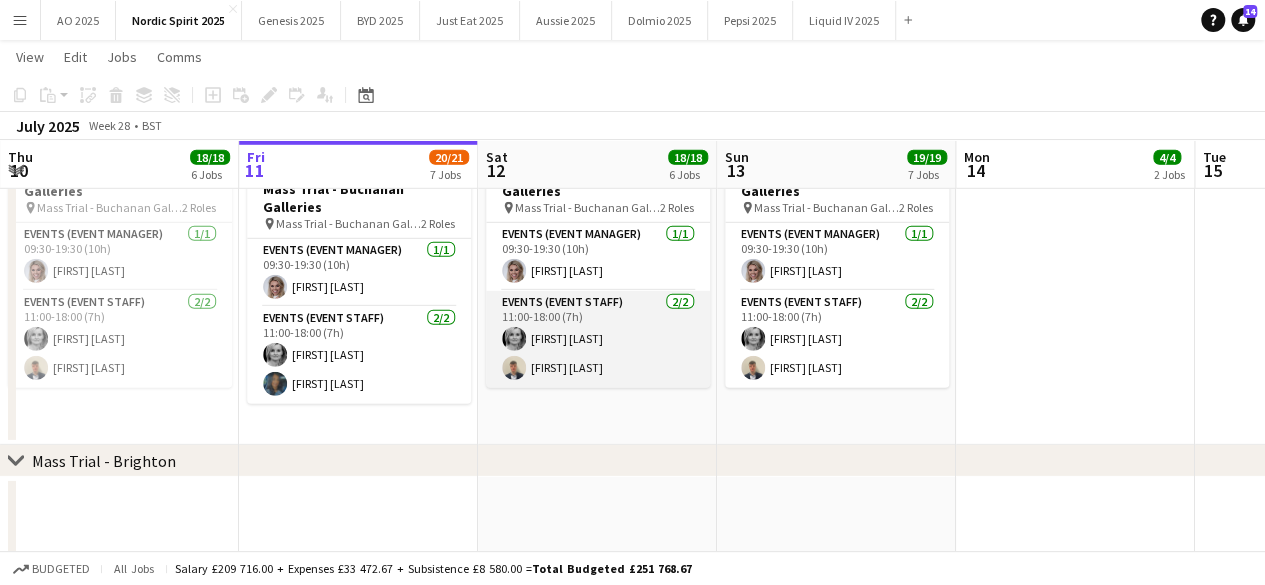 click at bounding box center (514, 368) 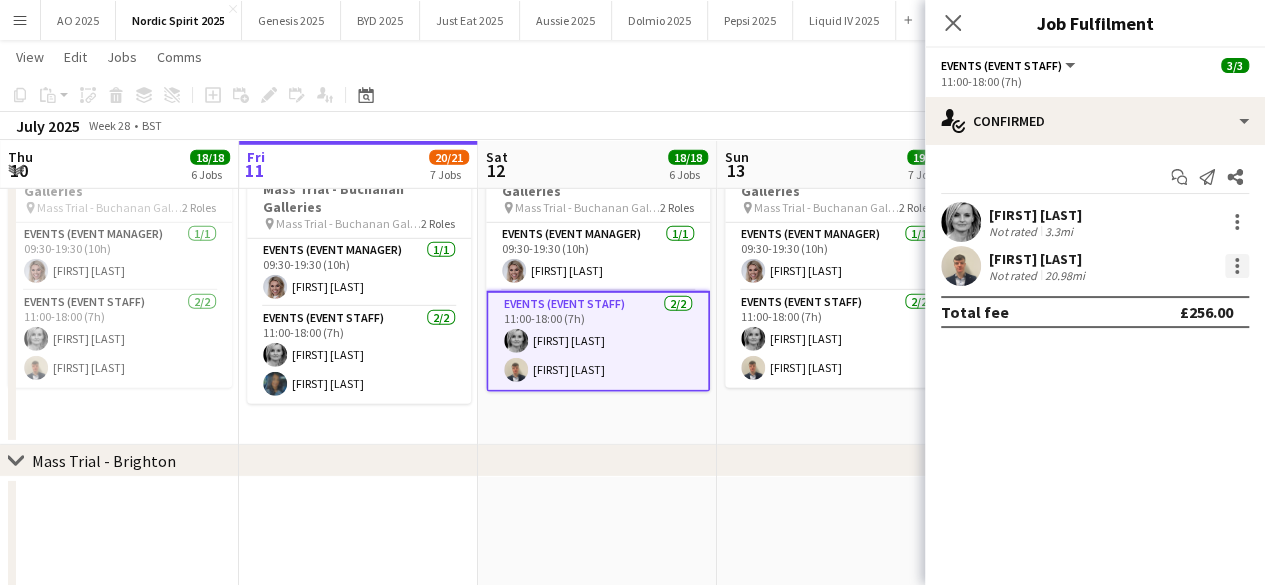 click at bounding box center [1237, 266] 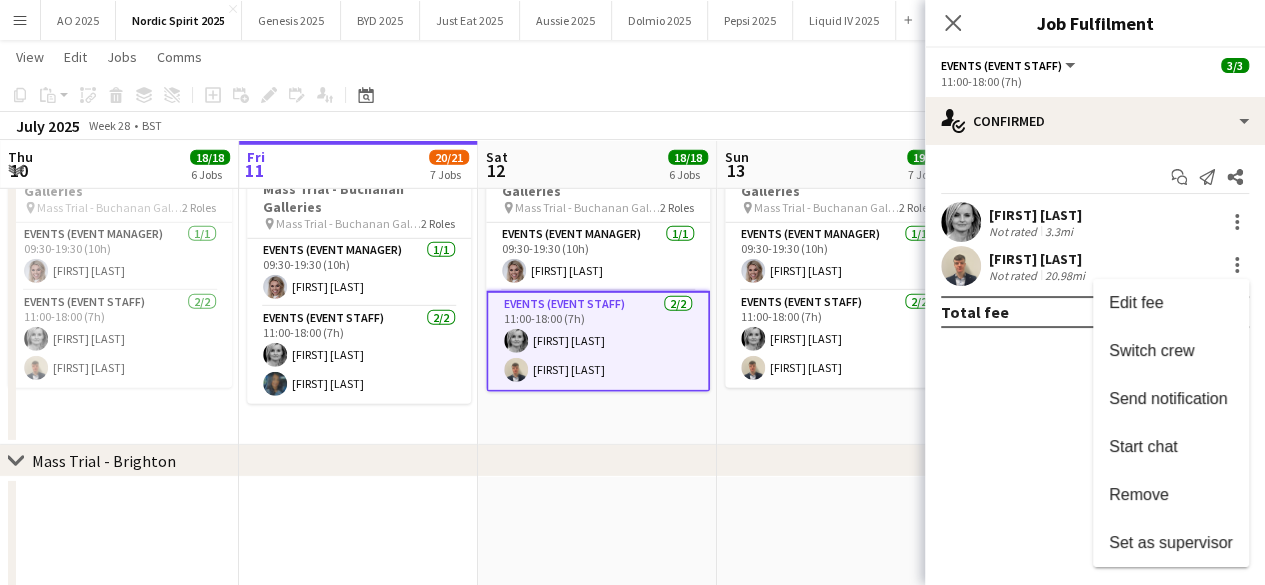 click on "Remove" at bounding box center [1171, 495] 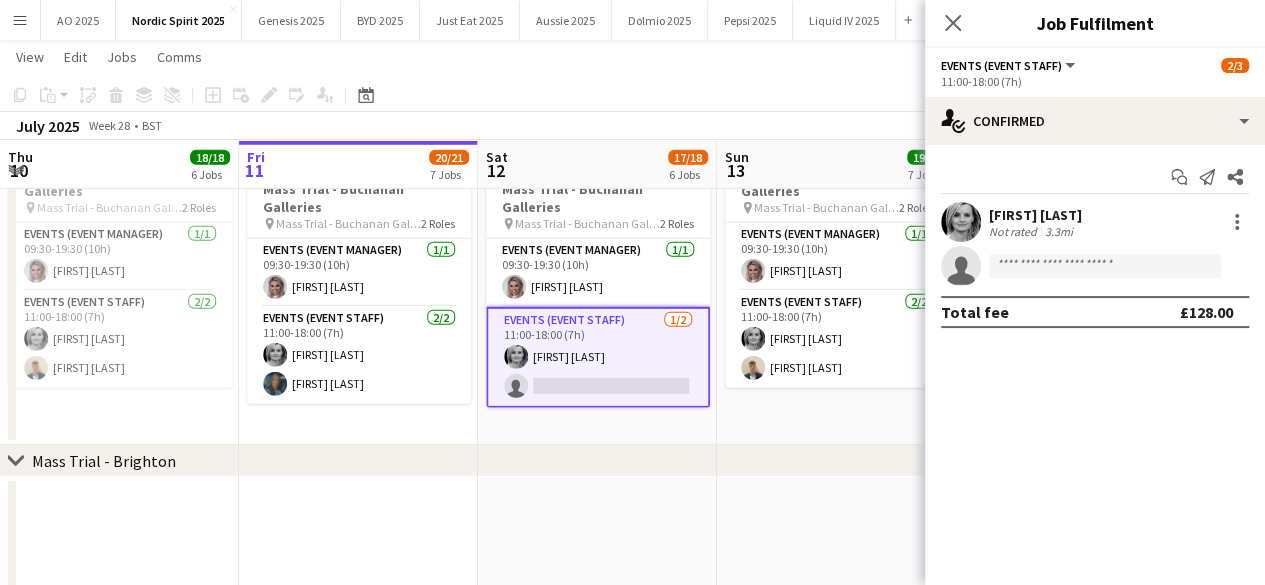 click on "09:30-19:30 (10h)    3/3   Mass Trial - Buchanan Galleries
pin
Mass Trial - Buchanan Galleries   2 Roles   Events (Event Manager)   1/1   09:30-19:30 (10h)
[FIRST] [LAST]  Events (Event Staff)   2/2   11:00-18:00 (7h)
[FIRST] [LAST] [FIRST] [LAST]" at bounding box center (836, 286) 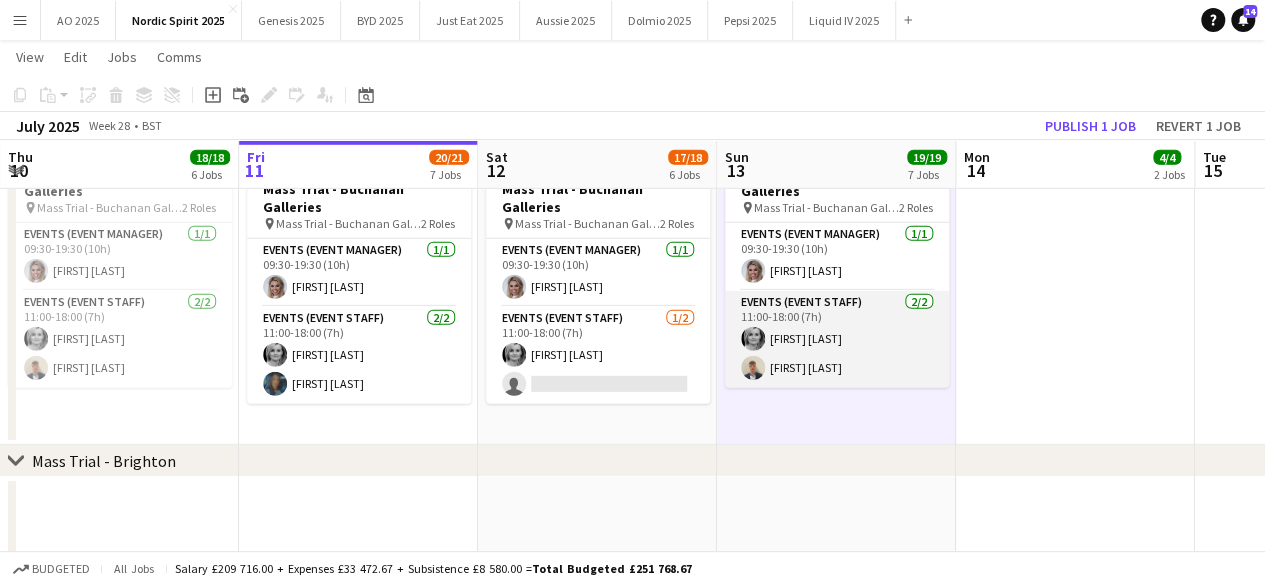 click at bounding box center [753, 368] 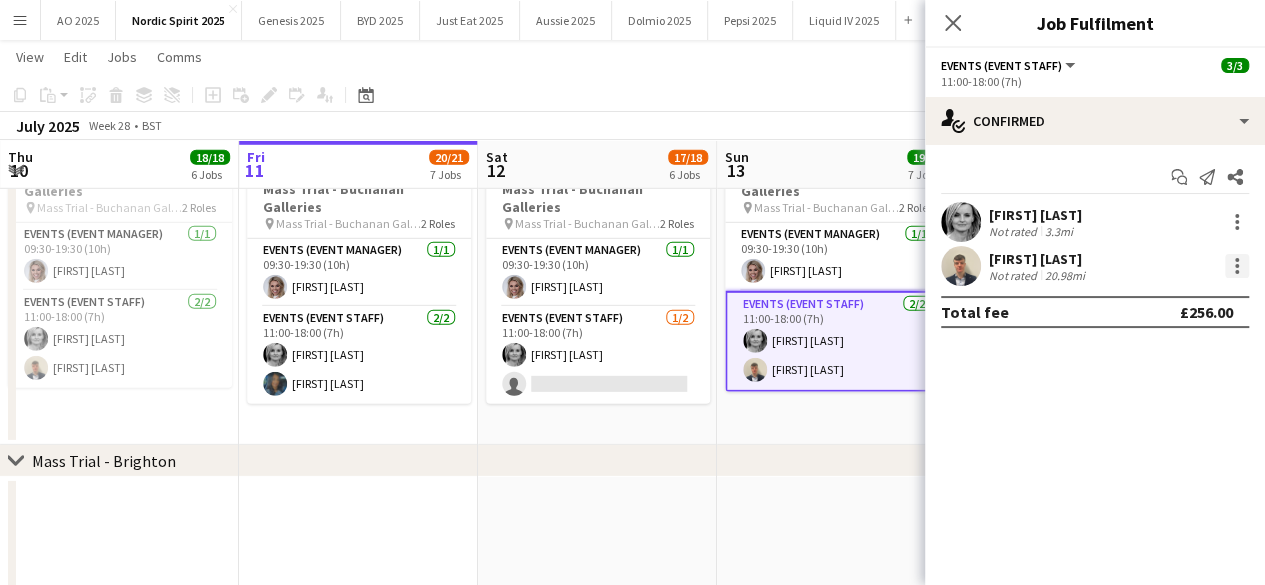 click at bounding box center [1237, 266] 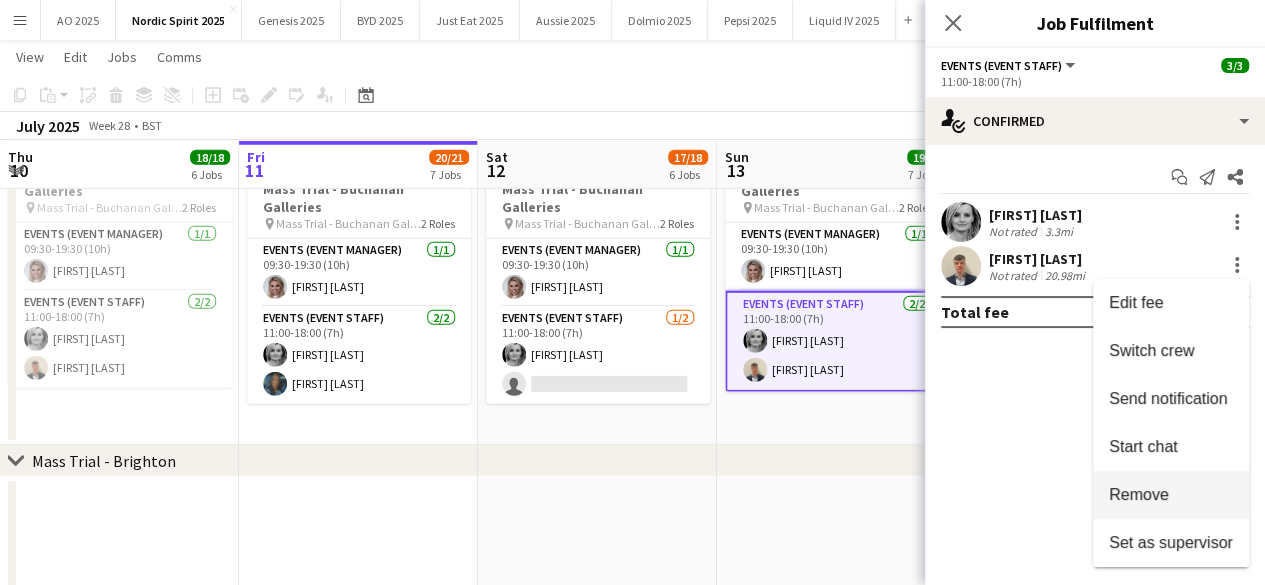 click on "Remove" at bounding box center [1139, 494] 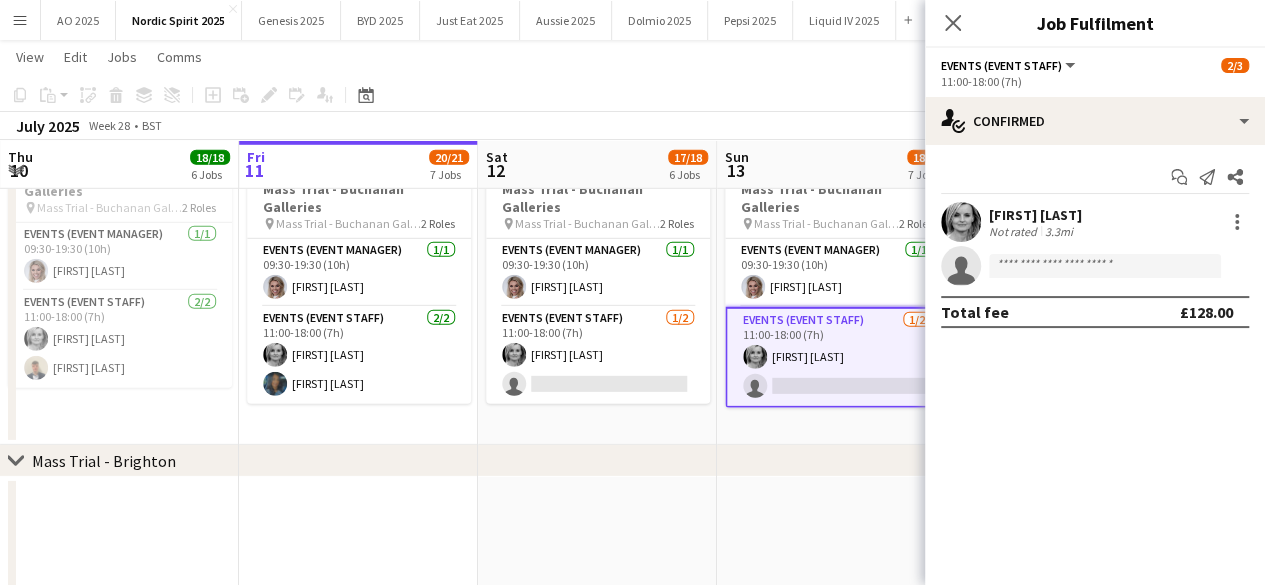 click on "chevron-right
Mass Trial - [CITY]" 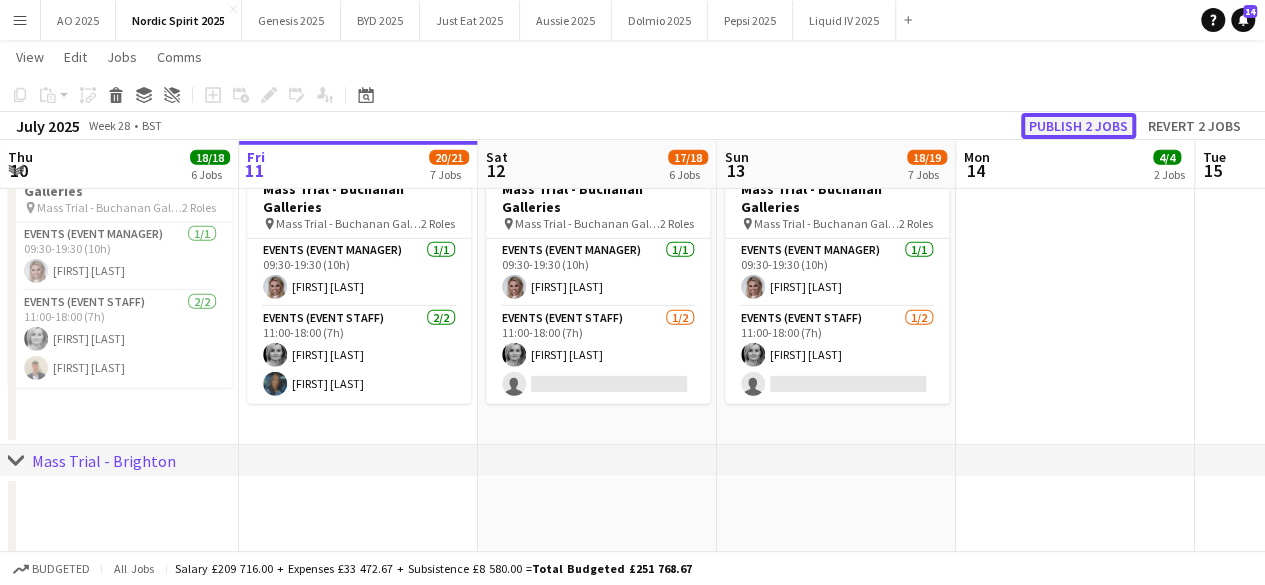 click on "Publish 2 jobs" 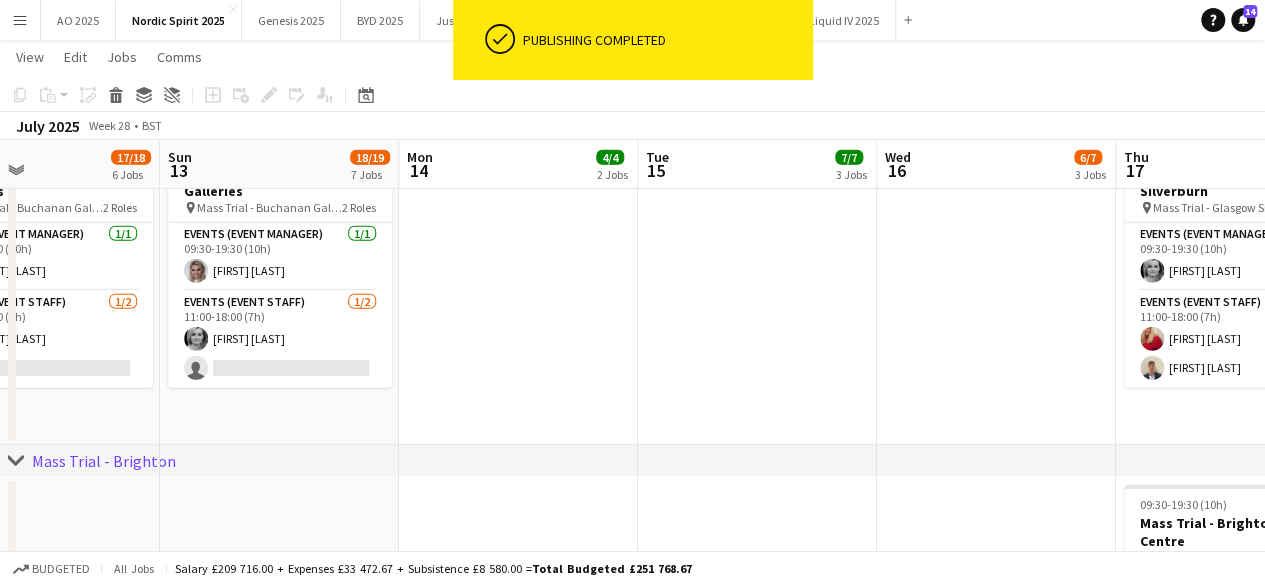 drag, startPoint x: 856, startPoint y: 347, endPoint x: 631, endPoint y: 384, distance: 228.02193 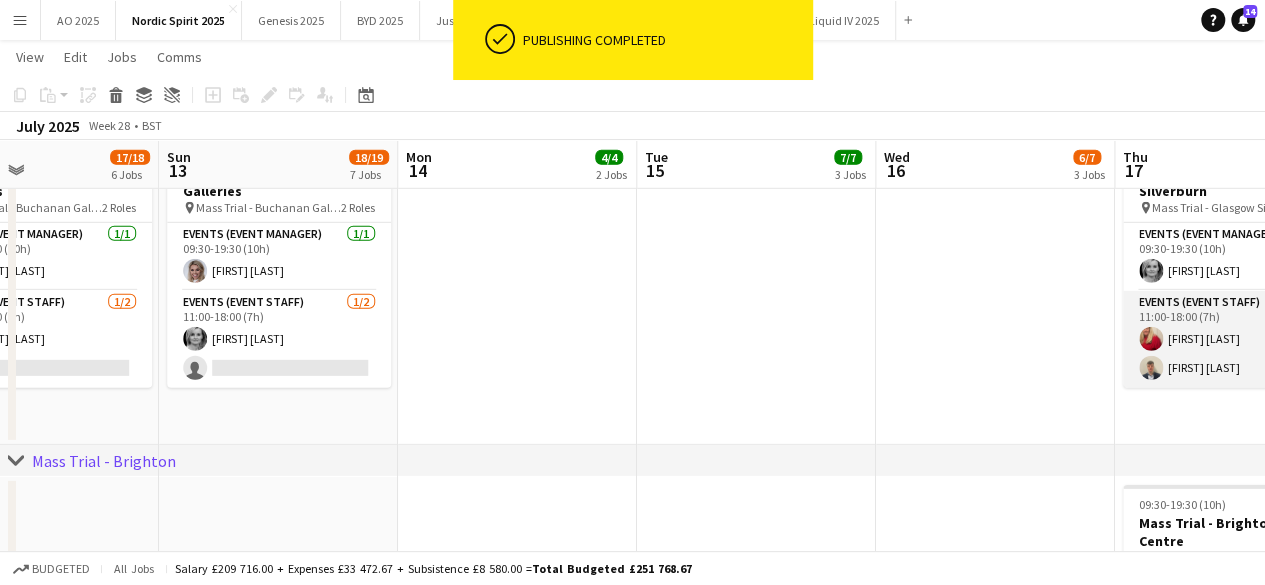 click at bounding box center [1151, 368] 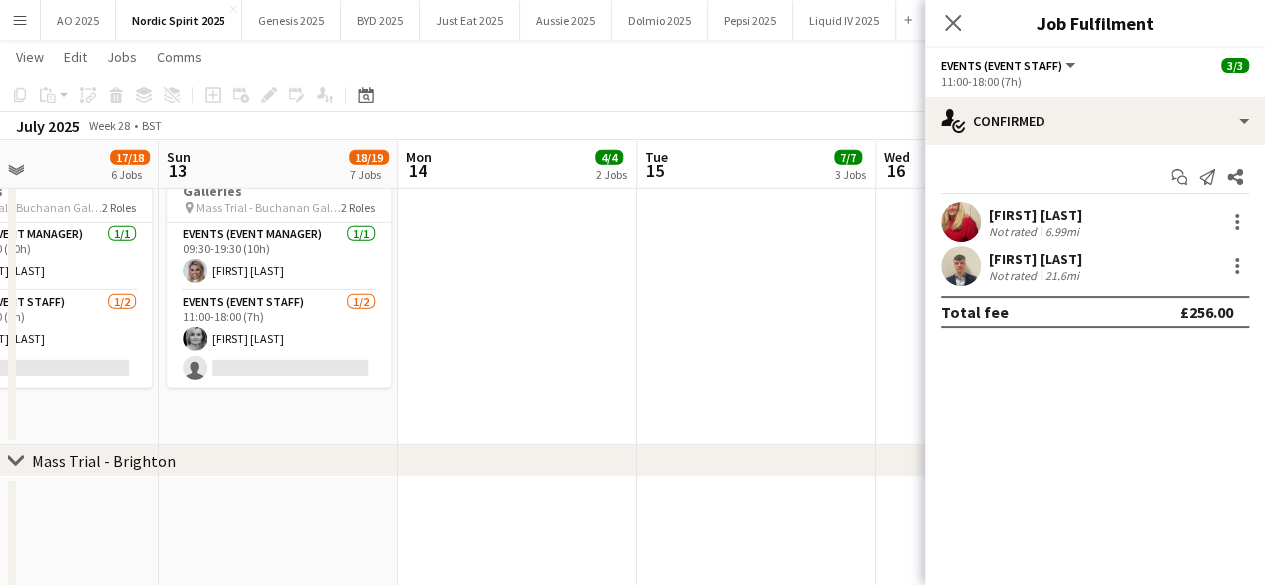 click at bounding box center [961, 266] 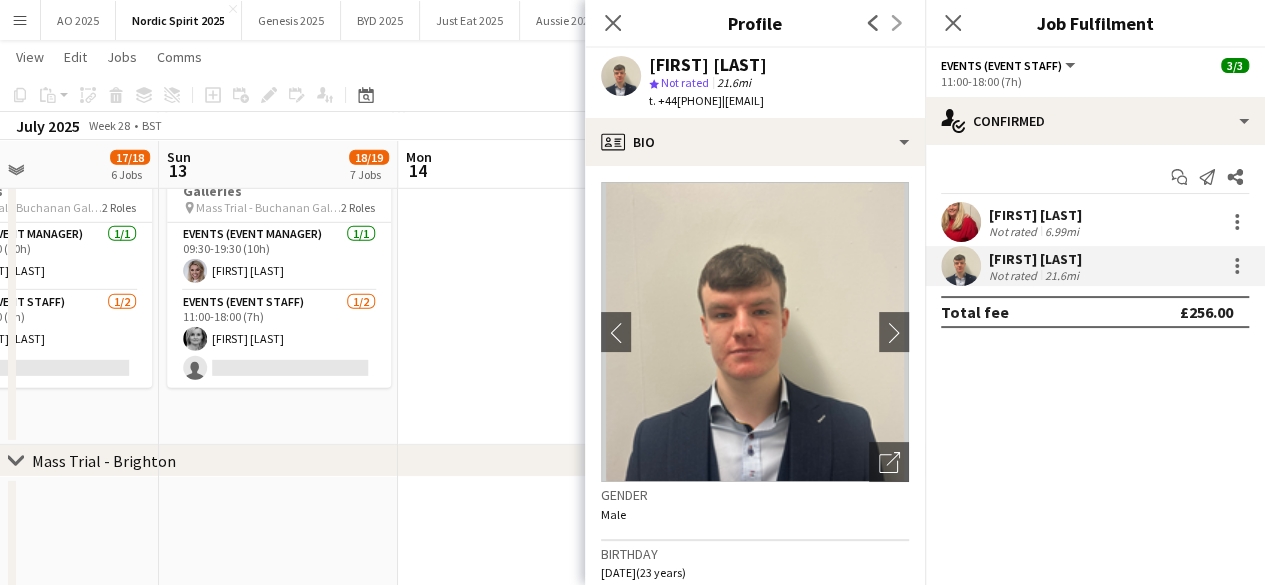 drag, startPoint x: 742, startPoint y: 104, endPoint x: 898, endPoint y: 103, distance: 156.0032 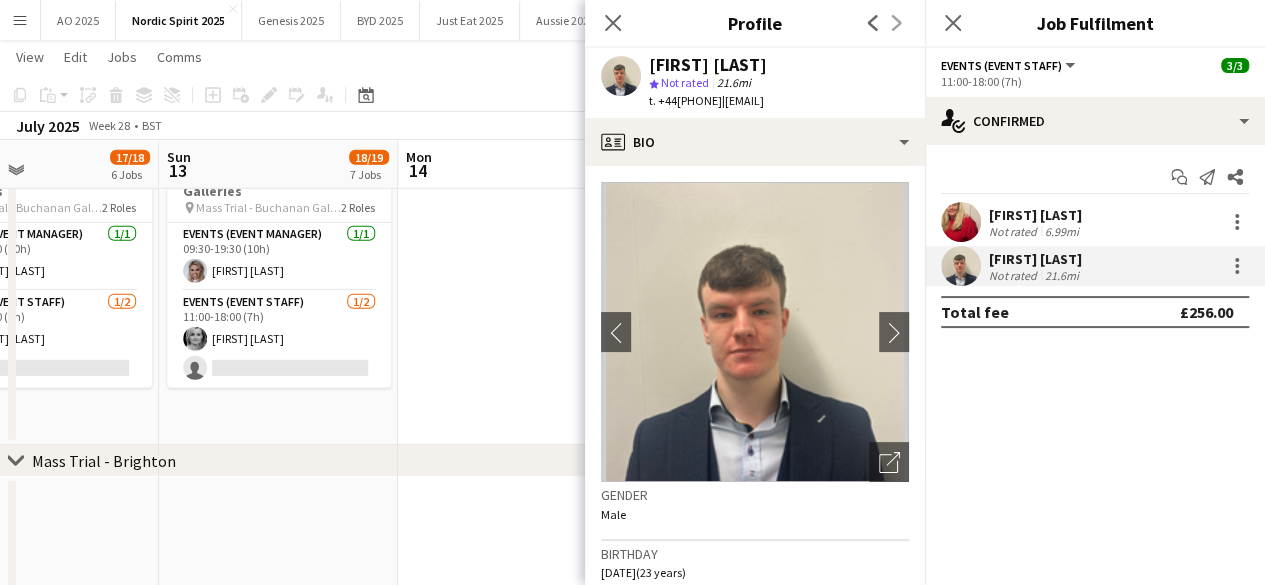 click on "Close pop-in" 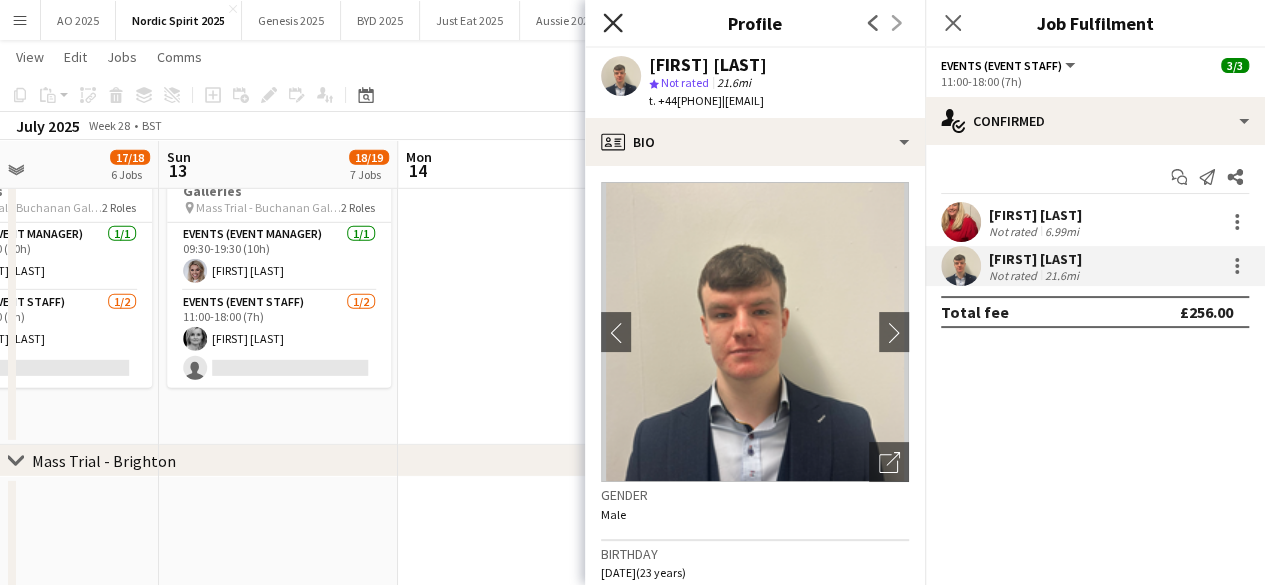 click 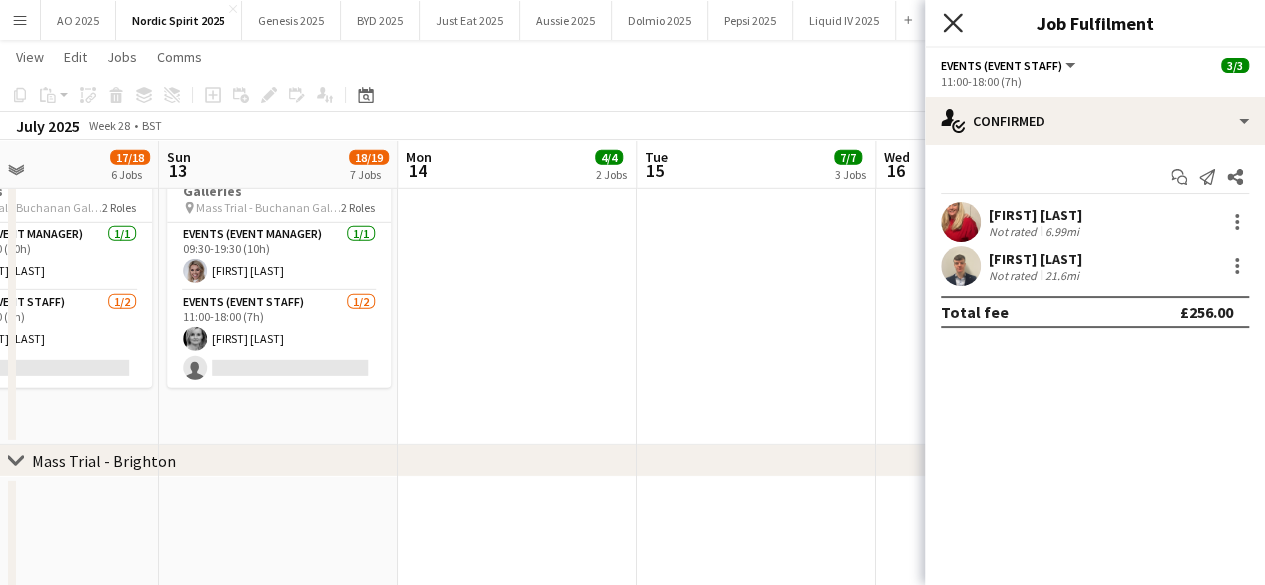 click 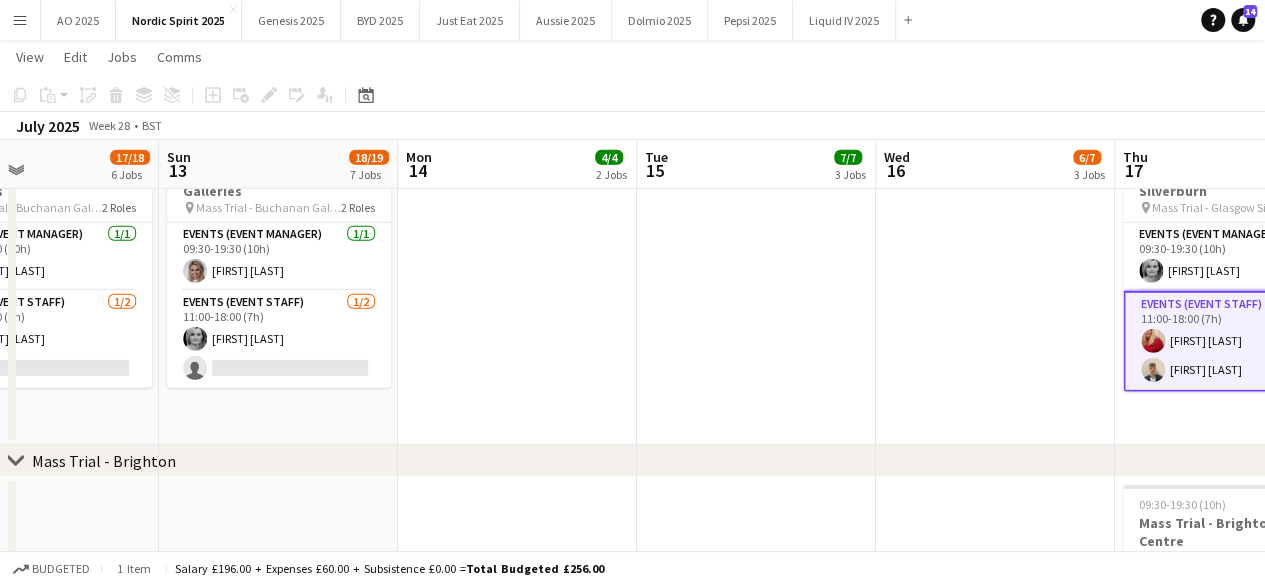 drag, startPoint x: 621, startPoint y: 311, endPoint x: 883, endPoint y: 287, distance: 263.09695 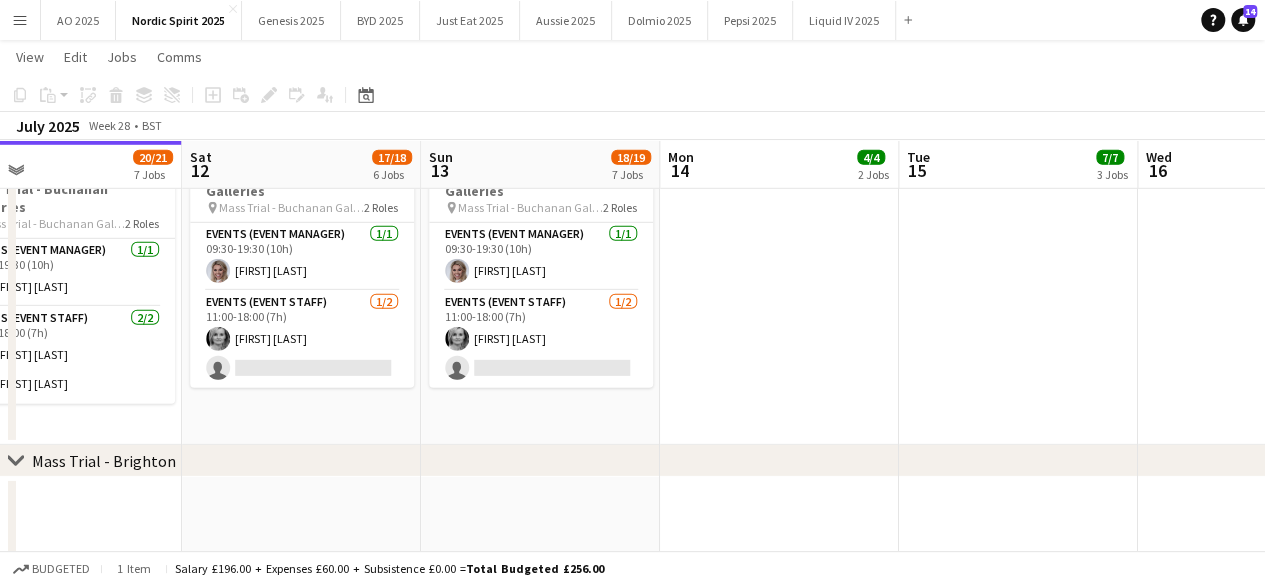 drag, startPoint x: 894, startPoint y: 311, endPoint x: 906, endPoint y: 307, distance: 12.649111 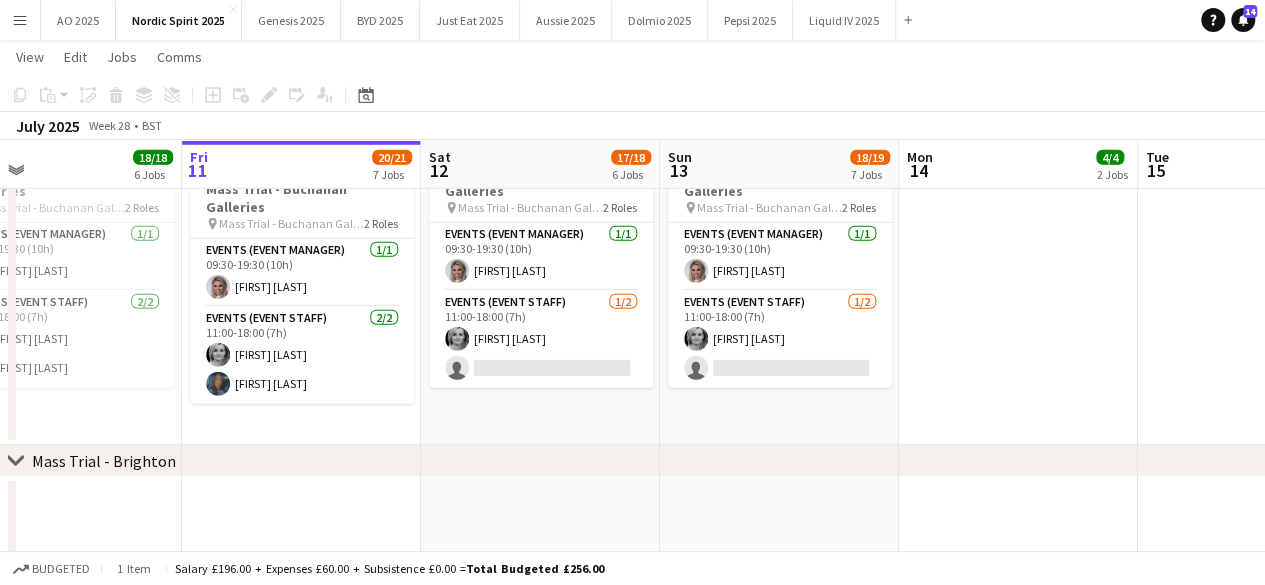 scroll, scrollTop: 0, scrollLeft: 630, axis: horizontal 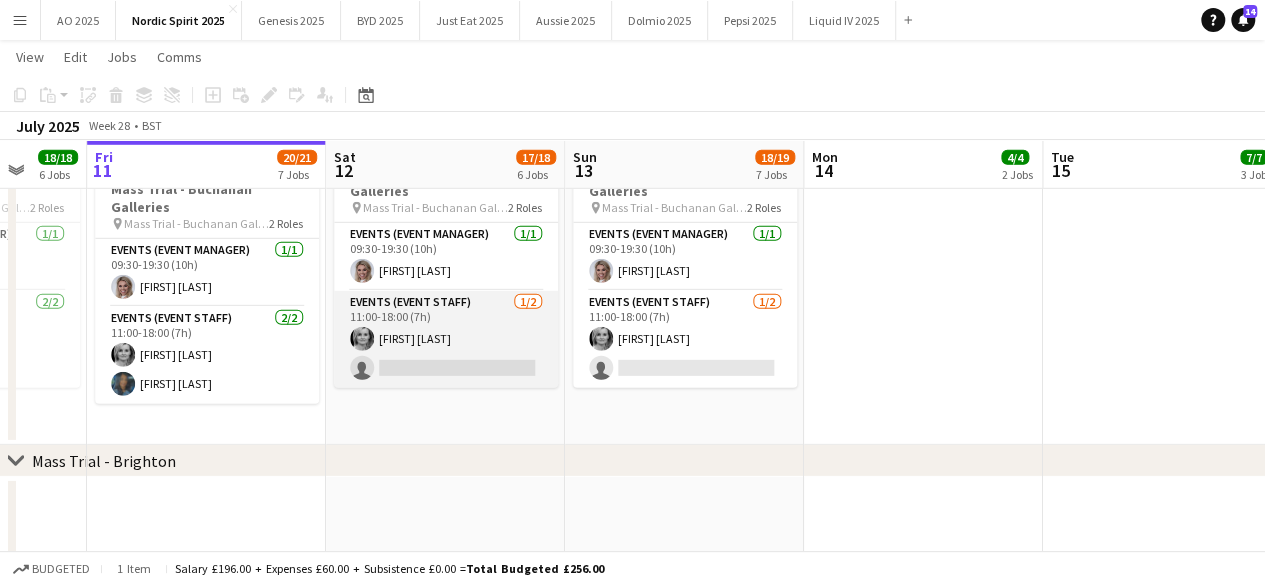 click on "Events (Event Staff)   1/2   11:00-18:00 (7h)
[FIRST] [LAST]
single-neutral-actions" at bounding box center (446, 339) 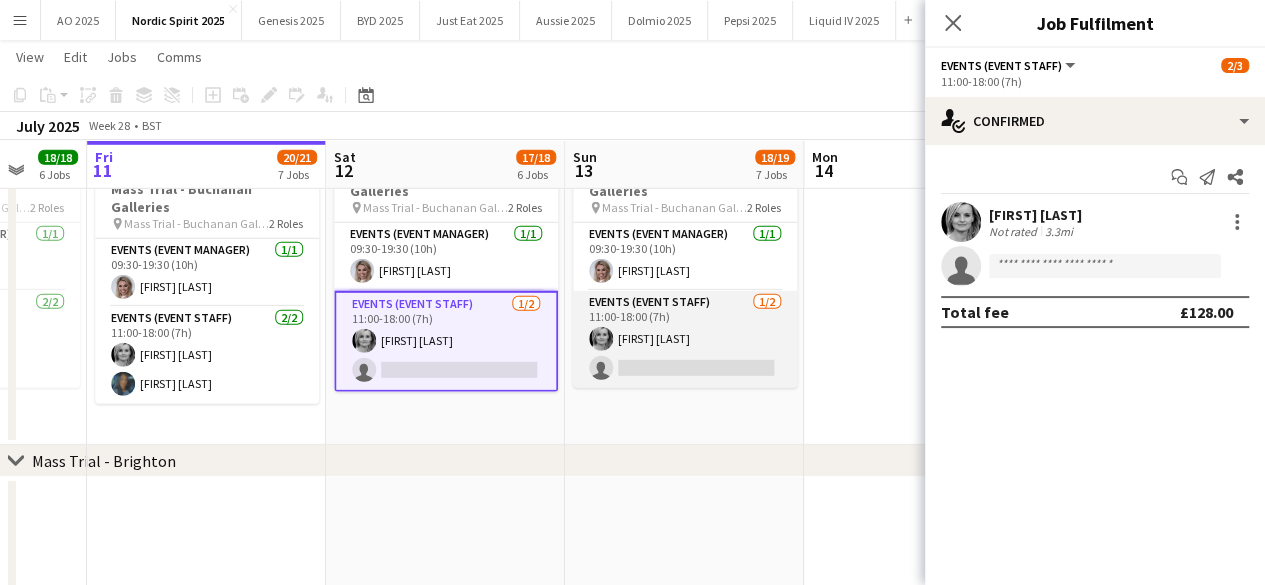 click on "Events (Event Staff)   1/2   11:00-18:00 (7h)
[FIRST] [LAST]
single-neutral-actions" at bounding box center [685, 339] 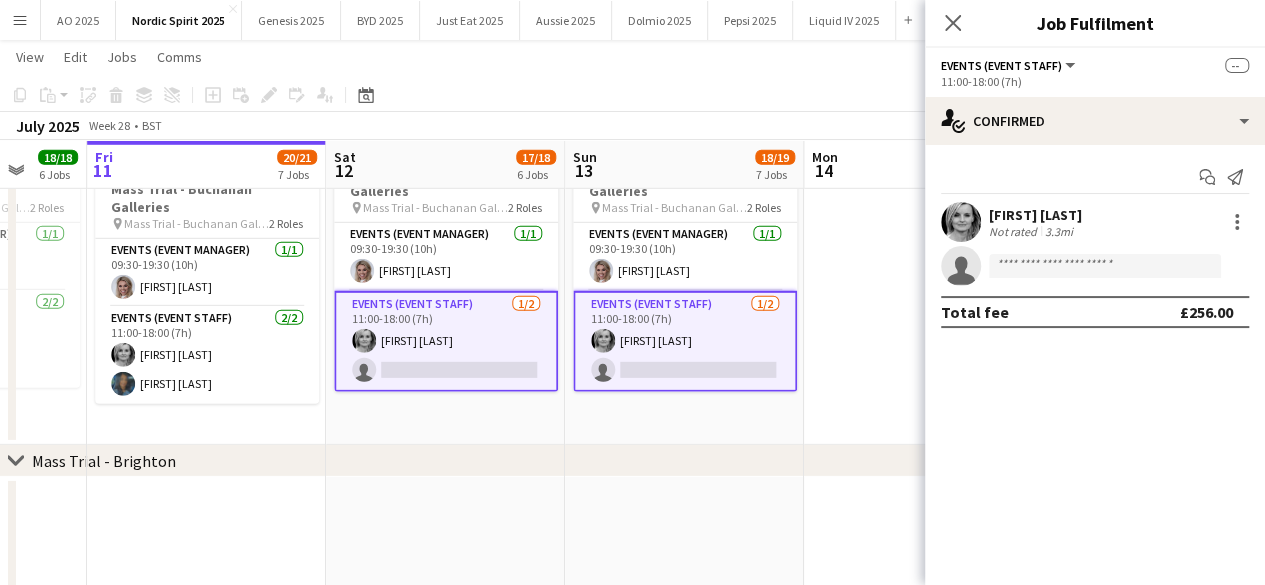 scroll, scrollTop: 0, scrollLeft: 630, axis: horizontal 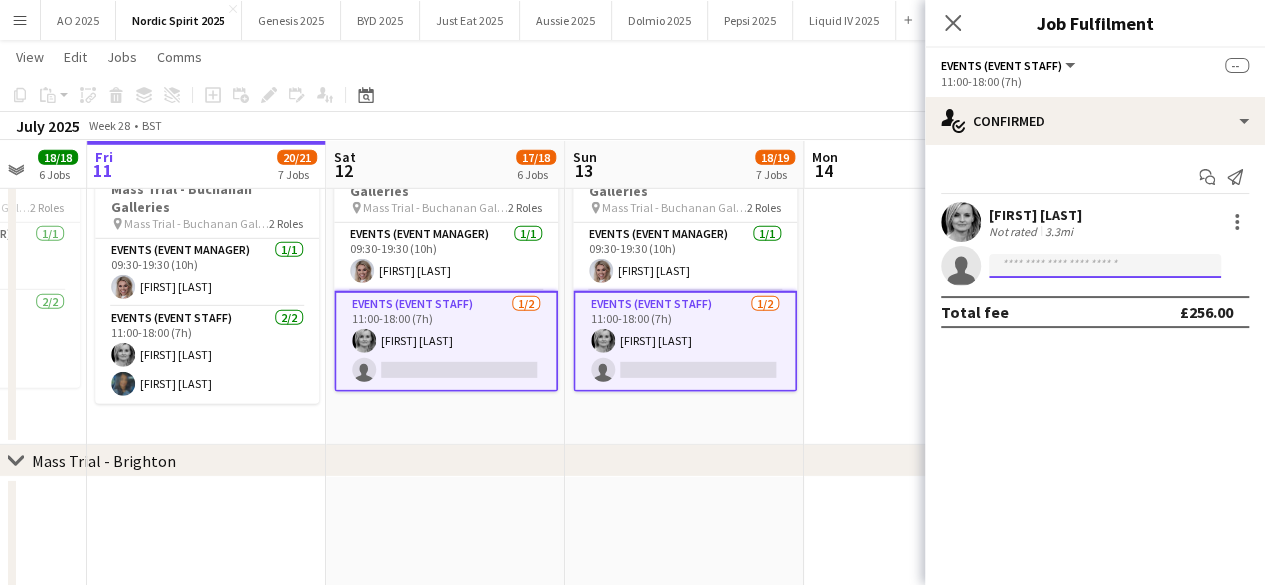 click 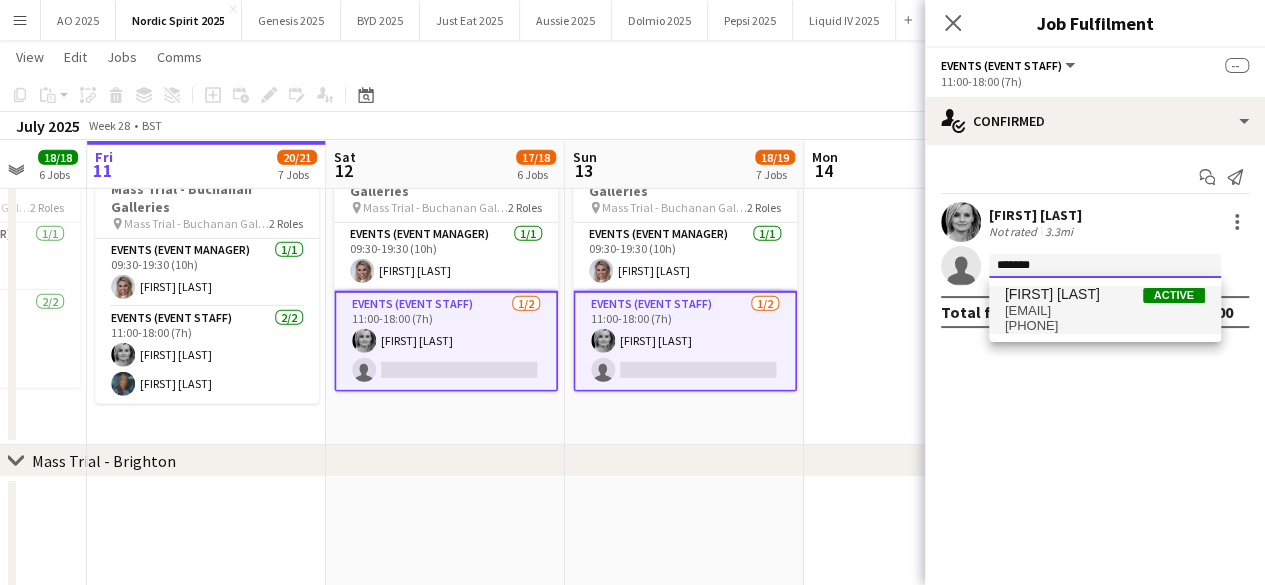 type on "*******" 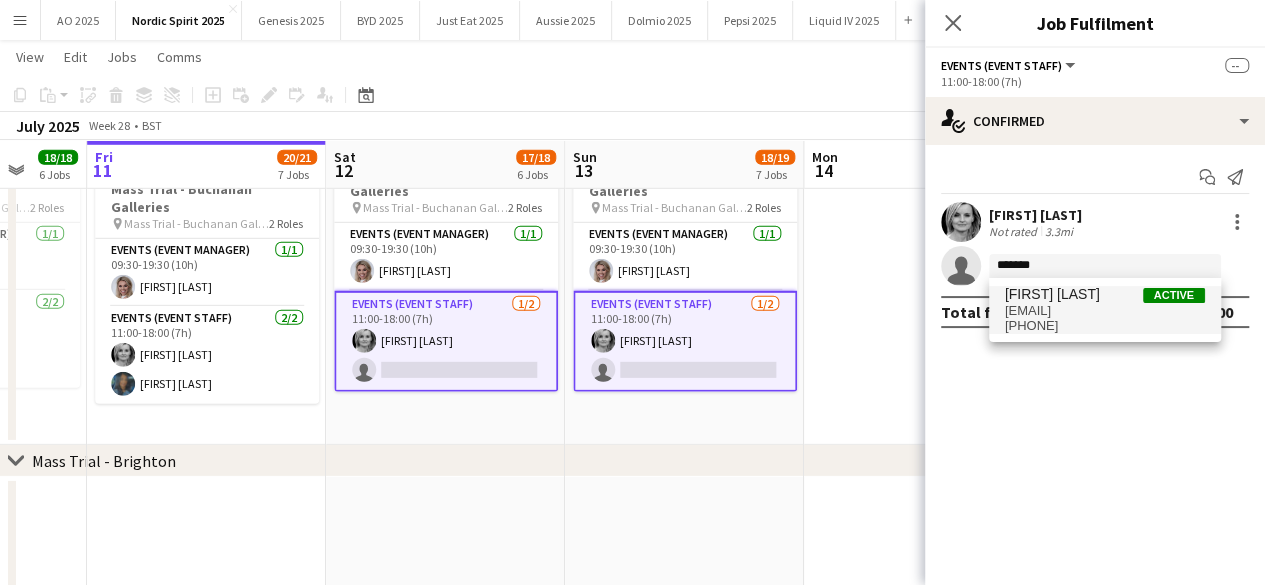 click on "[EMAIL]" at bounding box center (1105, 311) 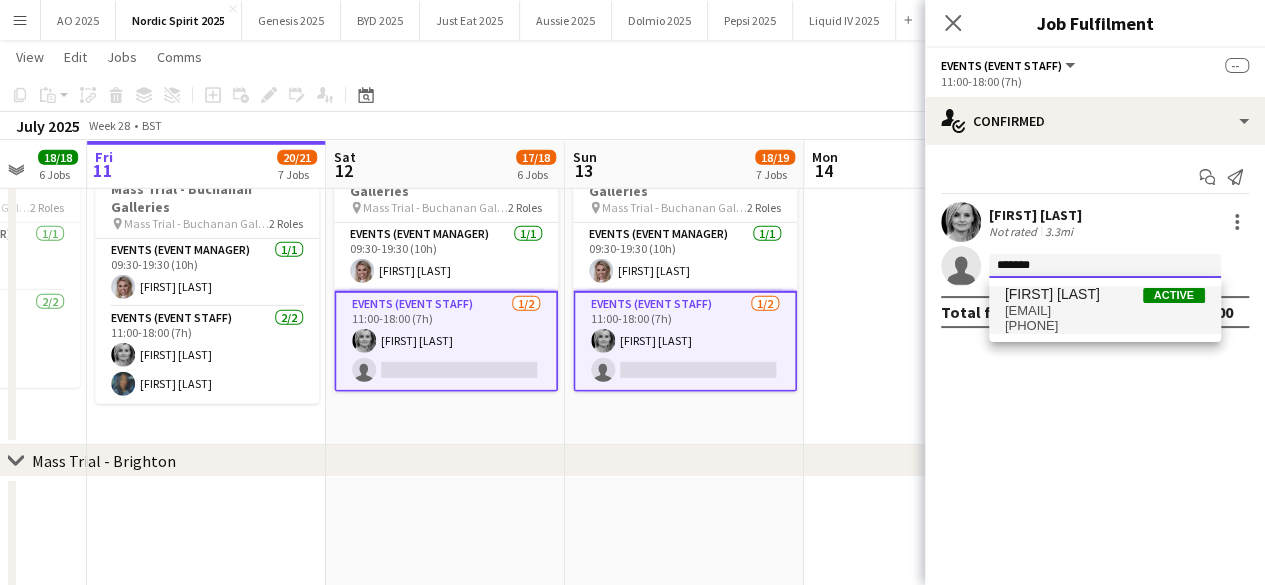 type 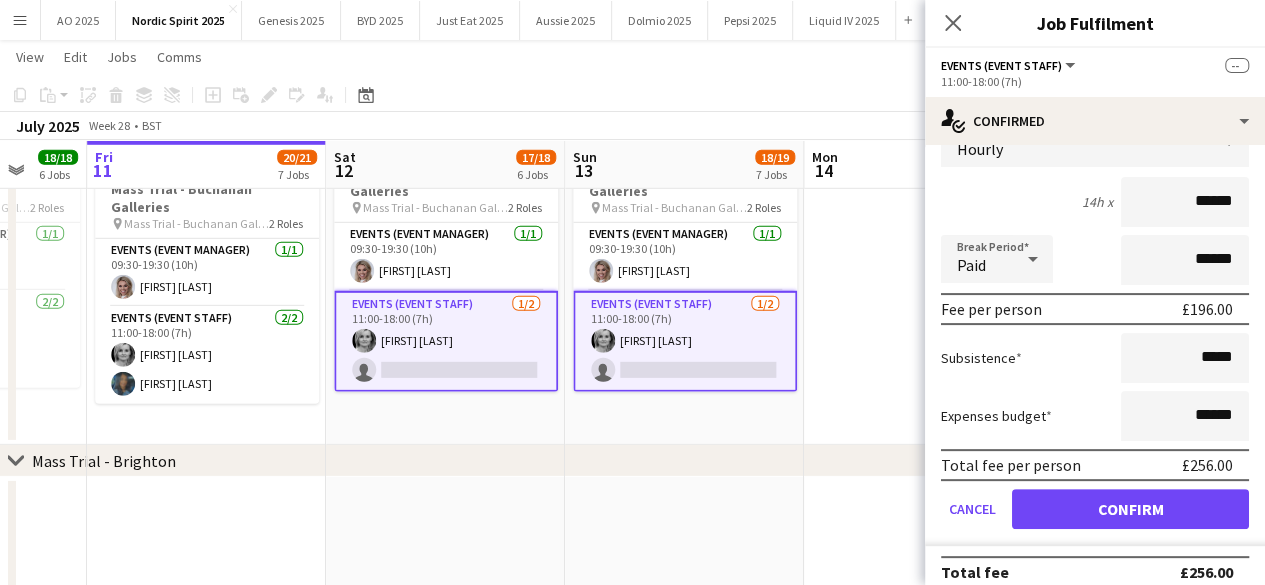 scroll, scrollTop: 212, scrollLeft: 0, axis: vertical 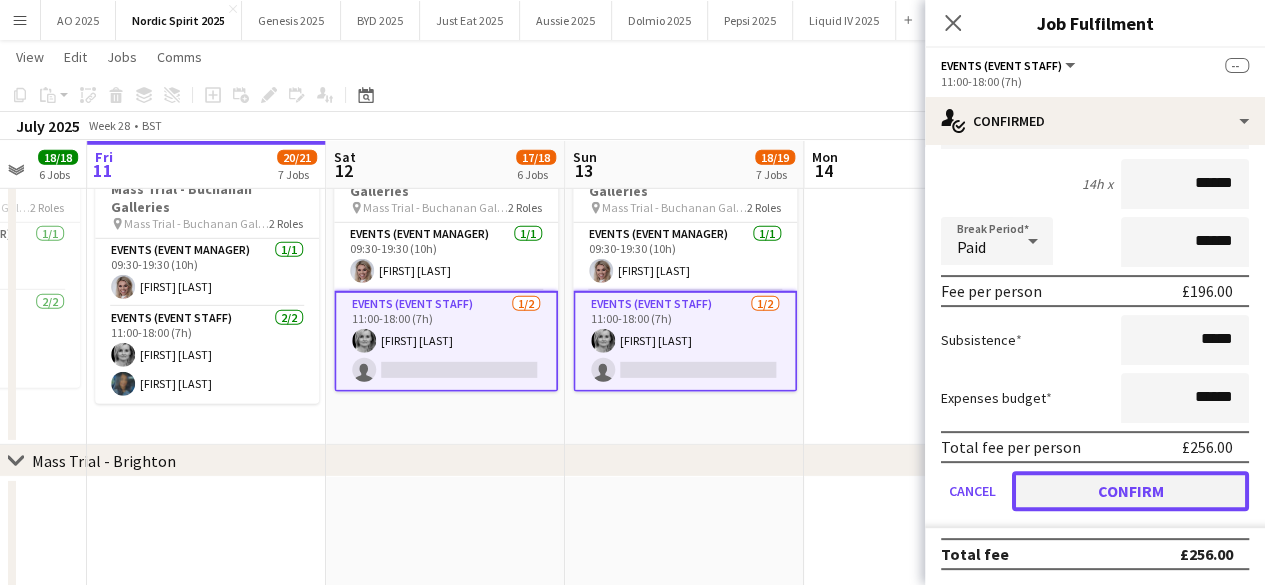 click on "Confirm" at bounding box center (1130, 491) 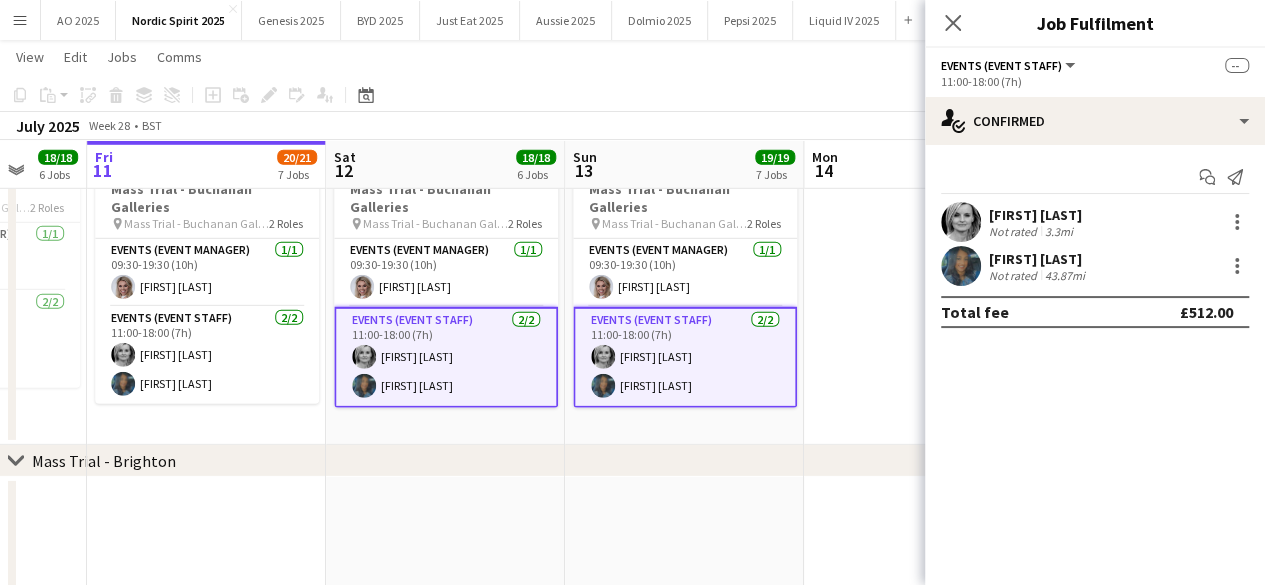 scroll, scrollTop: 0, scrollLeft: 0, axis: both 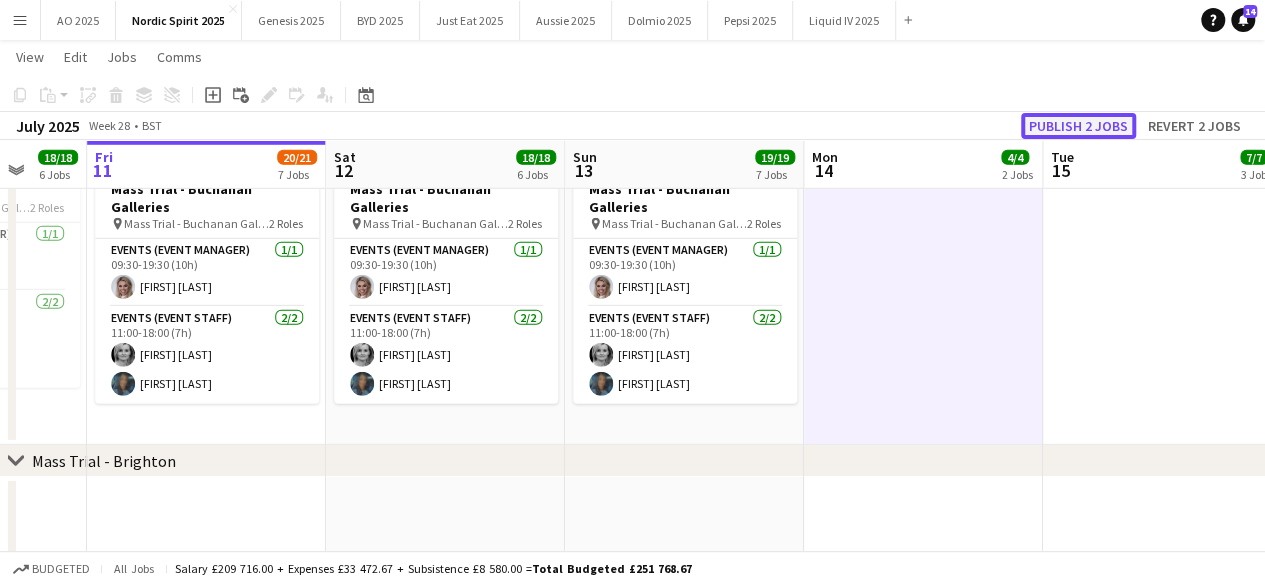 click on "Publish 2 jobs" 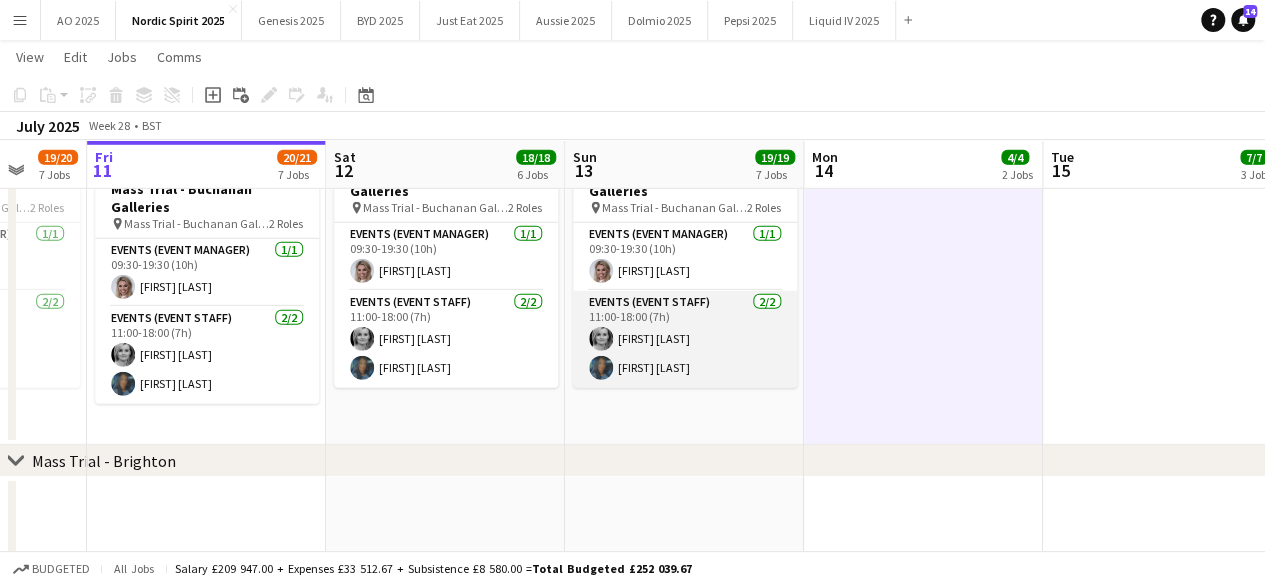 click at bounding box center (601, 368) 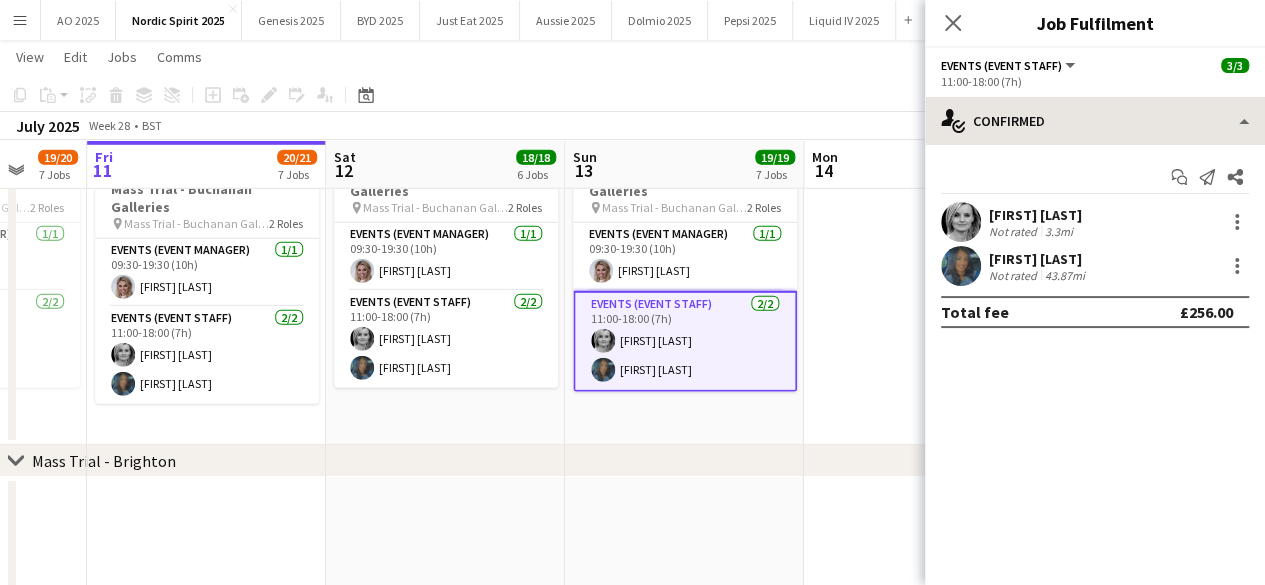 scroll, scrollTop: 0, scrollLeft: 632, axis: horizontal 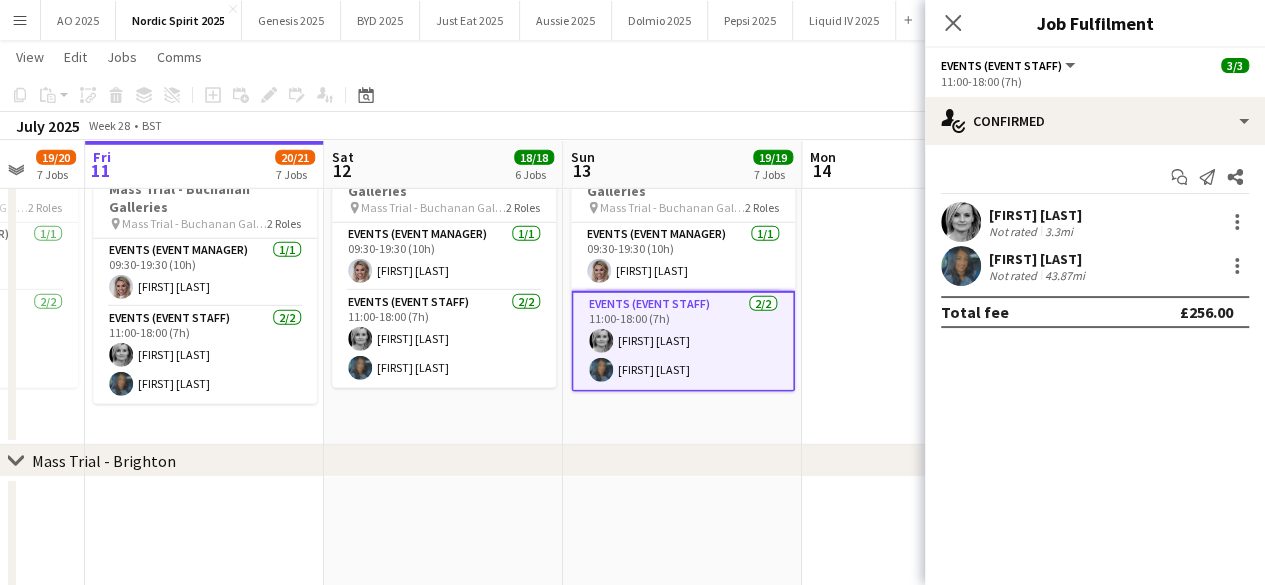 click on "[FIRST] [LAST]  Not rated   43.87mi" at bounding box center [1095, 266] 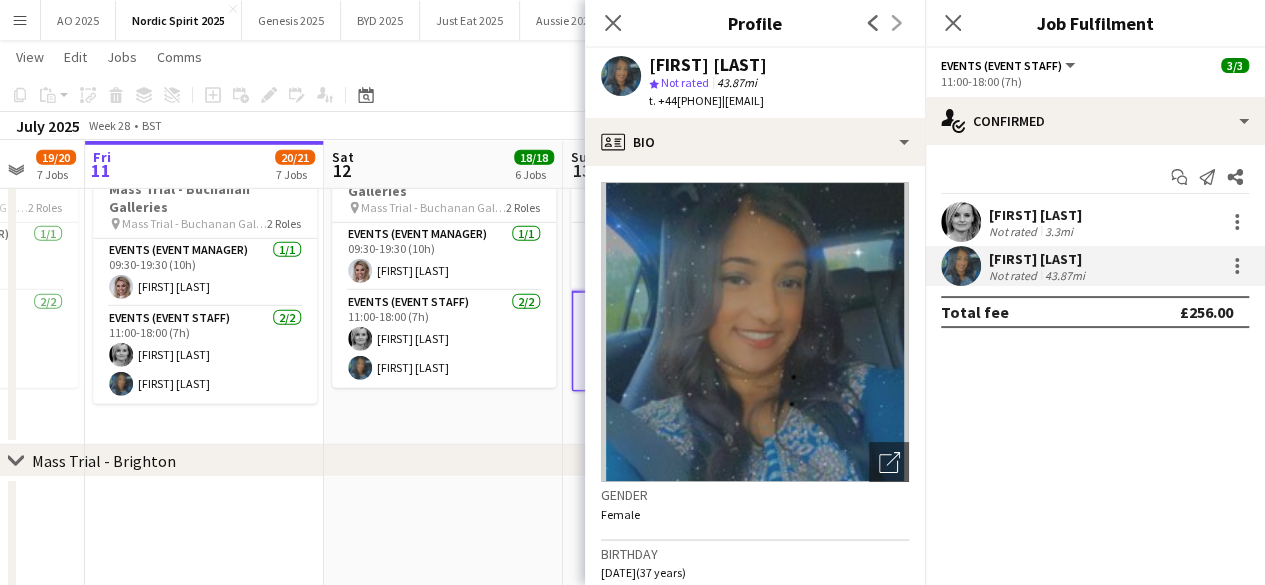 drag, startPoint x: 746, startPoint y: 99, endPoint x: 906, endPoint y: 103, distance: 160.04999 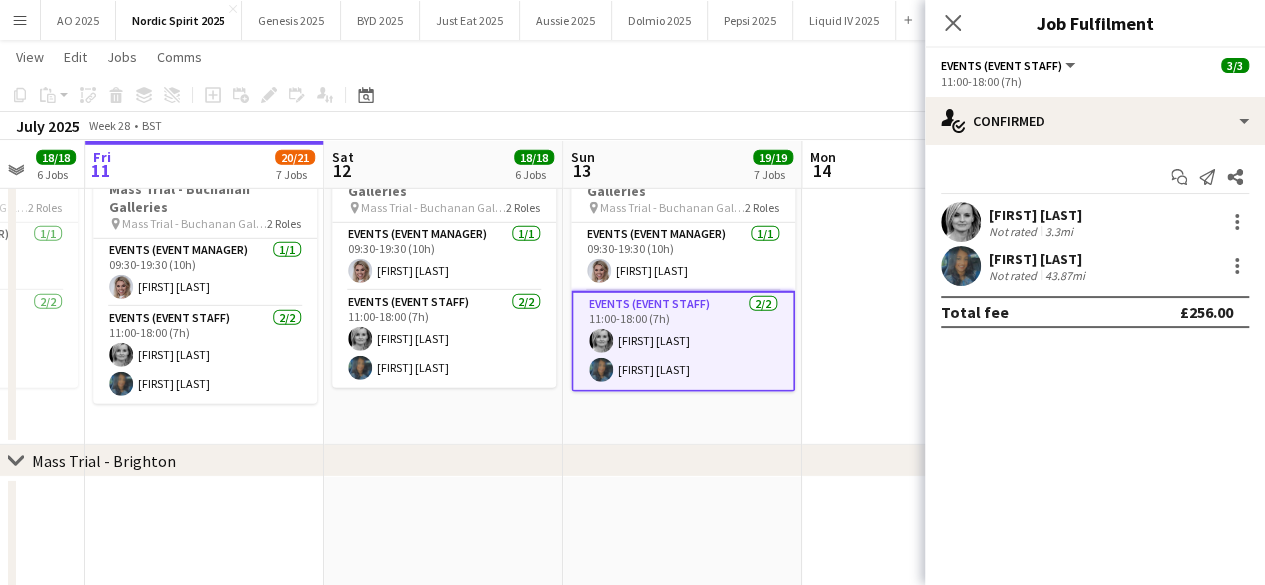 click at bounding box center [601, 370] 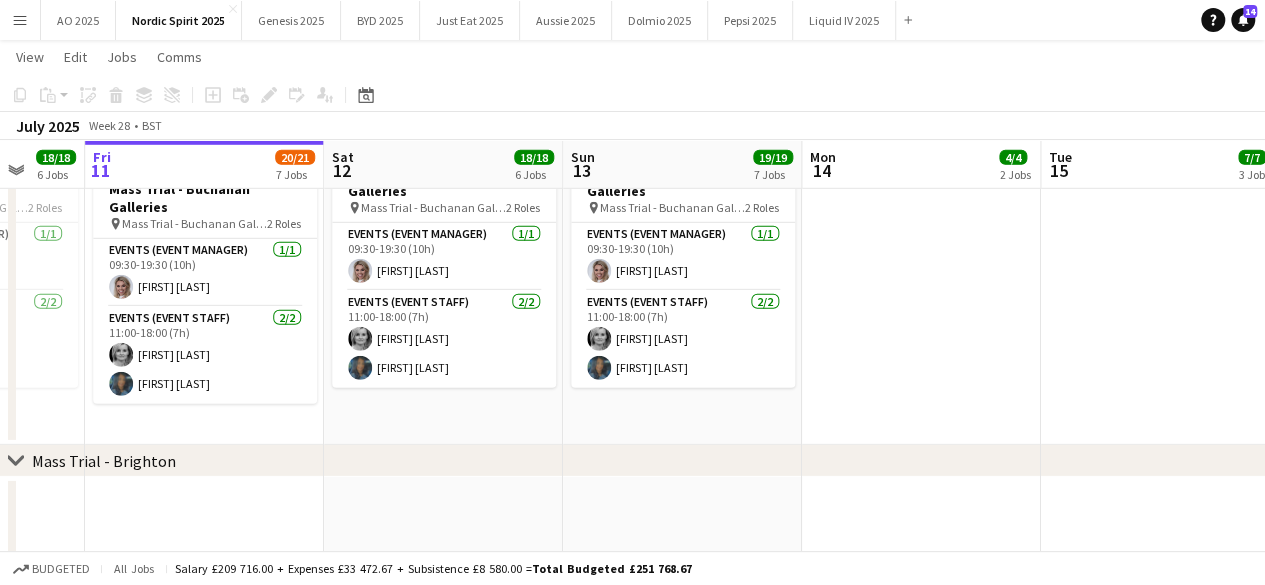 click on "Menu" at bounding box center [20, 20] 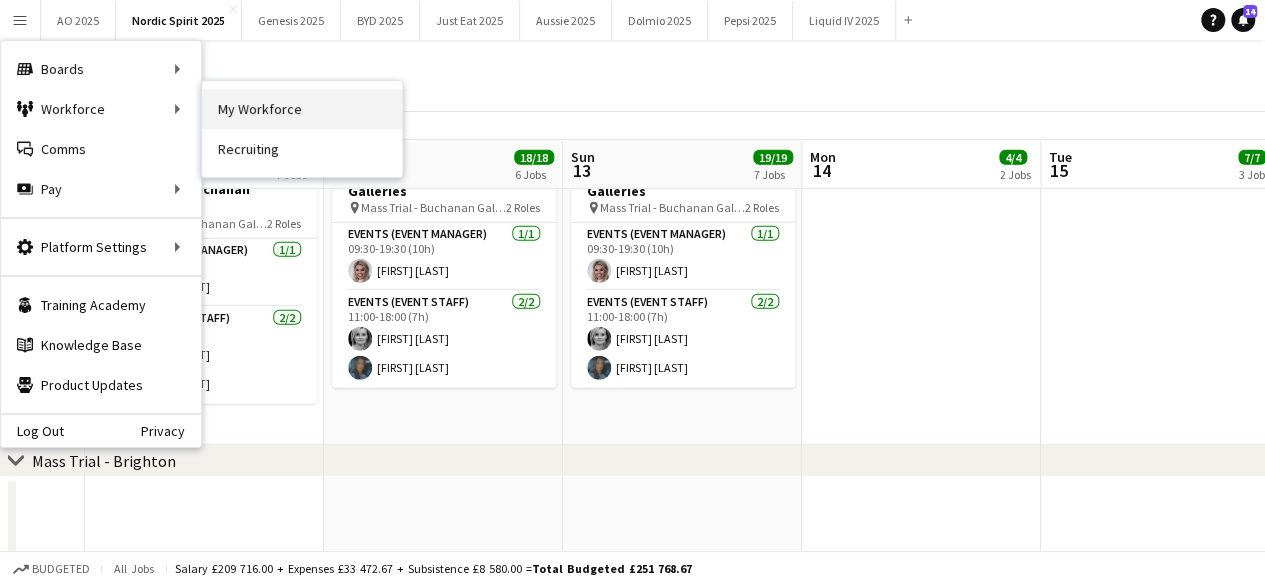 click on "My Workforce" at bounding box center (302, 109) 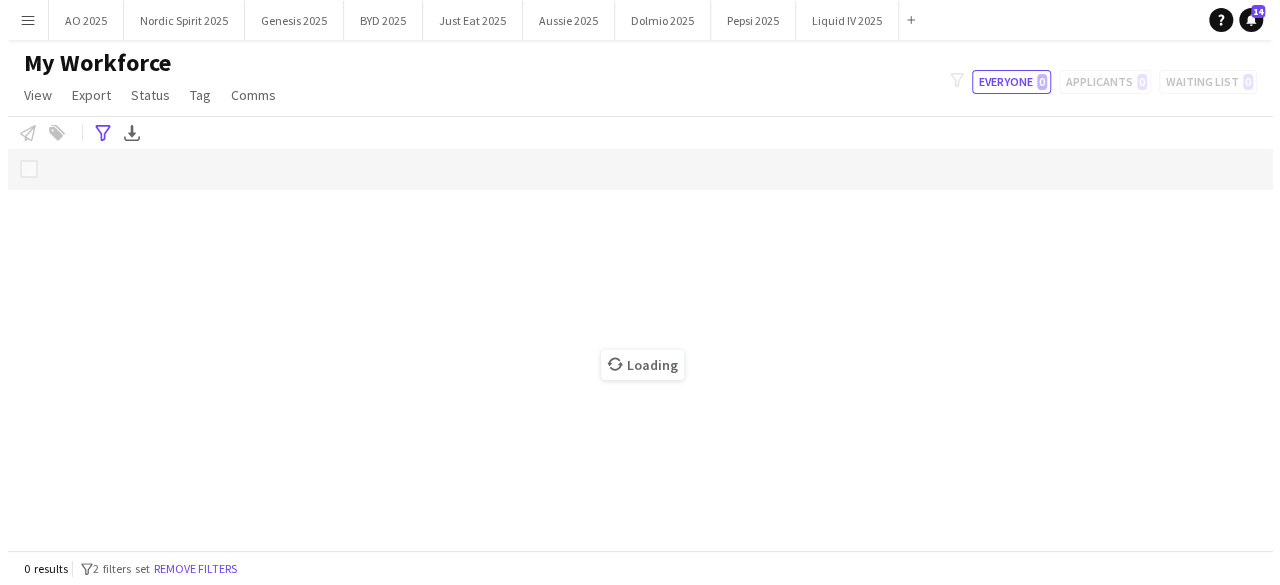 scroll, scrollTop: 0, scrollLeft: 0, axis: both 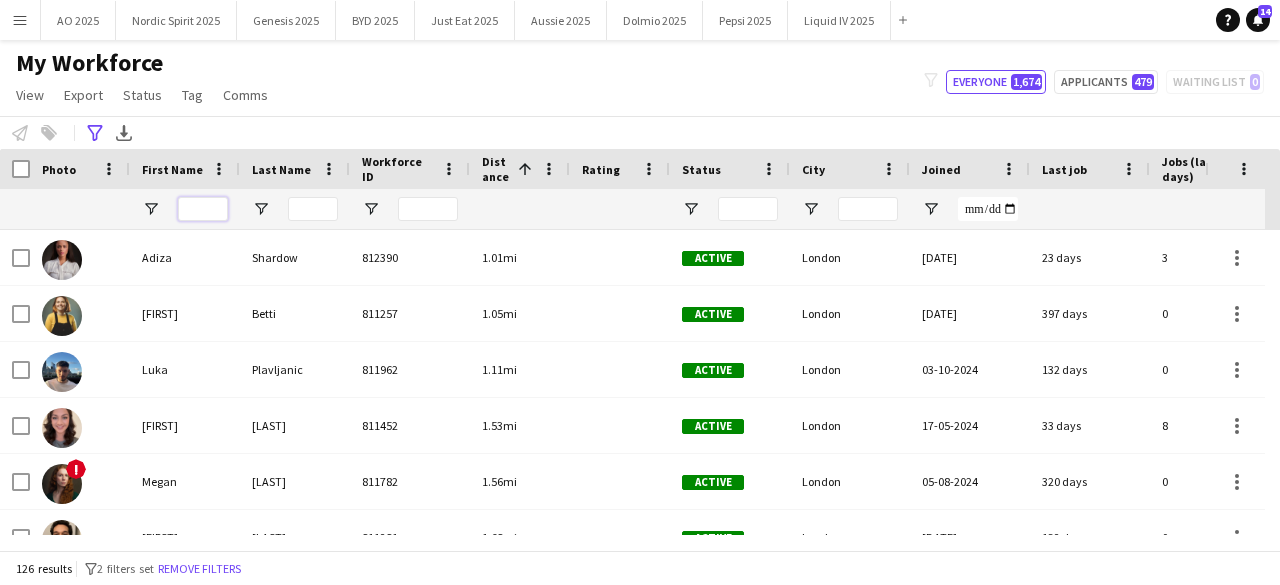 click at bounding box center [203, 209] 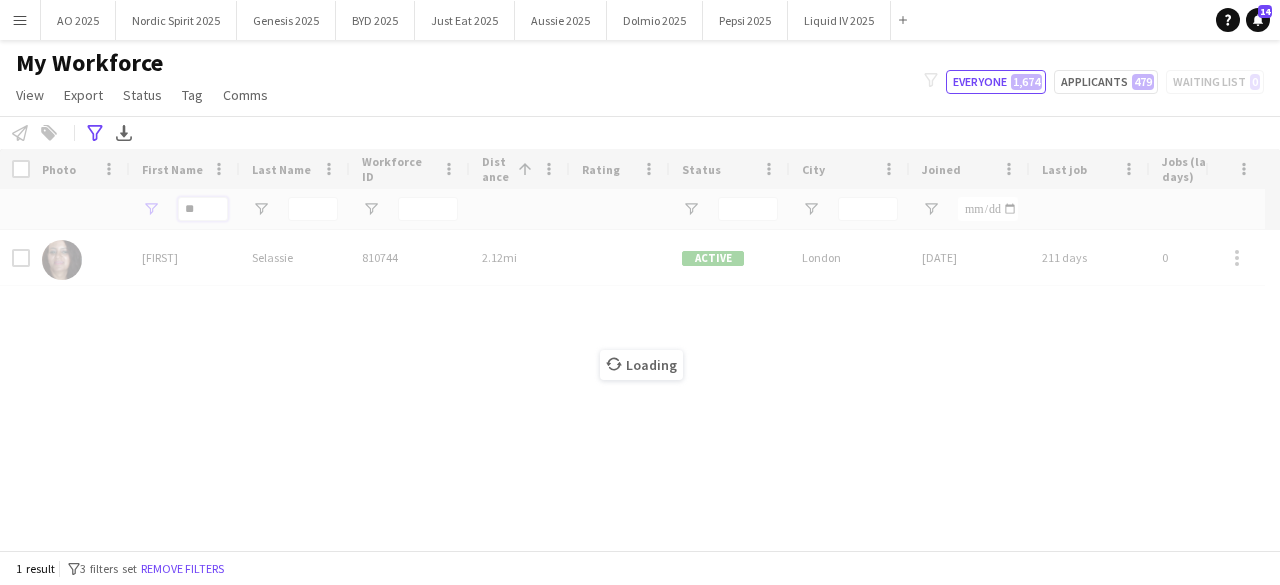 type on "*" 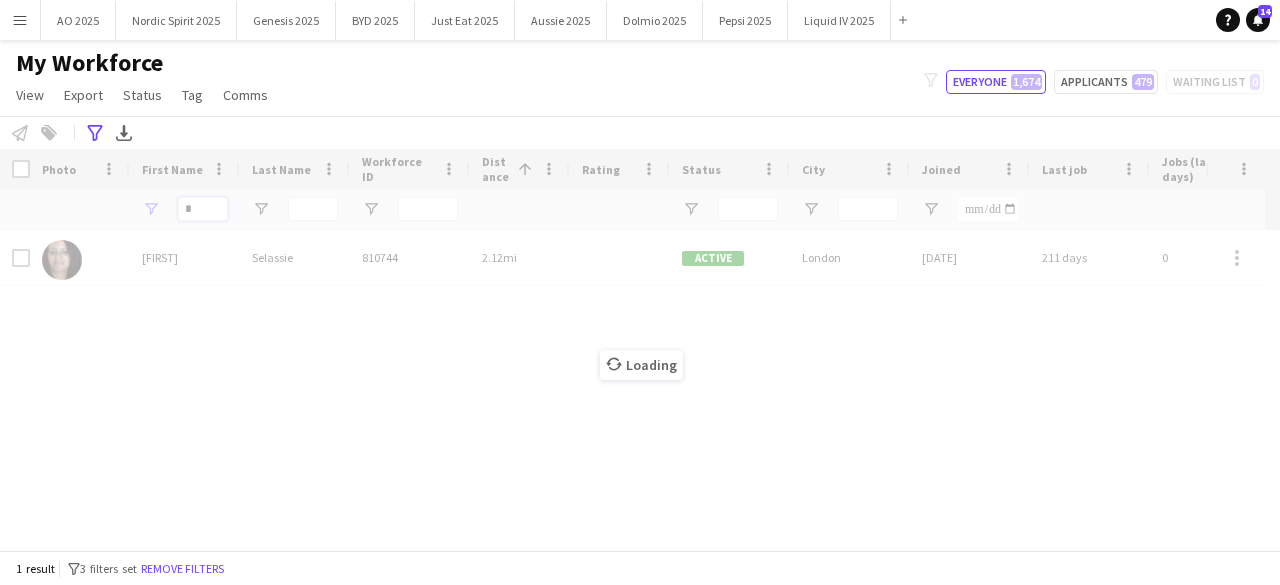 type 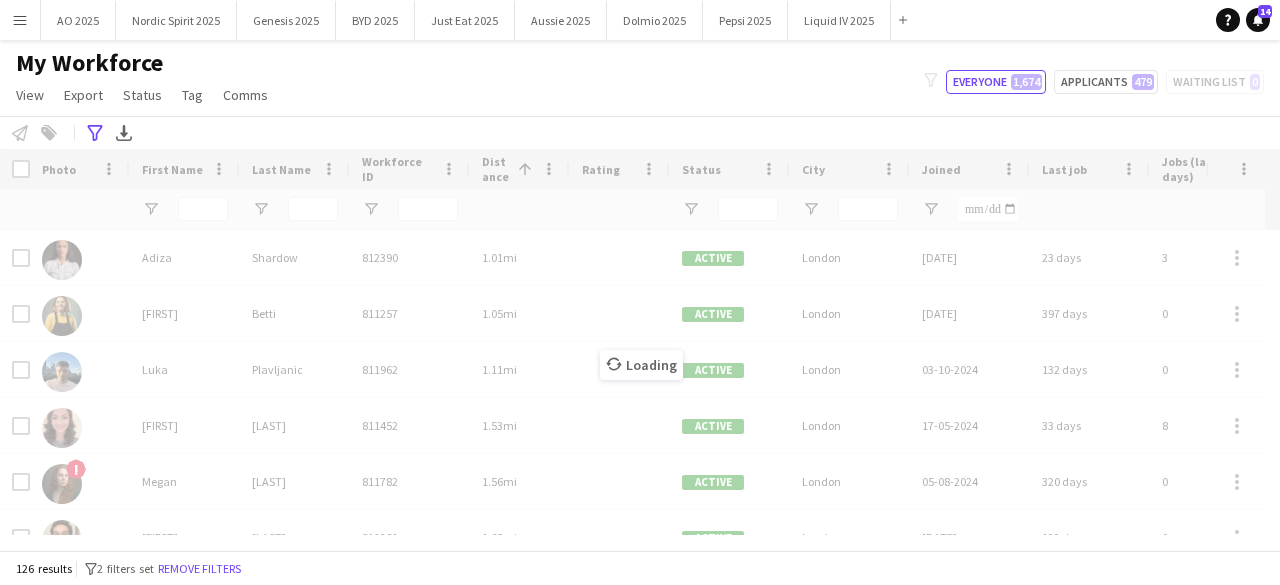 drag, startPoint x: 268, startPoint y: 539, endPoint x: 360, endPoint y: 571, distance: 97.406364 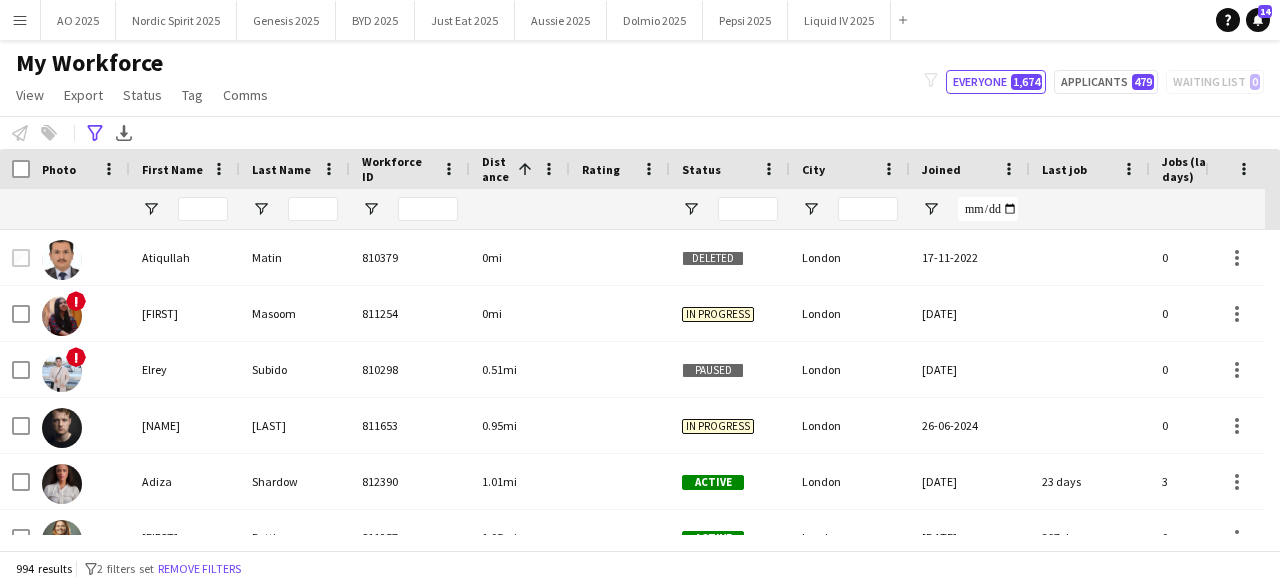 scroll, scrollTop: 0, scrollLeft: 116, axis: horizontal 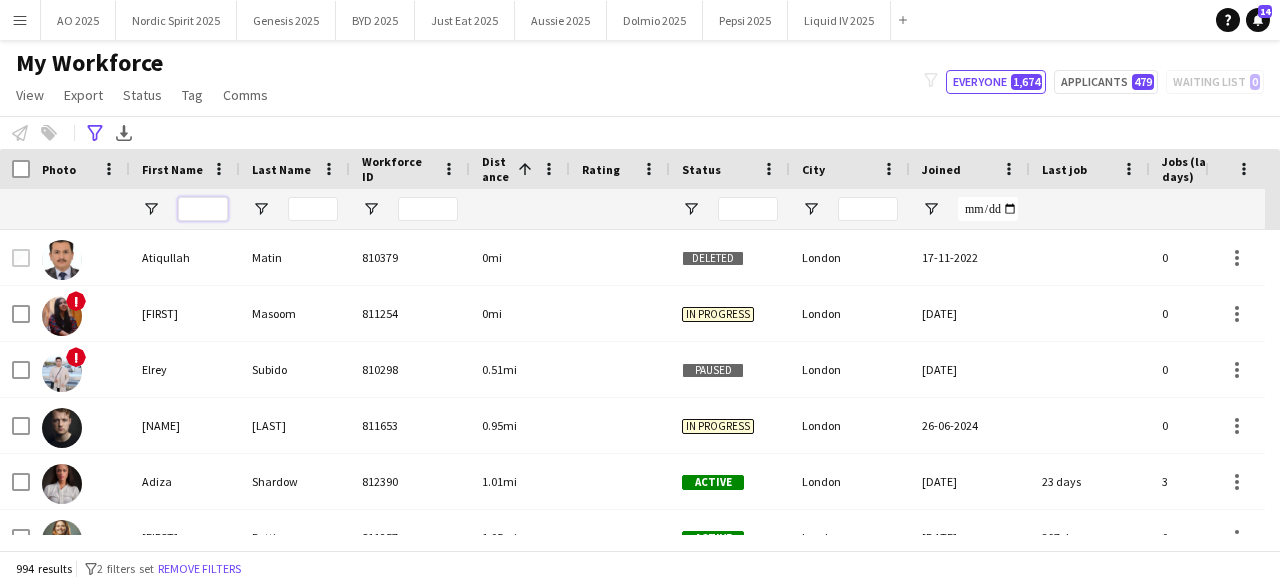 click at bounding box center [203, 209] 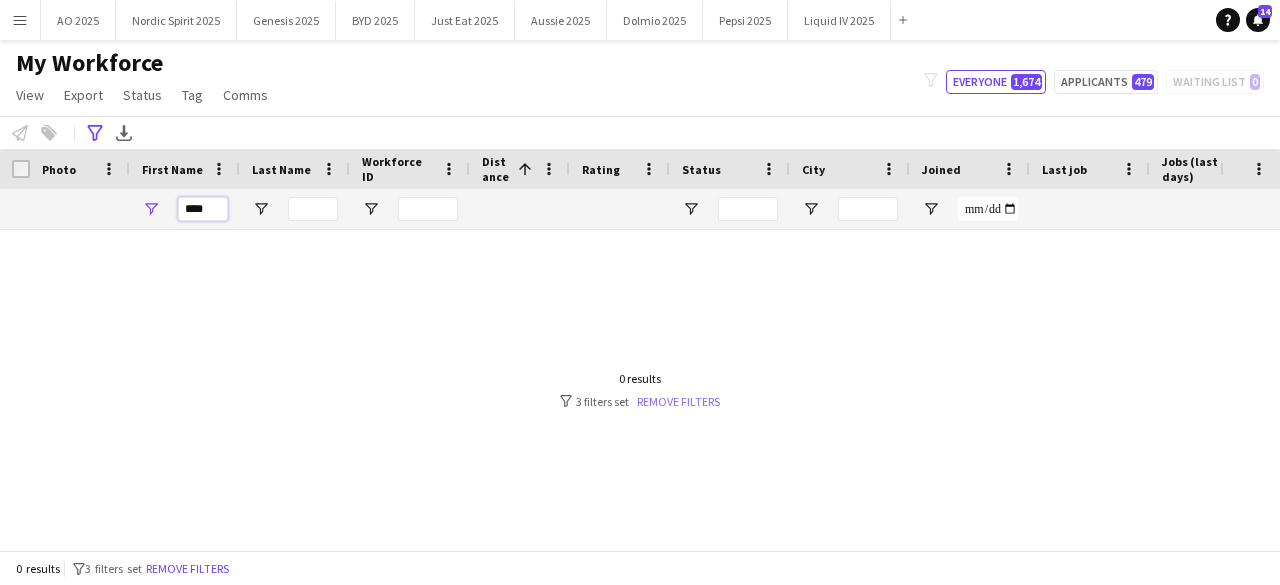 type on "****" 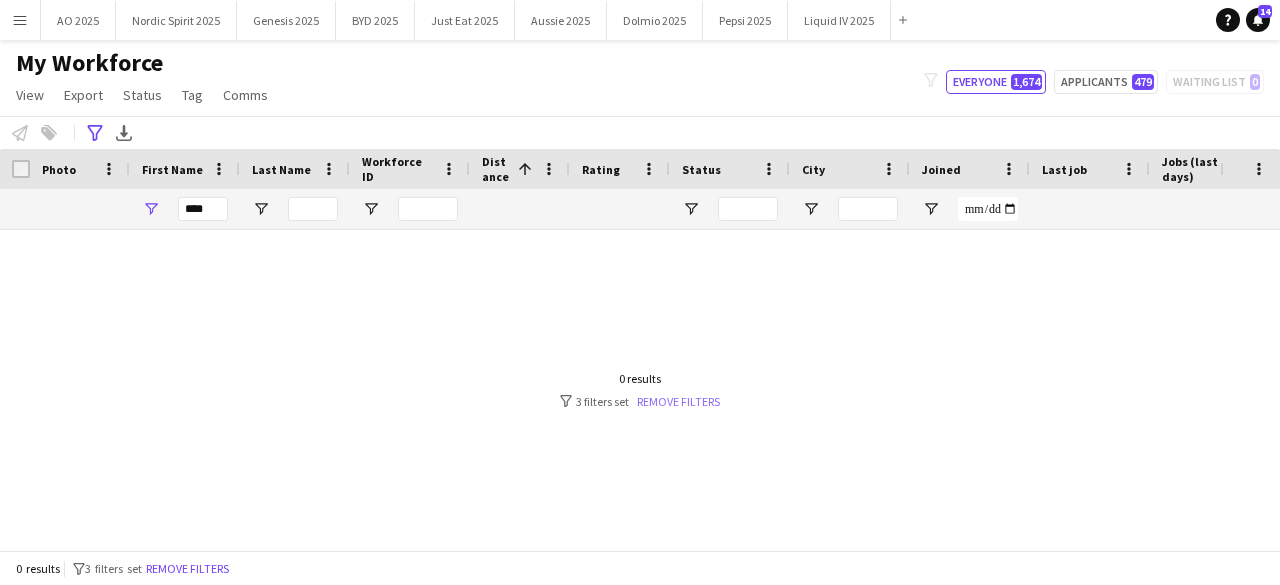 click on "Remove filters" at bounding box center (678, 401) 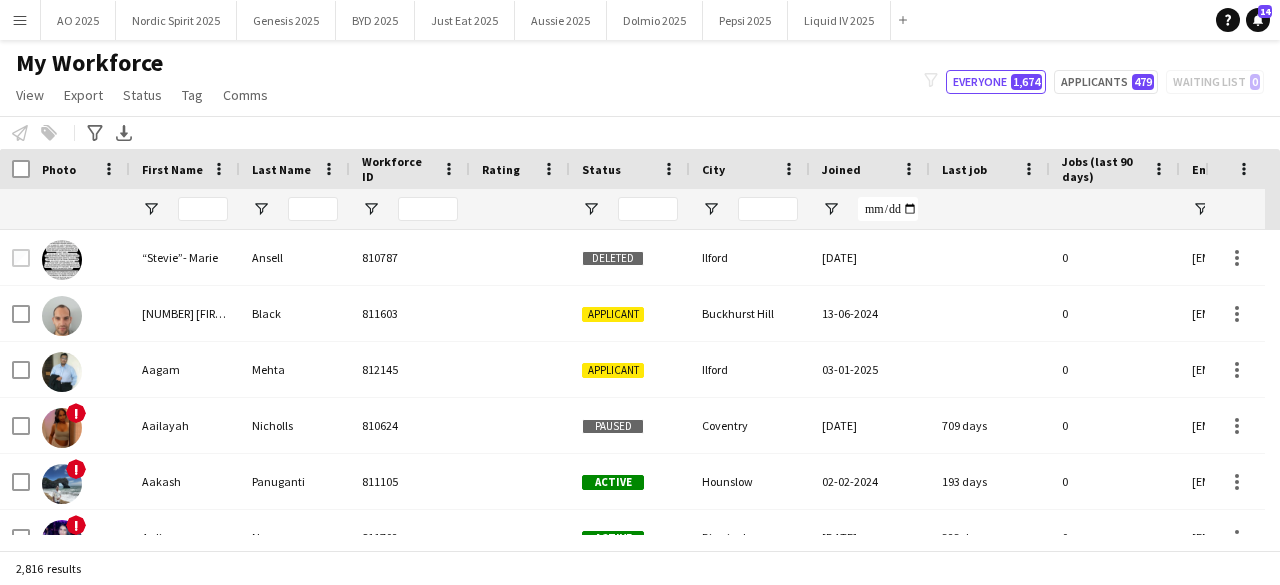 click on "First Name" at bounding box center (185, 169) 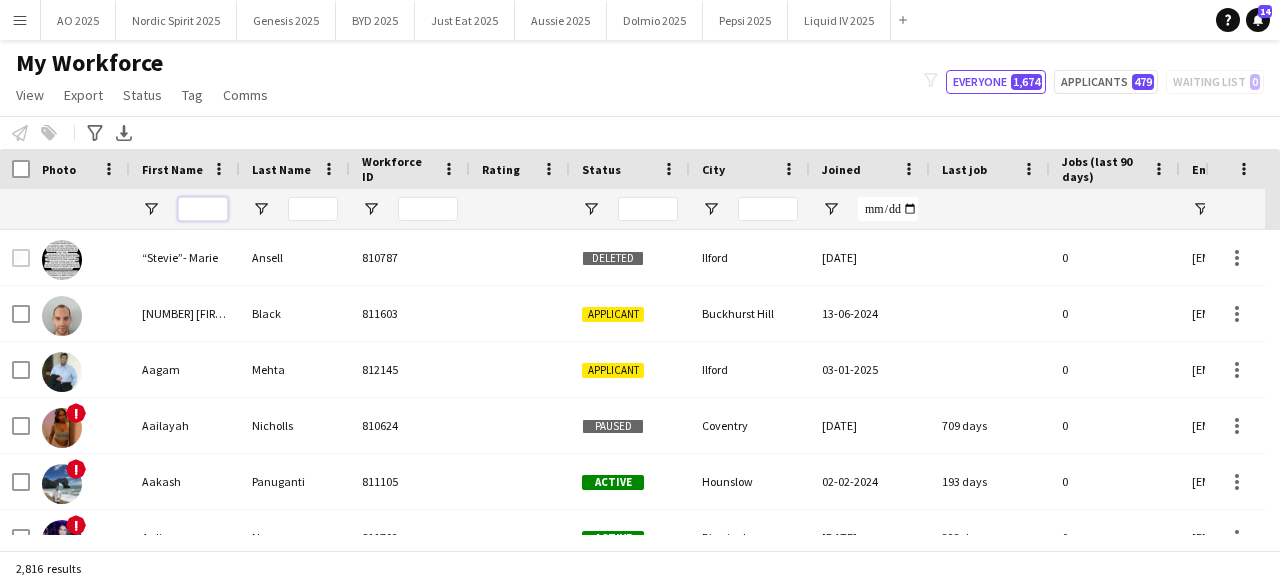 click at bounding box center (203, 209) 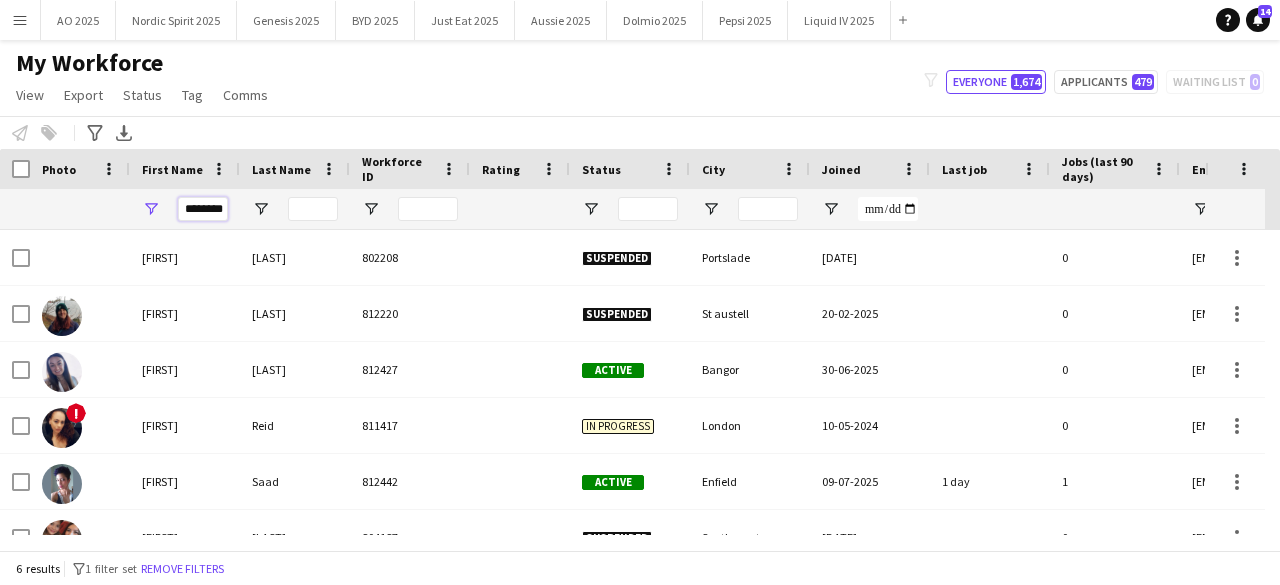 type on "********" 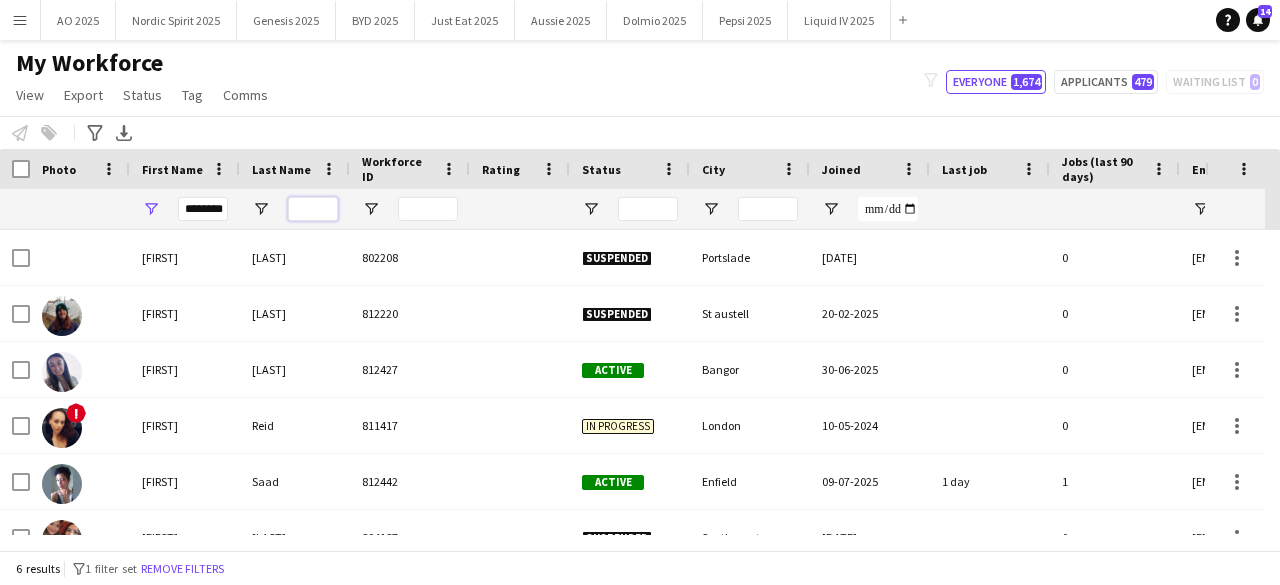 click at bounding box center [313, 209] 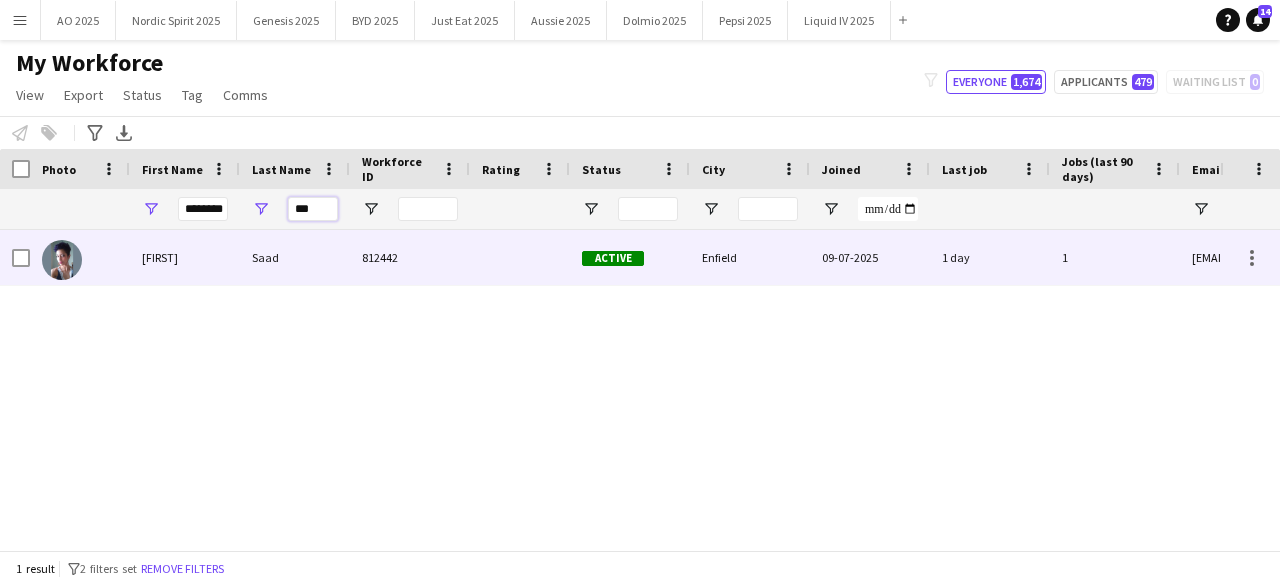 type on "***" 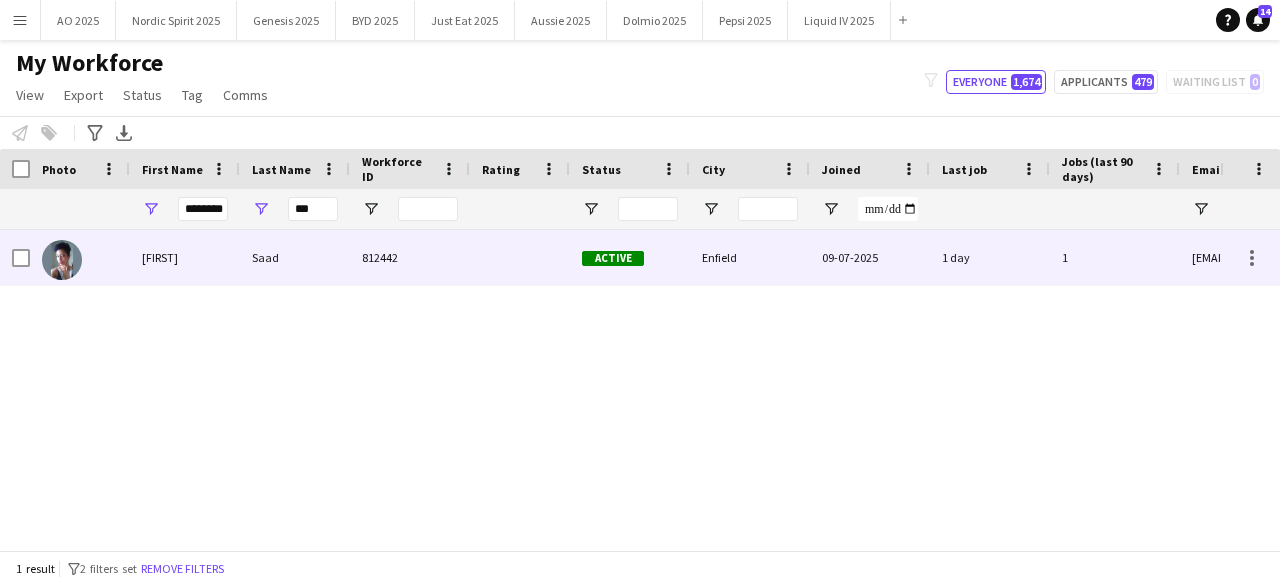 click at bounding box center (62, 260) 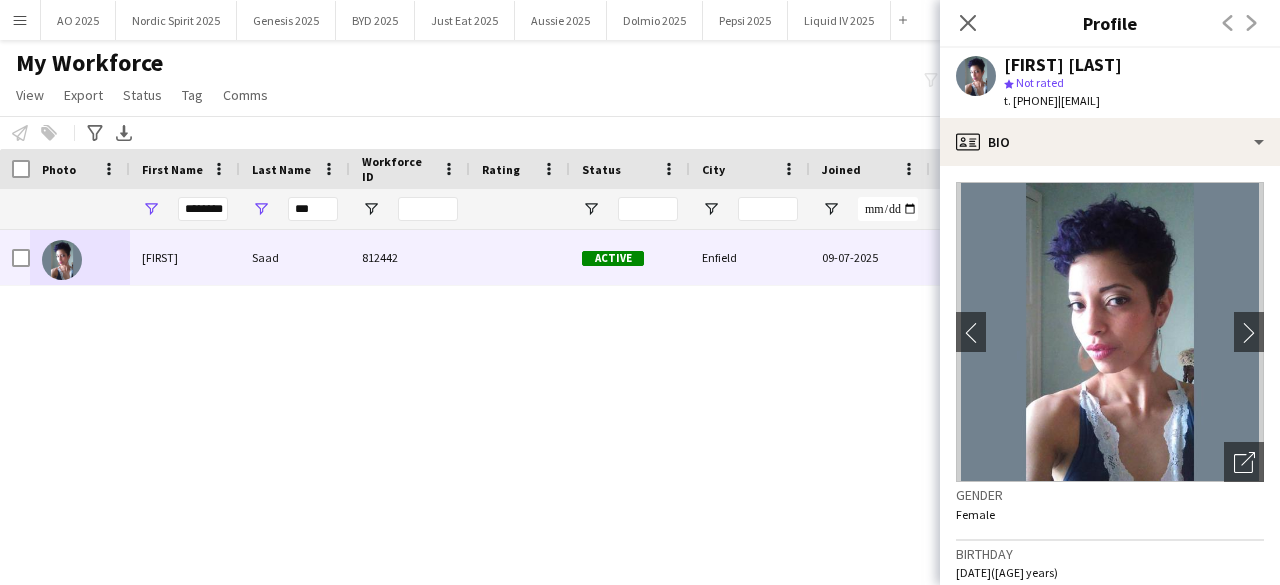 drag, startPoint x: 1265, startPoint y: 105, endPoint x: 1032, endPoint y: 109, distance: 233.03433 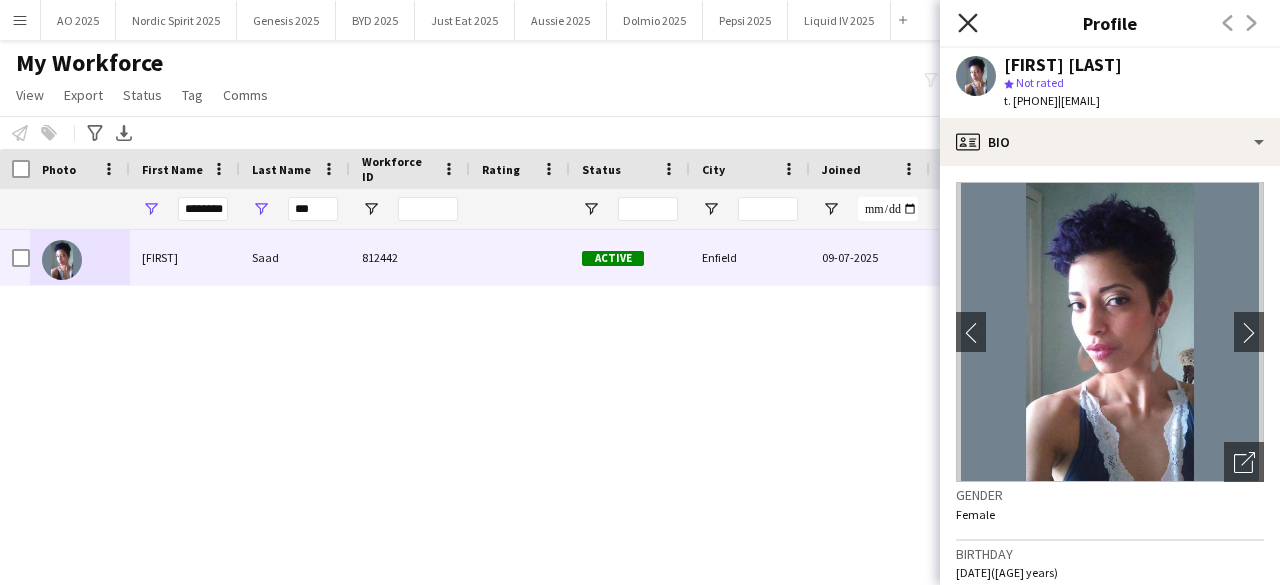click 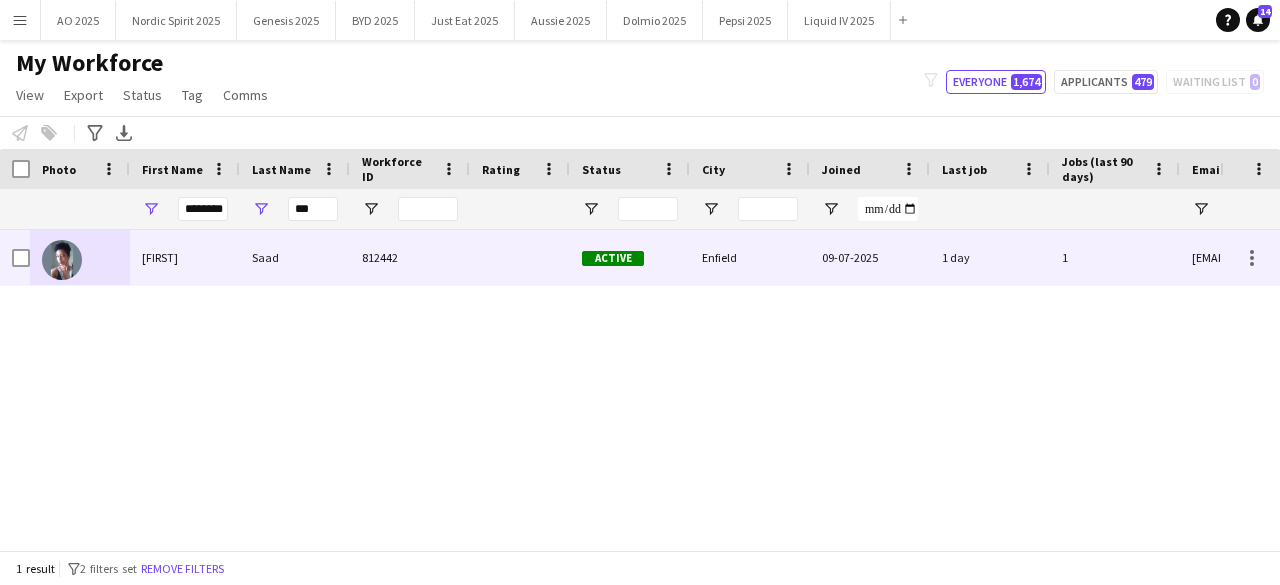 click at bounding box center (80, 257) 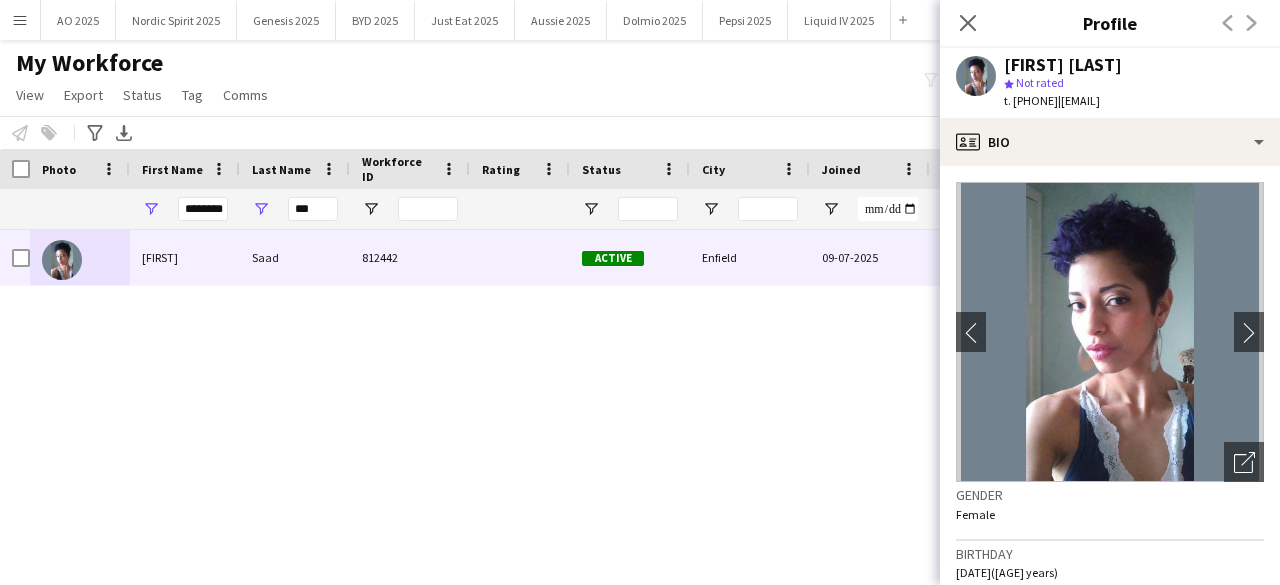 drag, startPoint x: 1100, startPoint y: 101, endPoint x: 1252, endPoint y: 101, distance: 152 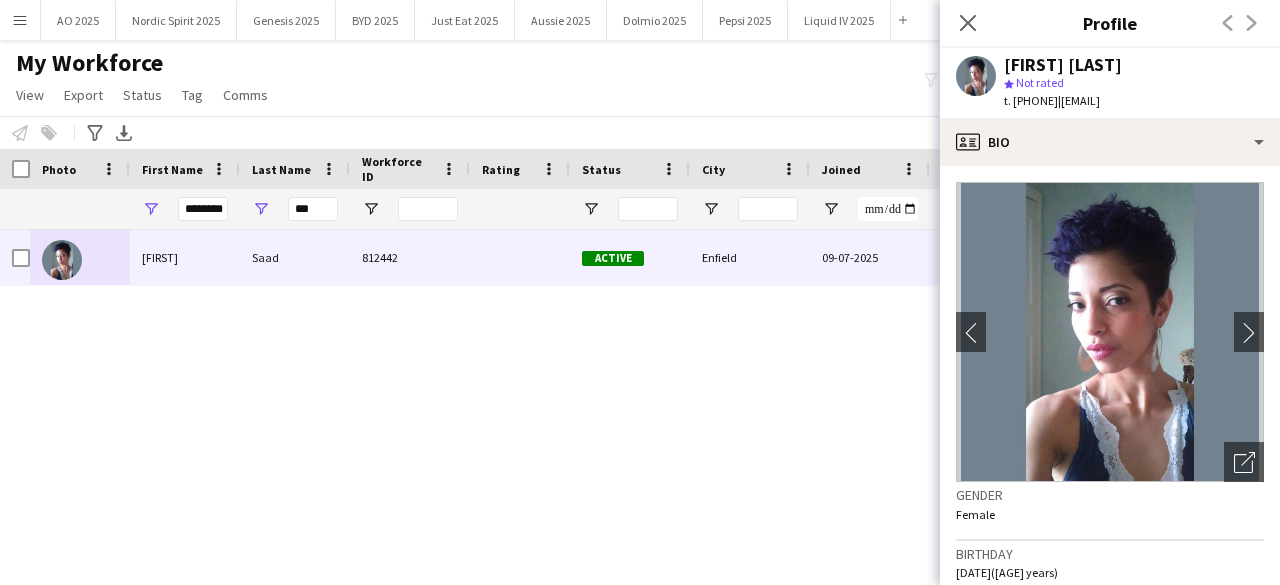 drag, startPoint x: 1258, startPoint y: 101, endPoint x: 1100, endPoint y: 99, distance: 158.01266 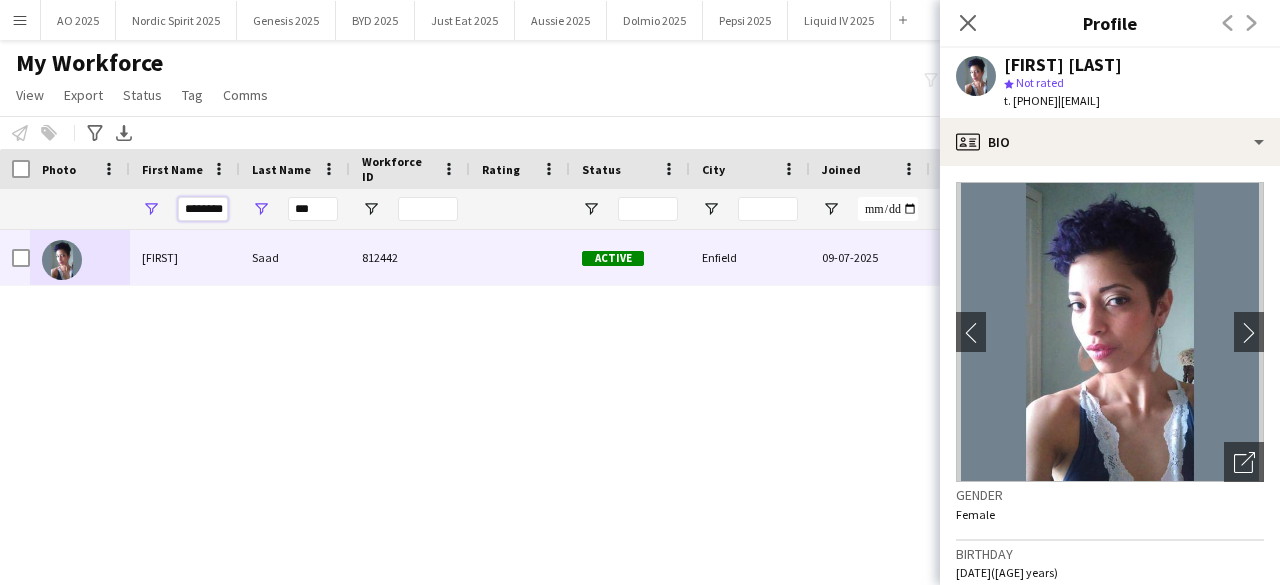click on "********" at bounding box center [203, 209] 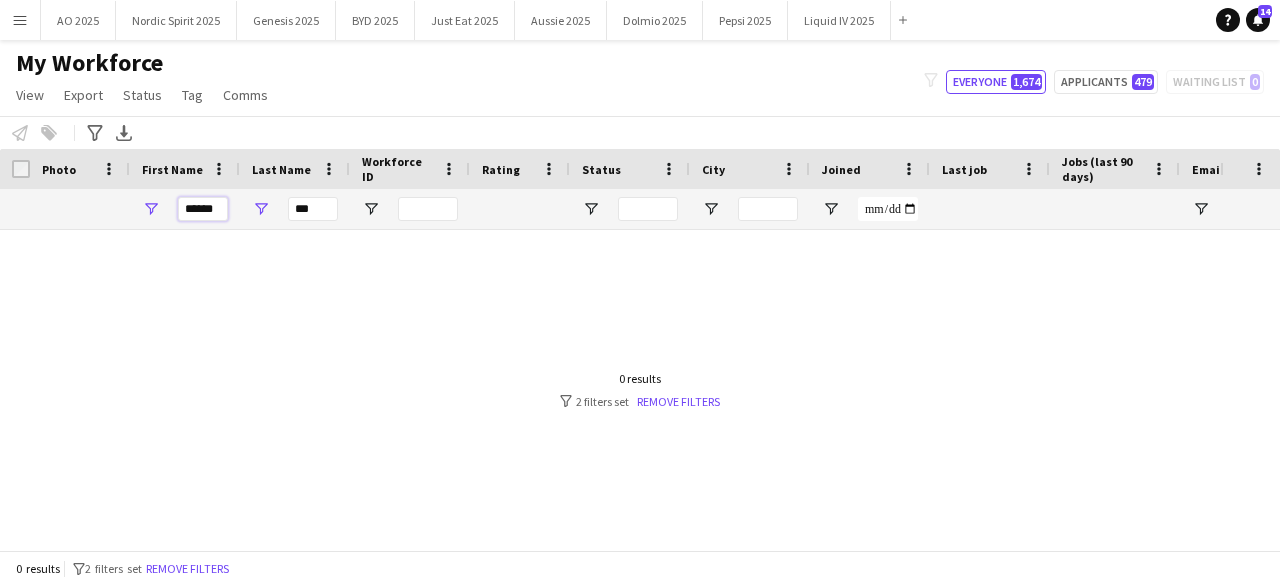 type on "******" 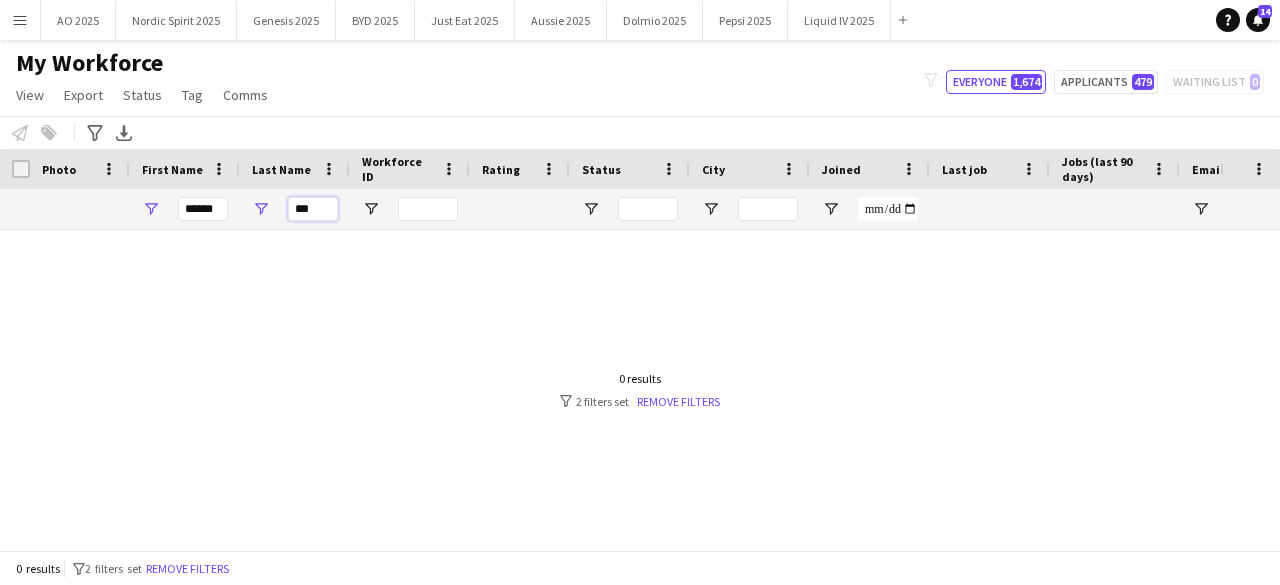 click on "***" at bounding box center (313, 209) 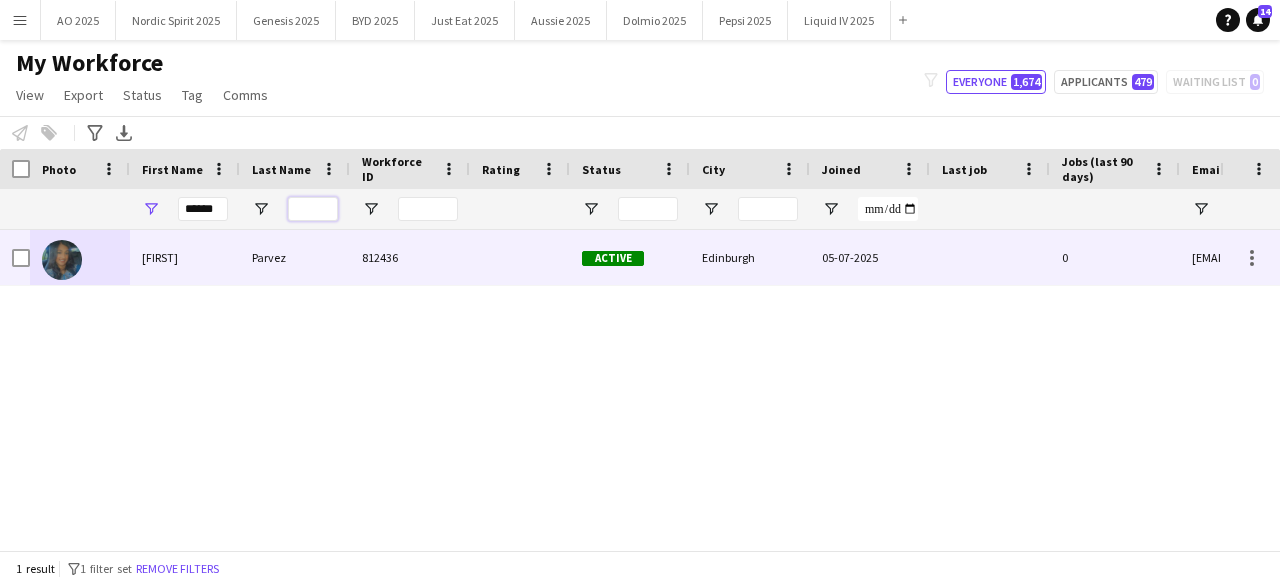 type 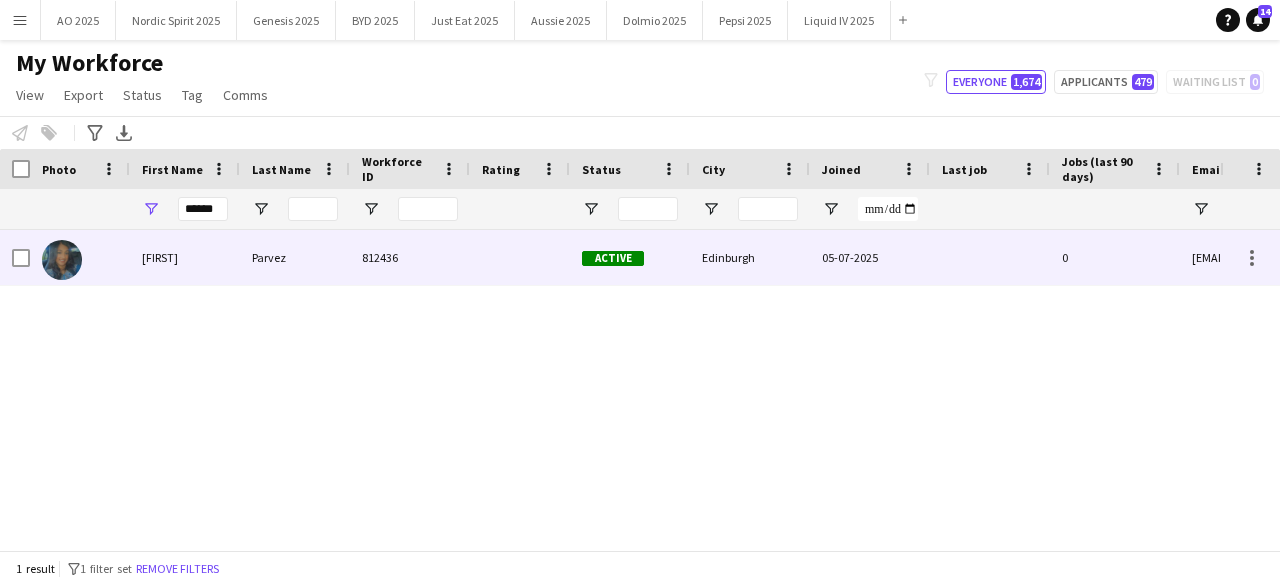click at bounding box center (62, 260) 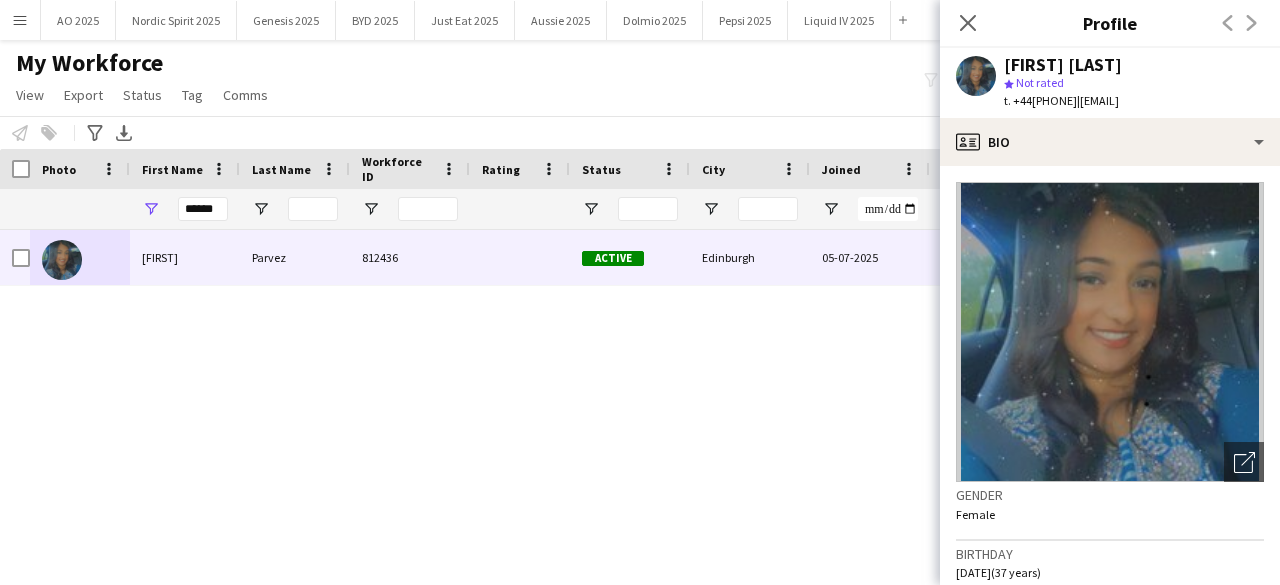 drag, startPoint x: 1100, startPoint y: 105, endPoint x: 1276, endPoint y: 101, distance: 176.04546 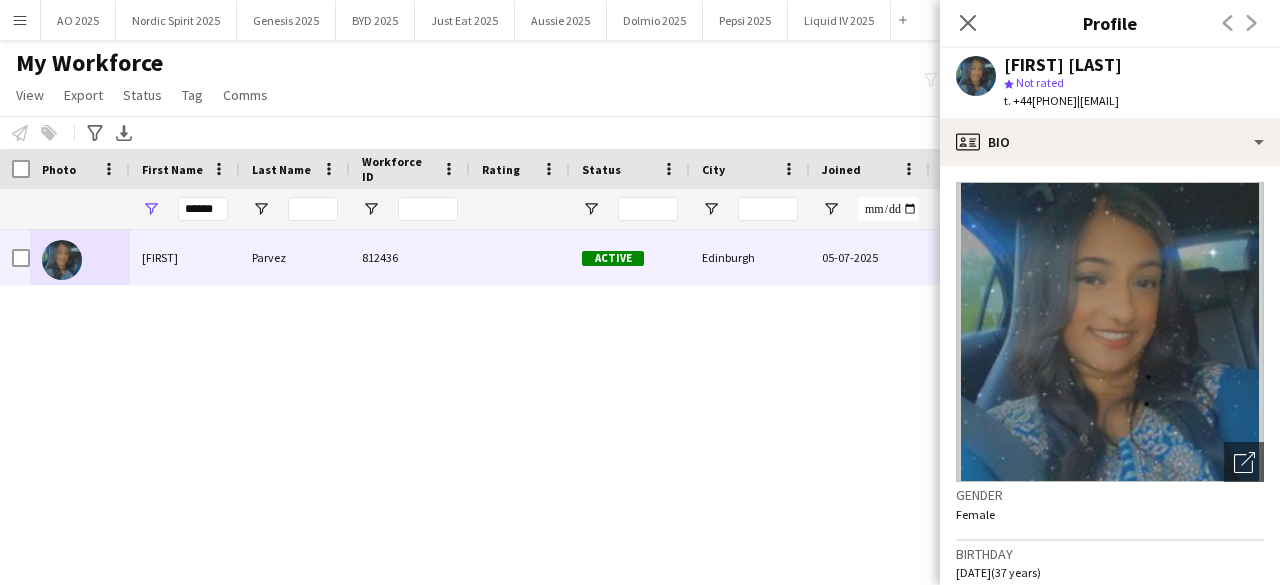 copy on "[EMAIL]" 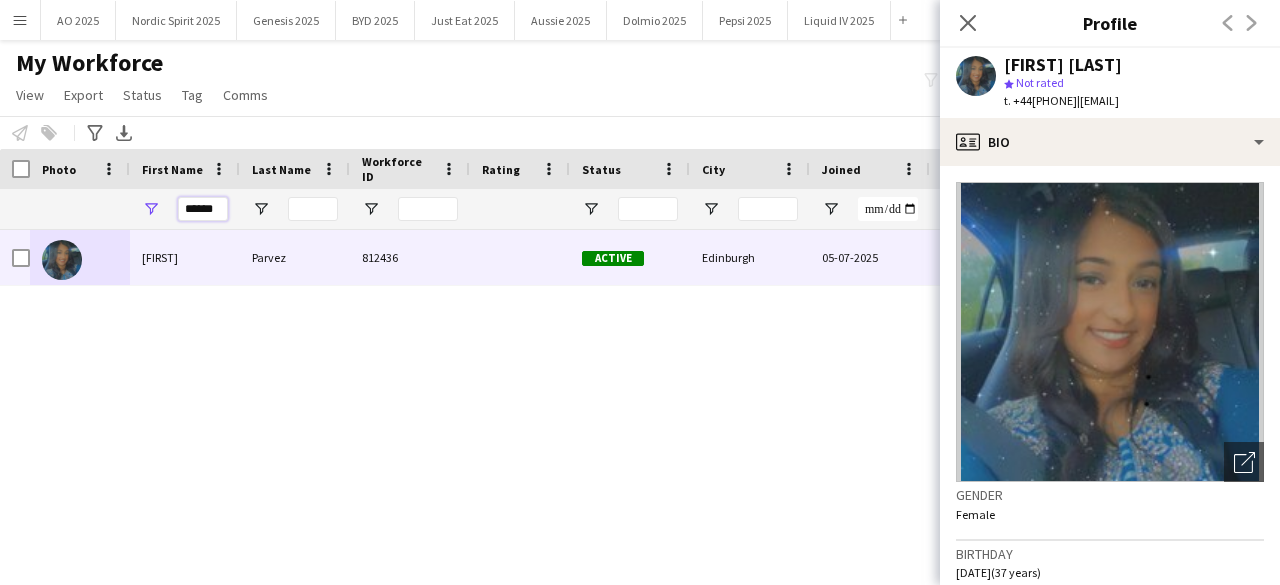 click on "******" at bounding box center (203, 209) 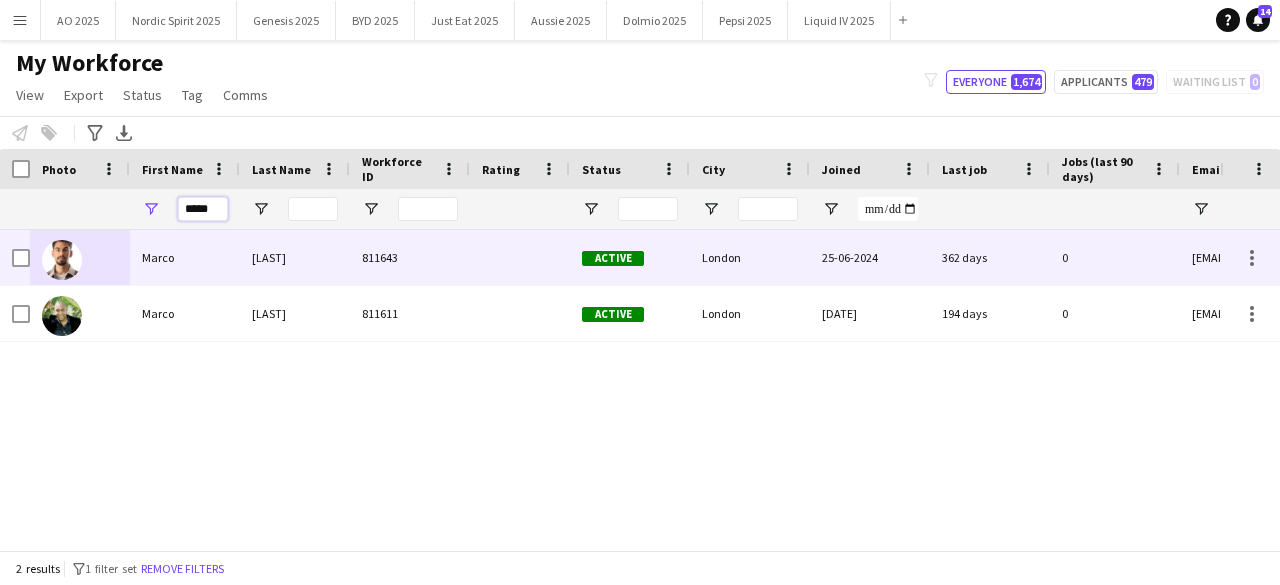 type on "*****" 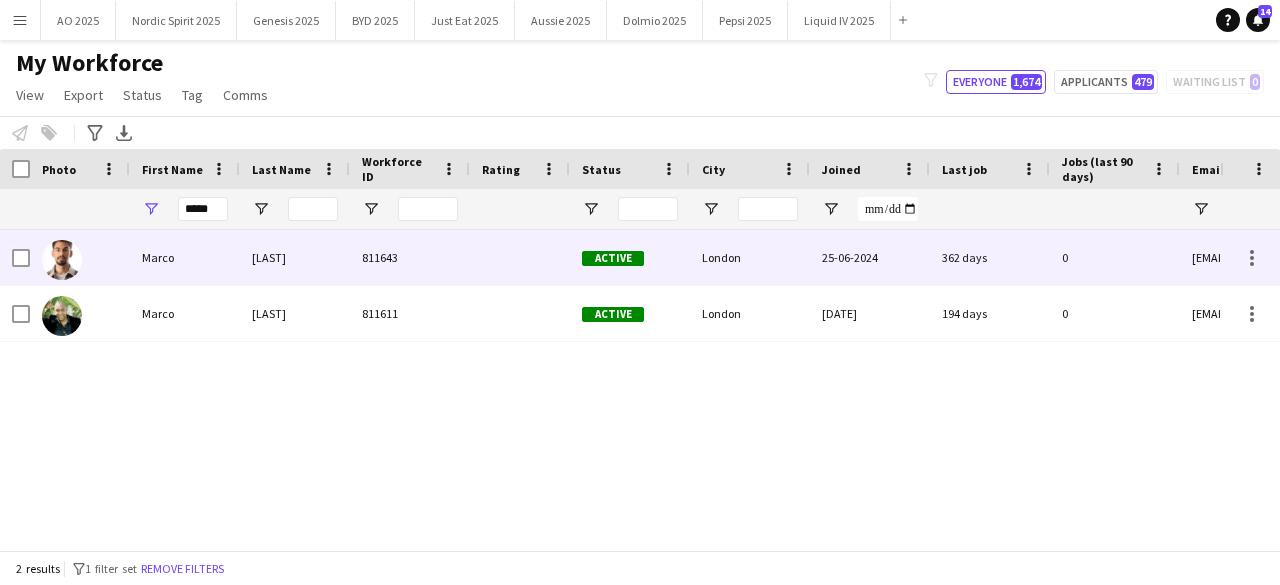 click at bounding box center (62, 260) 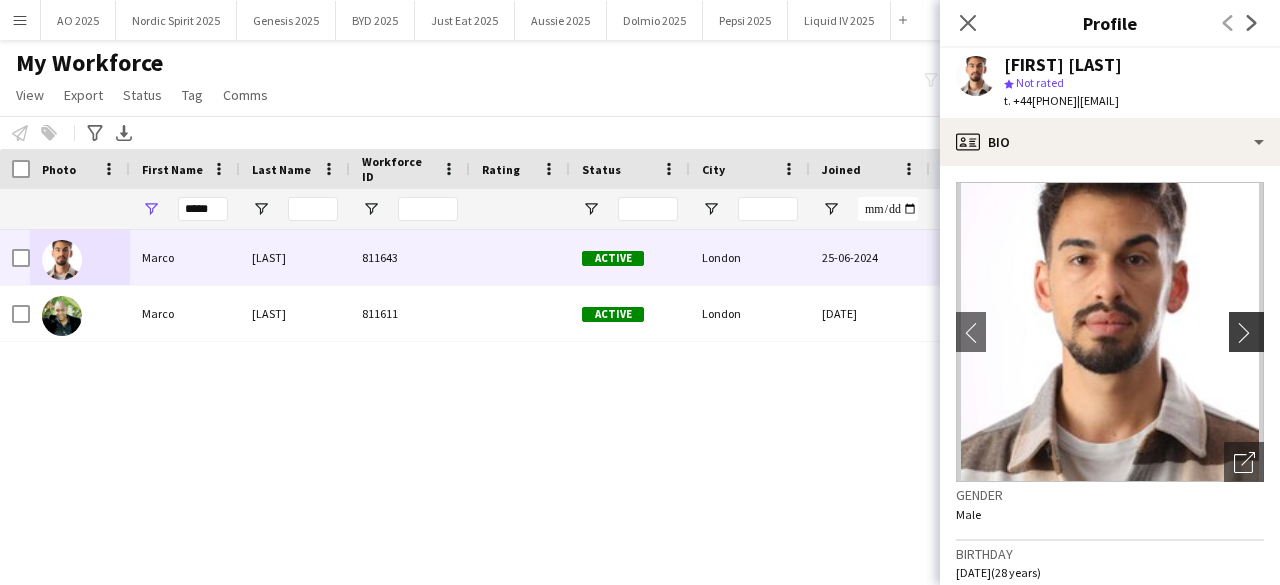 click on "chevron-right" 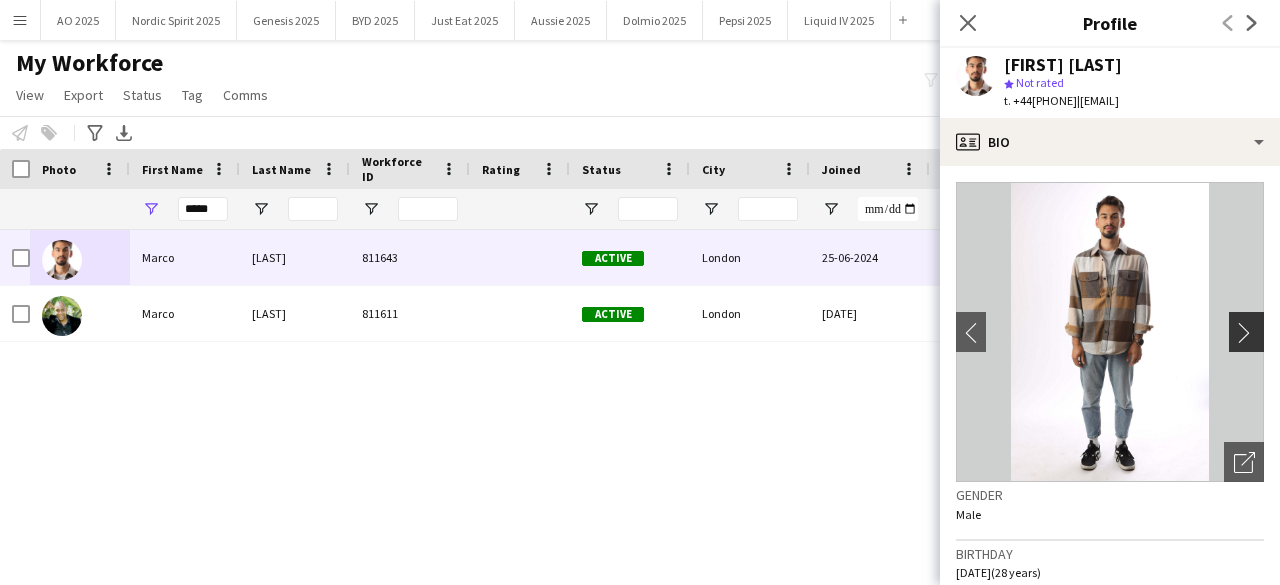 click on "chevron-right" 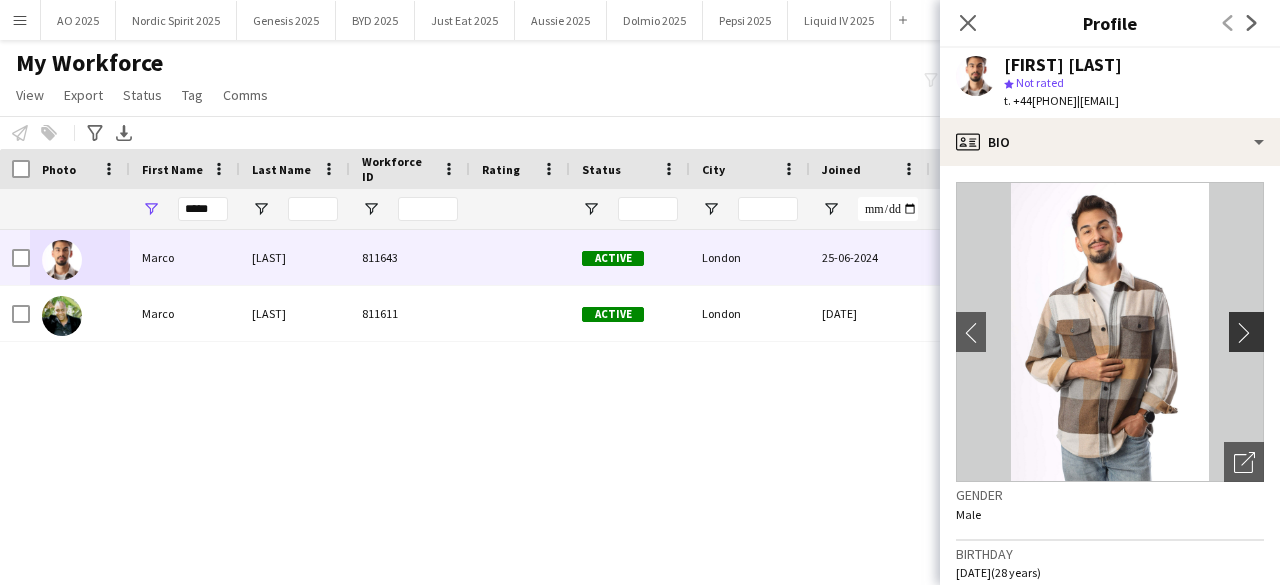 click on "chevron-right" 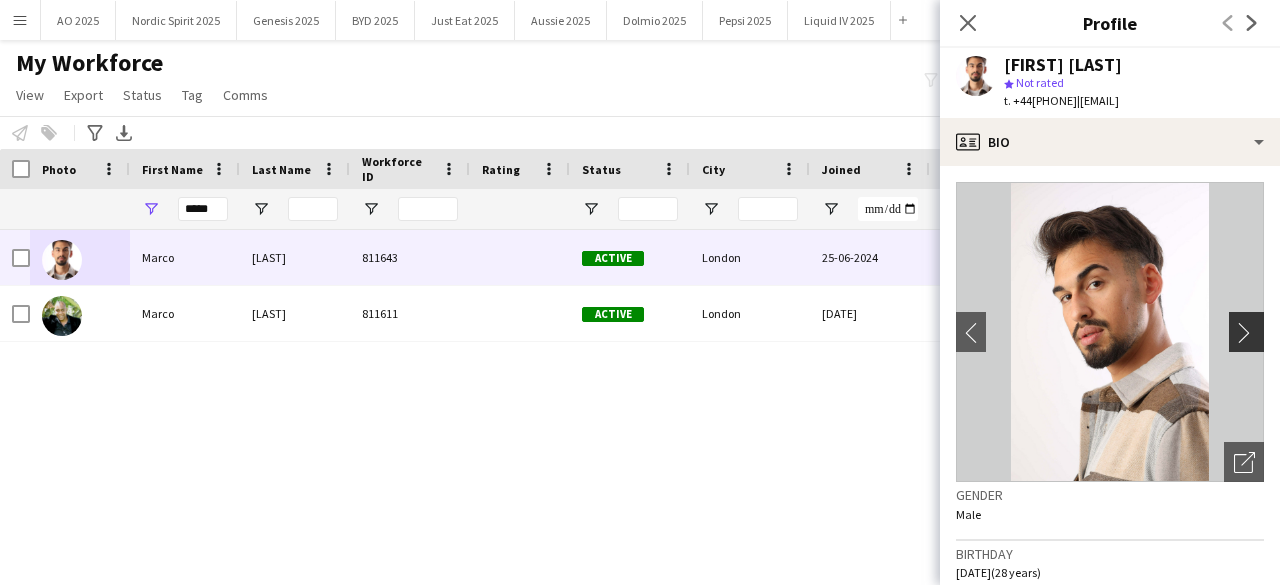 click on "chevron-right" 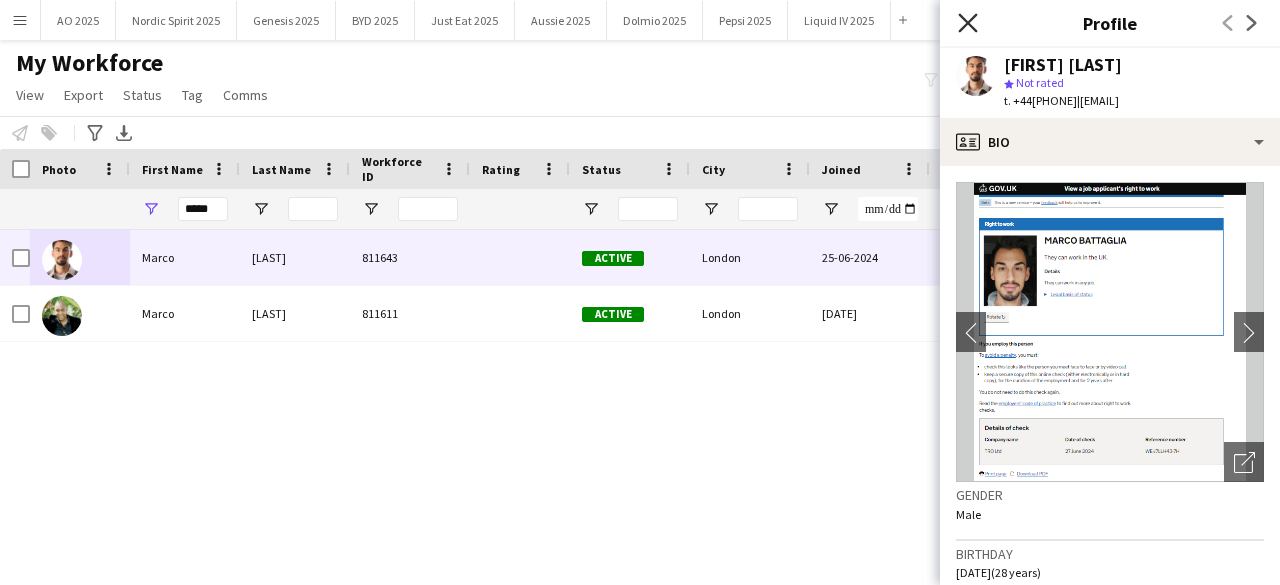 click 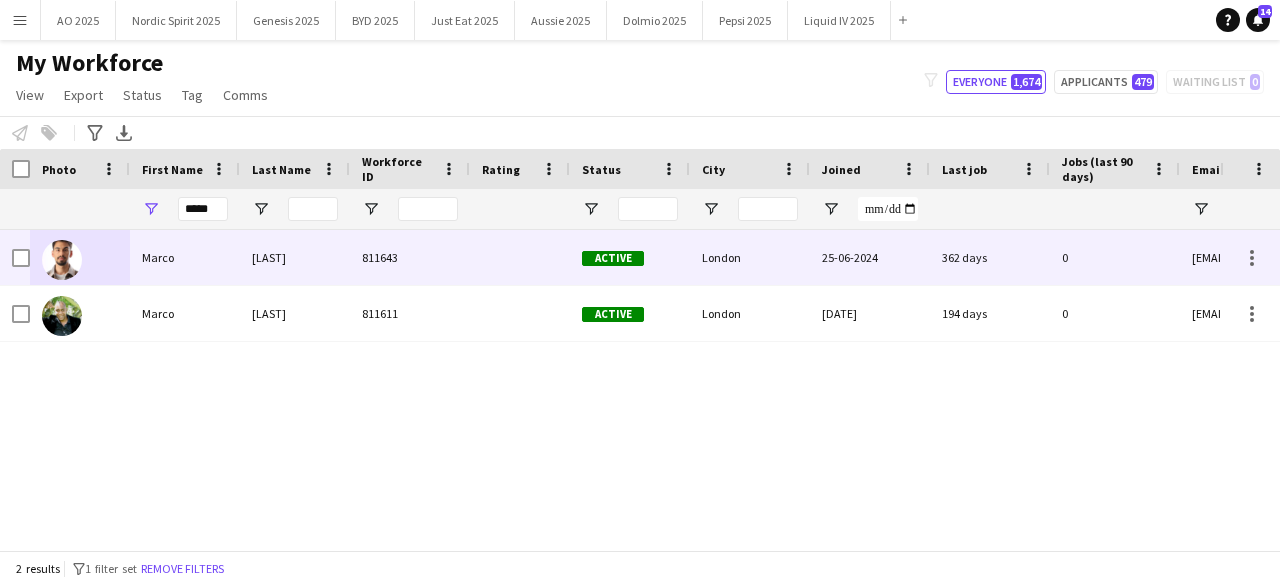 click at bounding box center (62, 260) 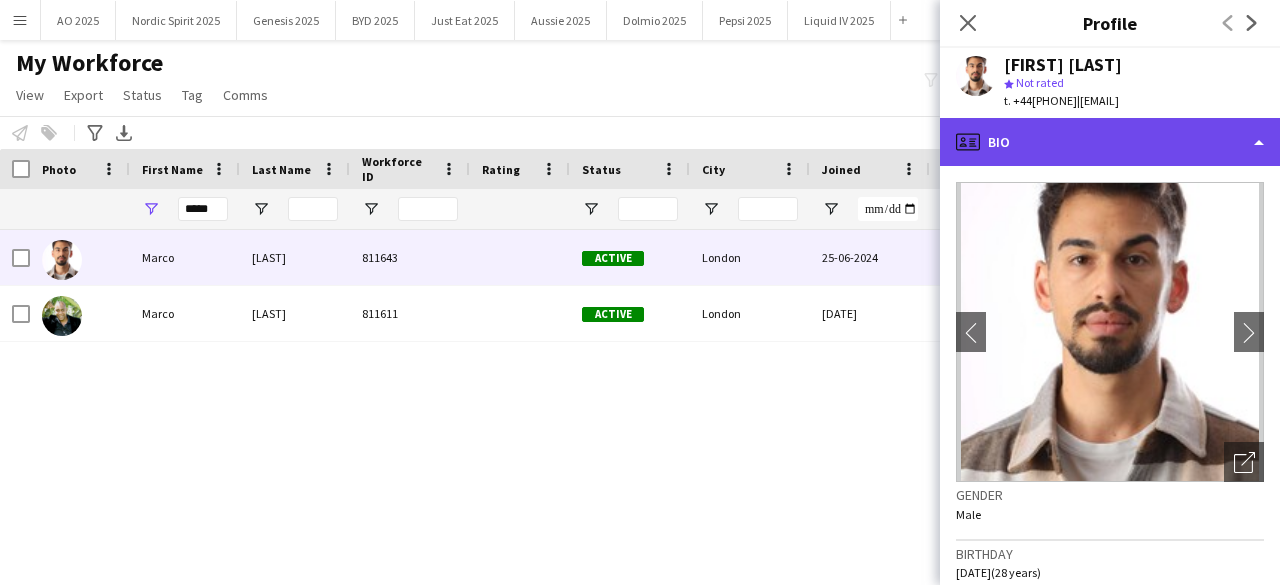 click on "profile
Bio" 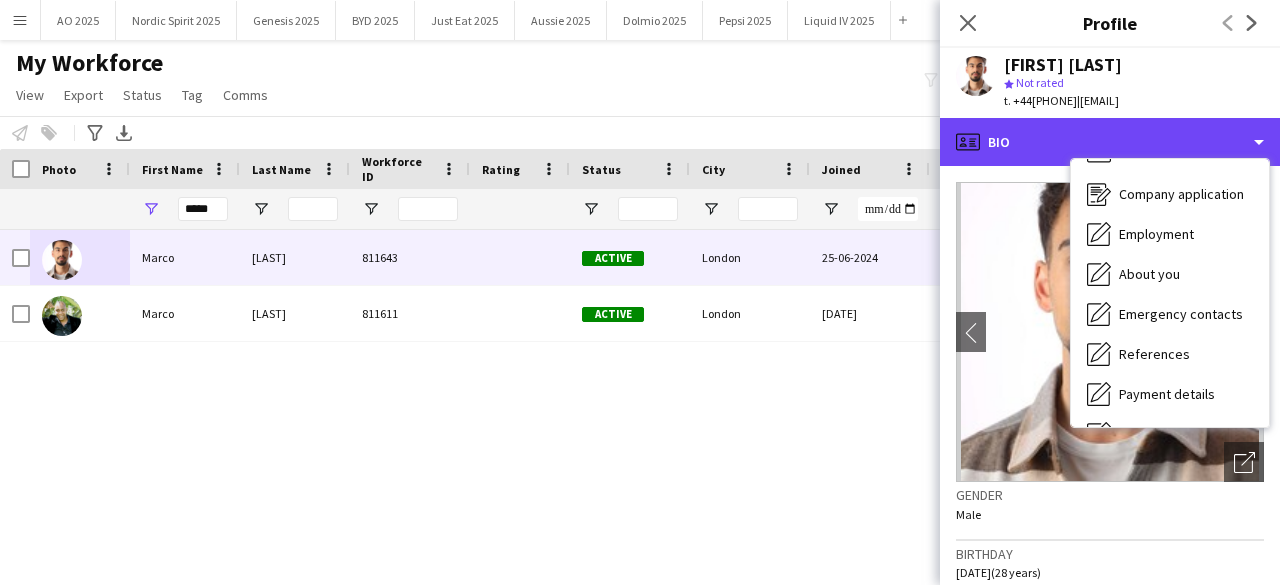 scroll, scrollTop: 268, scrollLeft: 0, axis: vertical 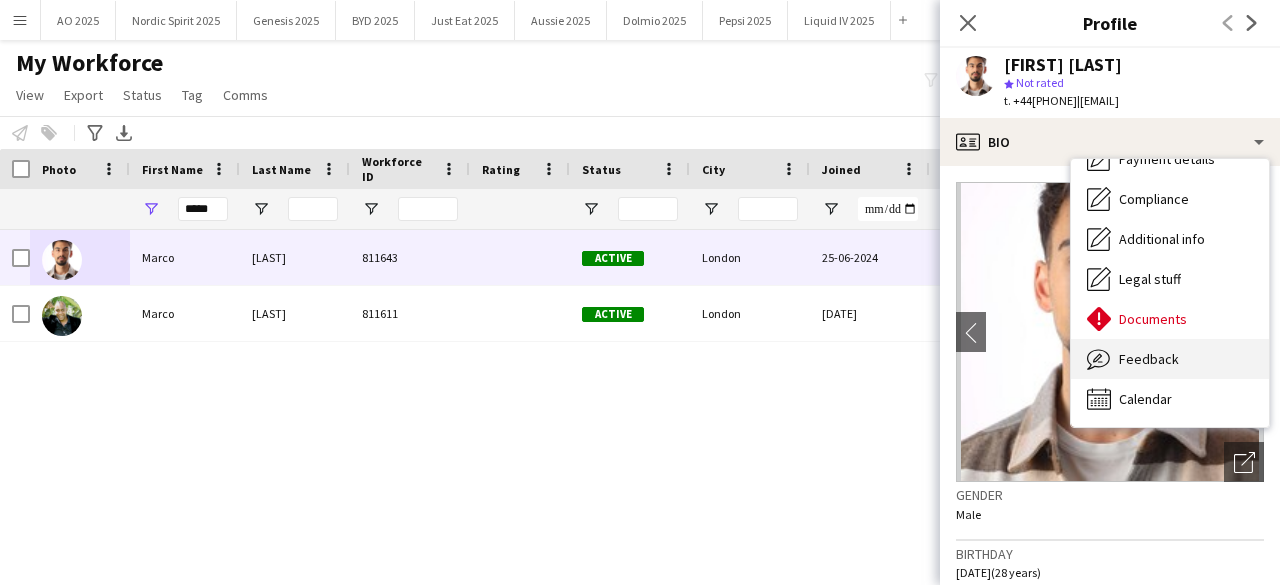 click on "Feedback
Feedback" at bounding box center (1170, 359) 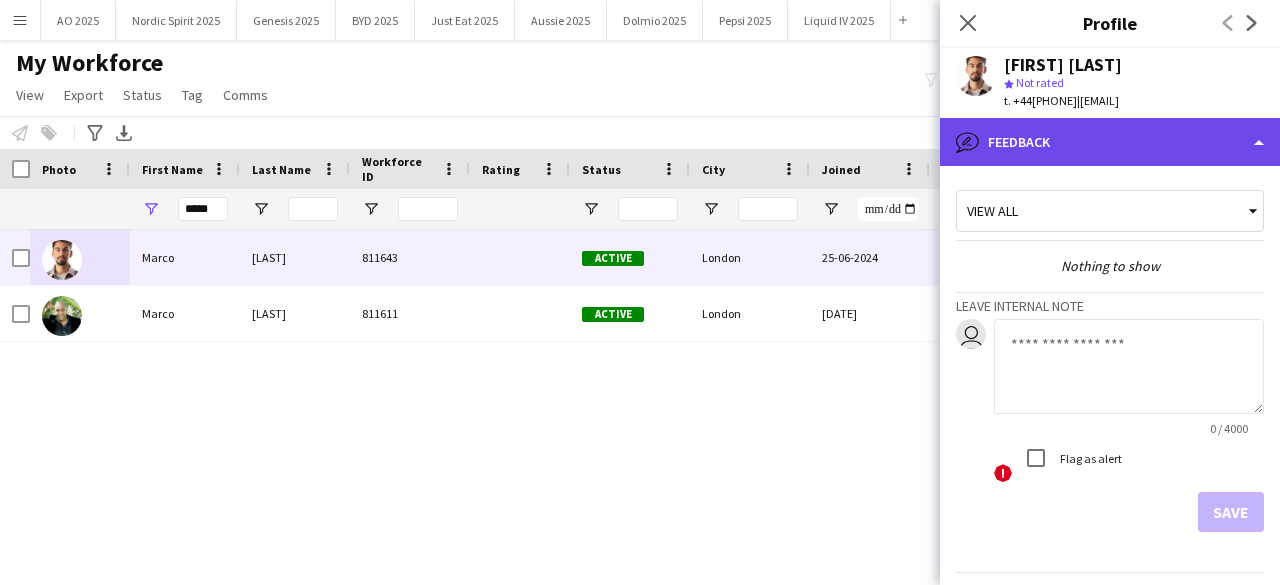 click on "bubble-pencil
Feedback" 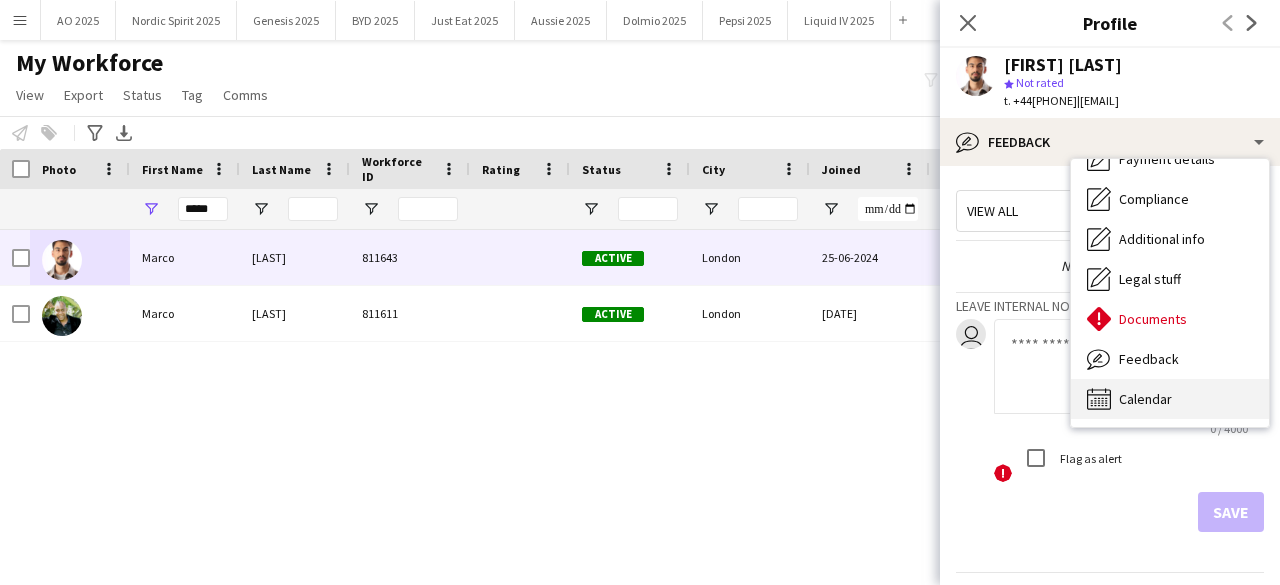 click on "Calendar
Calendar" at bounding box center [1170, 399] 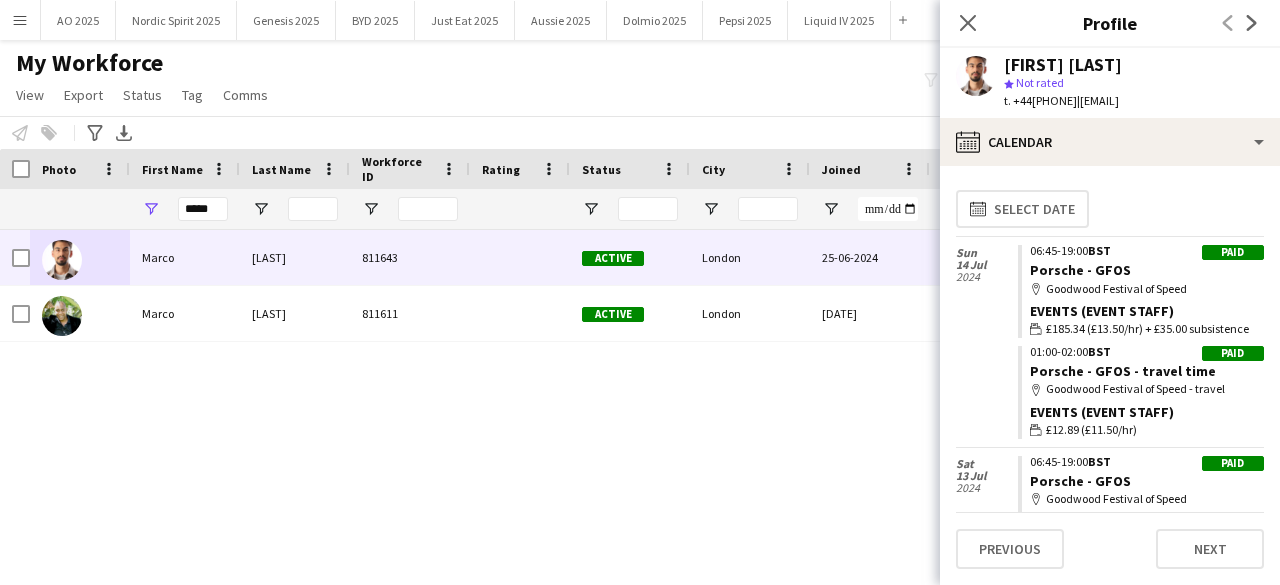 drag, startPoint x: 1264, startPoint y: 261, endPoint x: 1264, endPoint y: 299, distance: 38 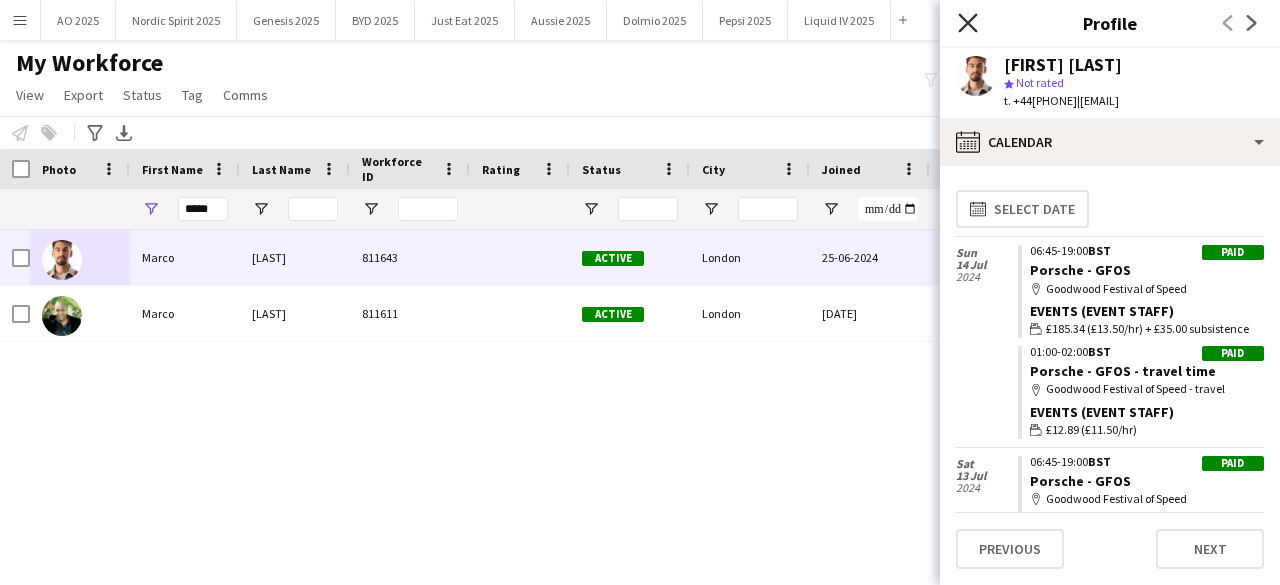 click on "Close pop-in" 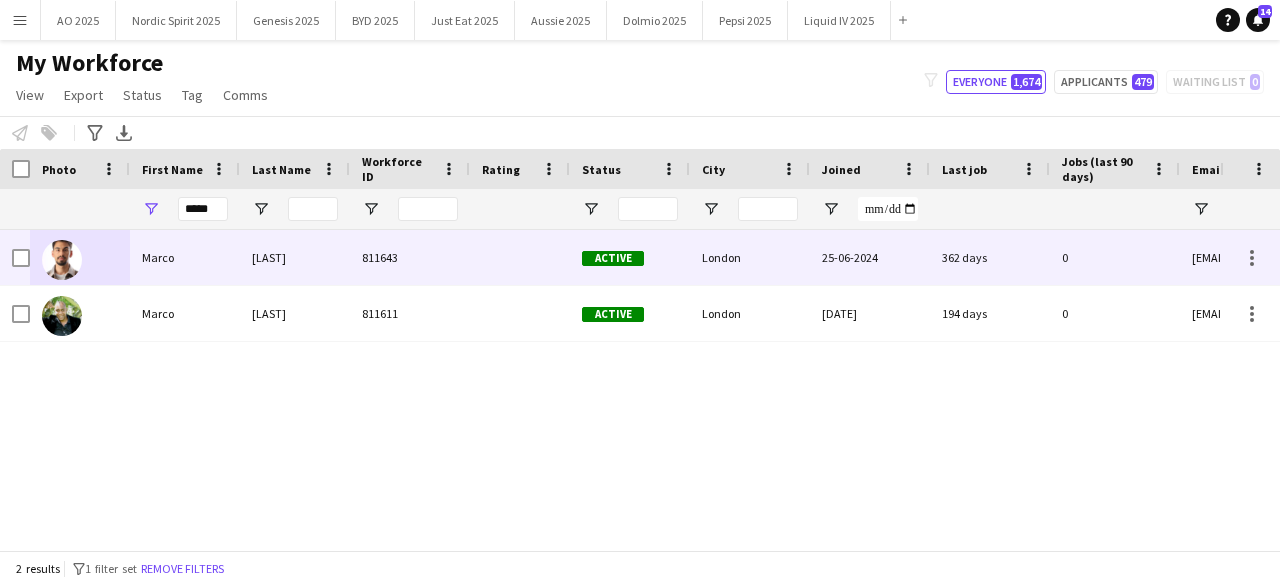 click at bounding box center (62, 260) 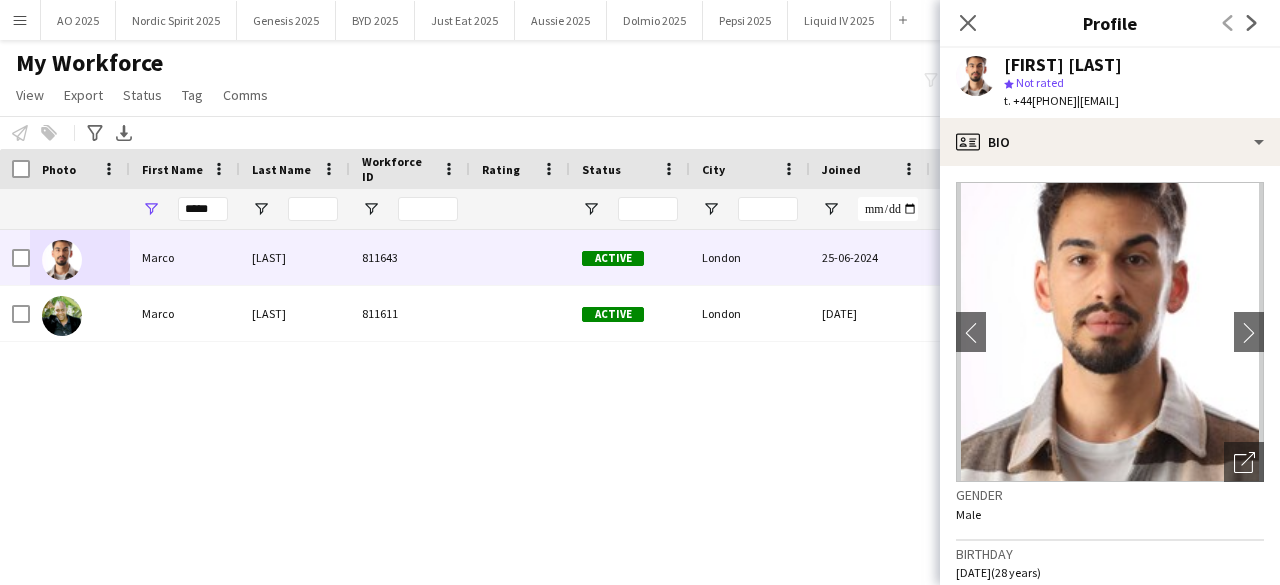 drag, startPoint x: 1030, startPoint y: 100, endPoint x: 1238, endPoint y: 101, distance: 208.00241 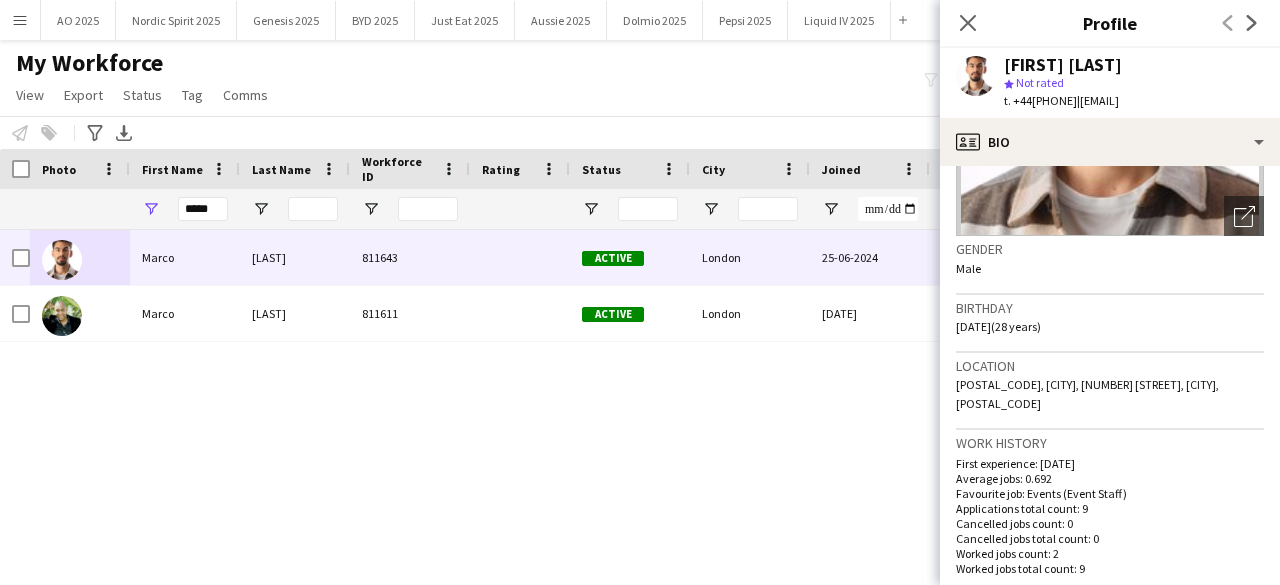 scroll, scrollTop: 0, scrollLeft: 0, axis: both 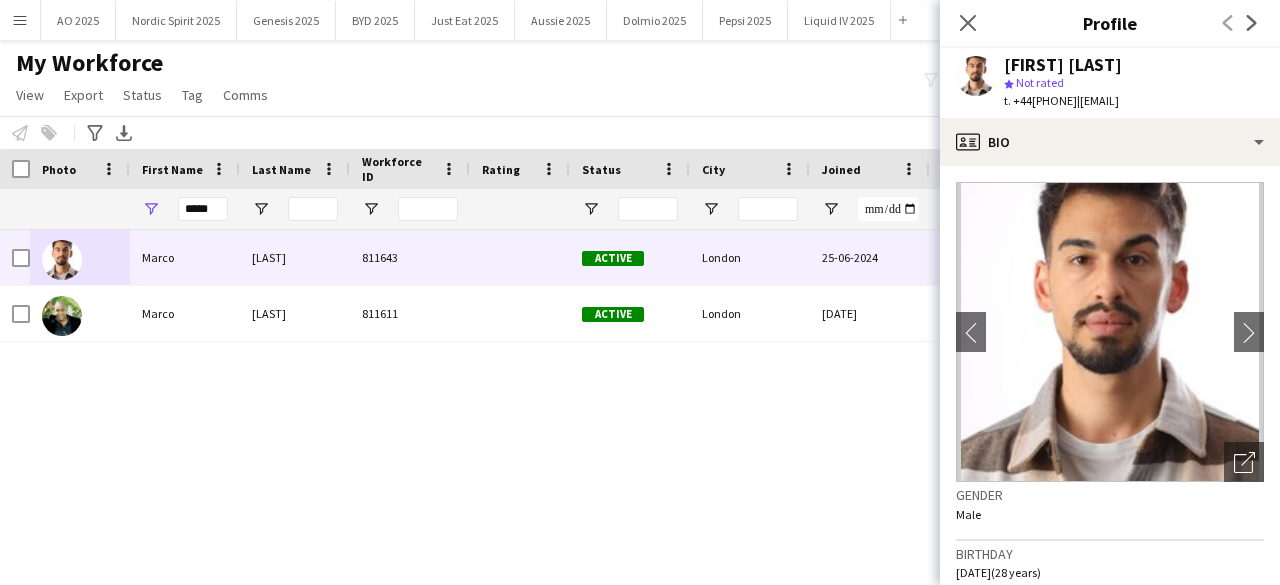 click on "t. +44[PHONE]" 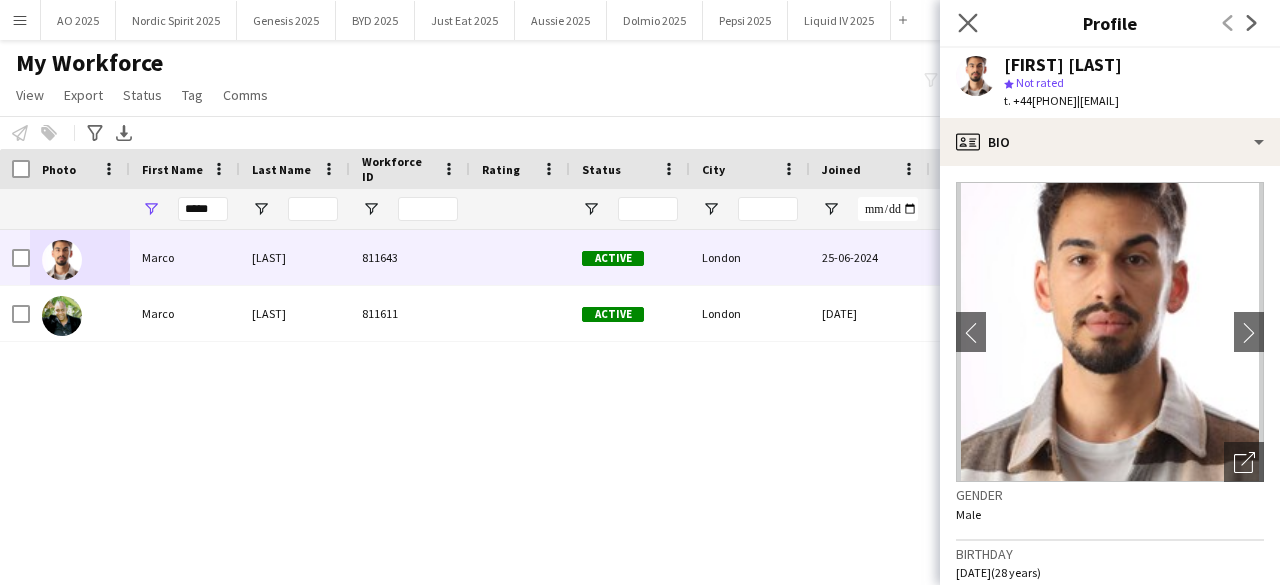 click on "Close pop-in" 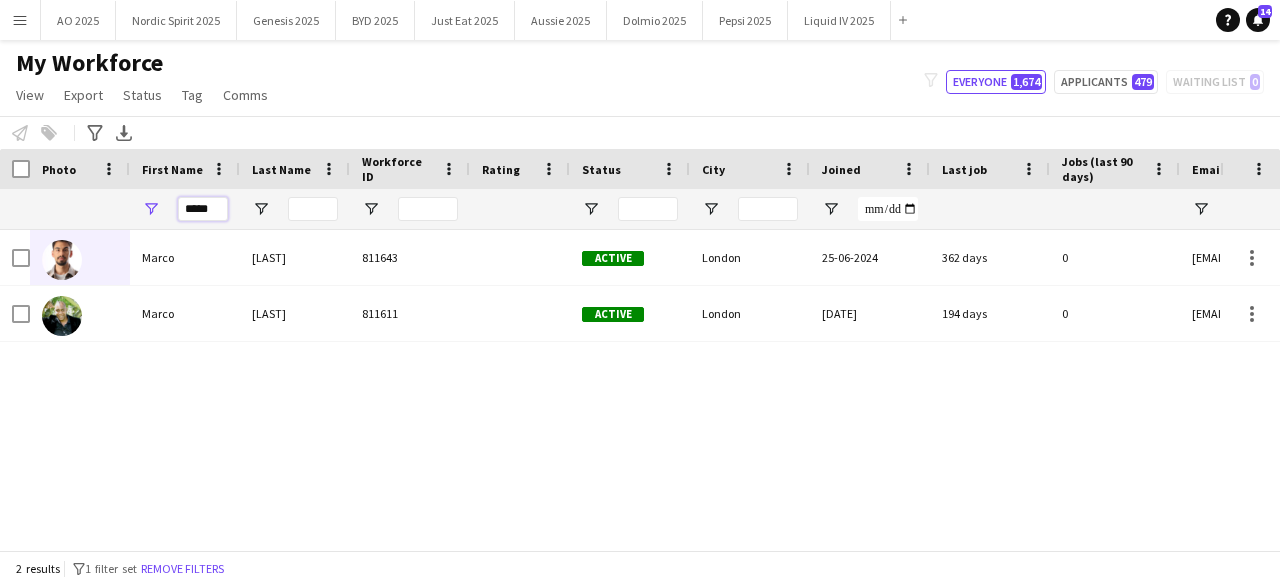 click on "*****" at bounding box center [203, 209] 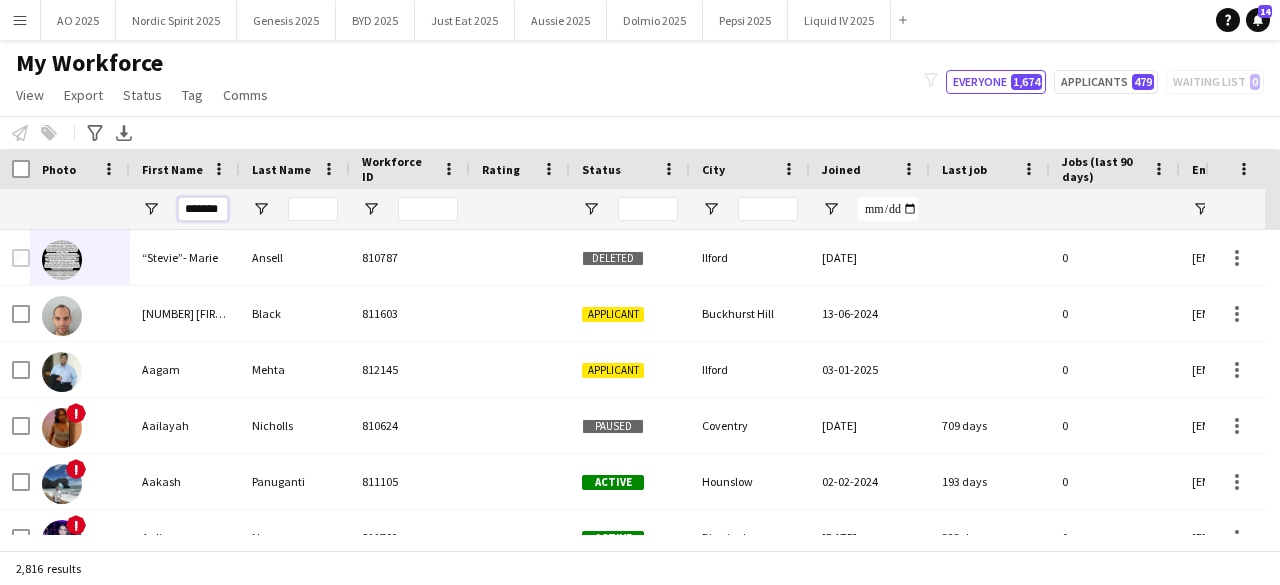 scroll, scrollTop: 0, scrollLeft: 4, axis: horizontal 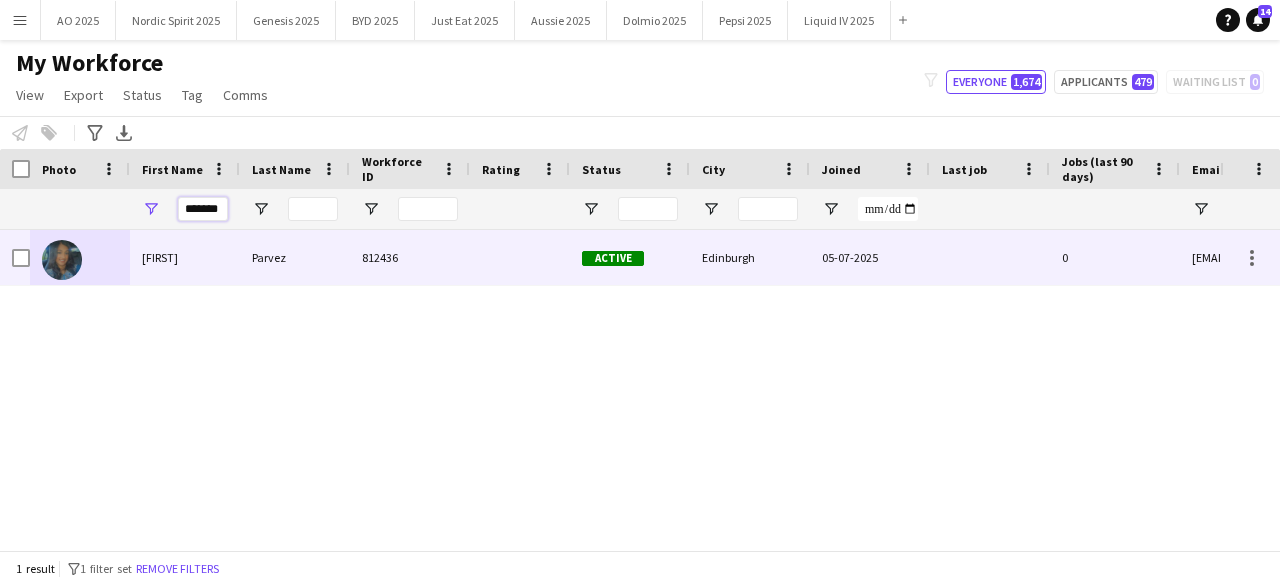 type on "*******" 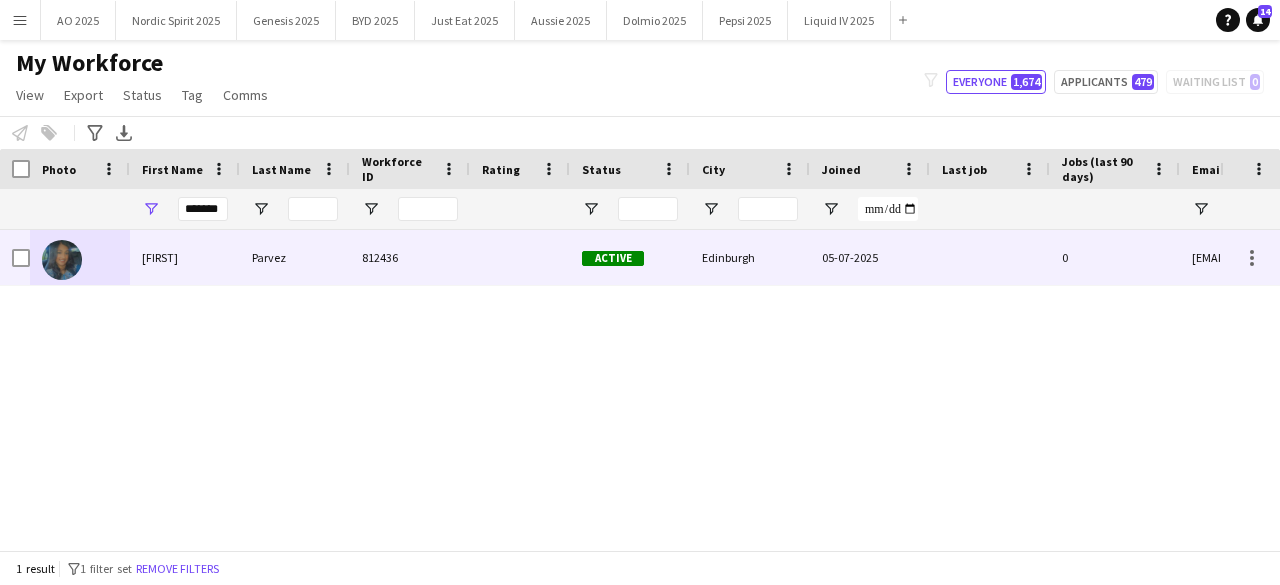 click at bounding box center (62, 260) 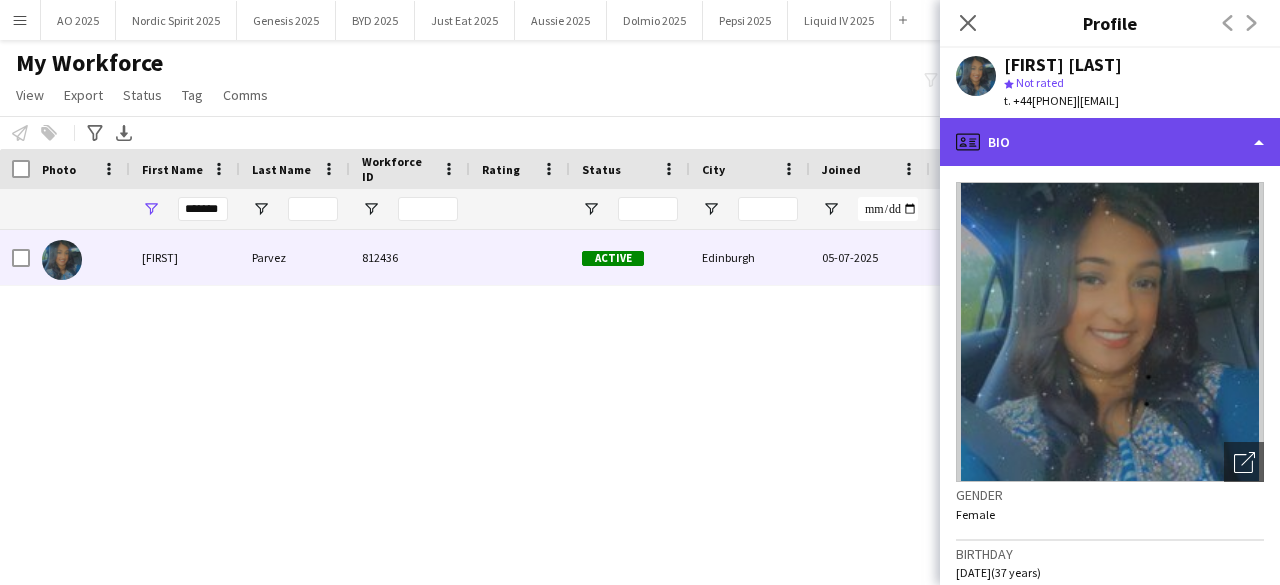 click on "profile
Bio" 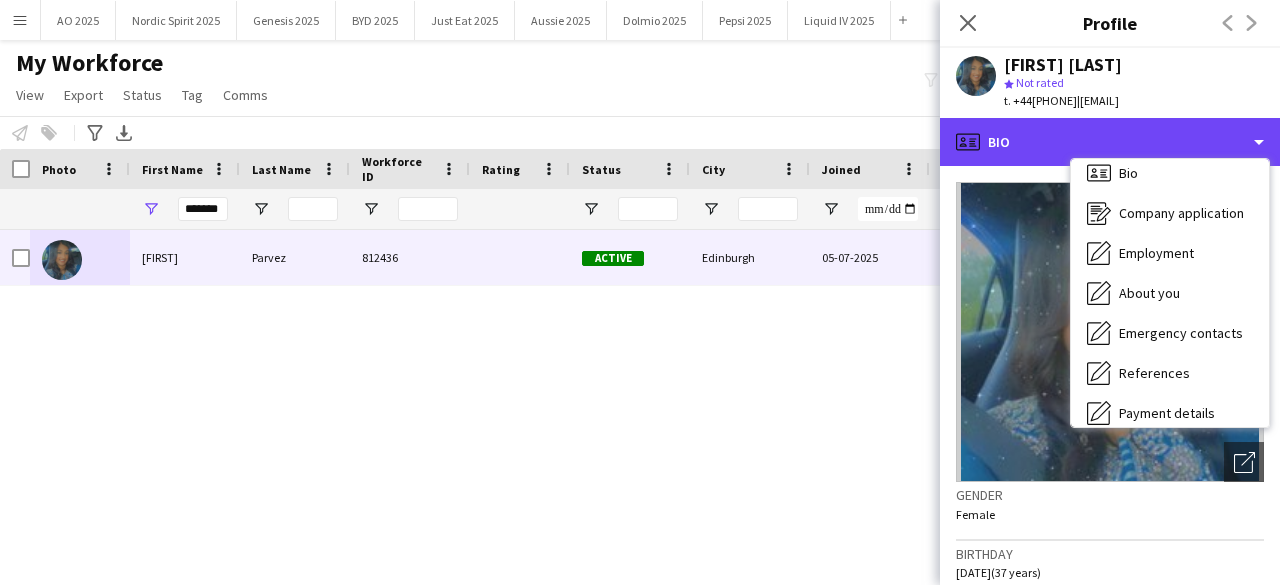 scroll, scrollTop: 268, scrollLeft: 0, axis: vertical 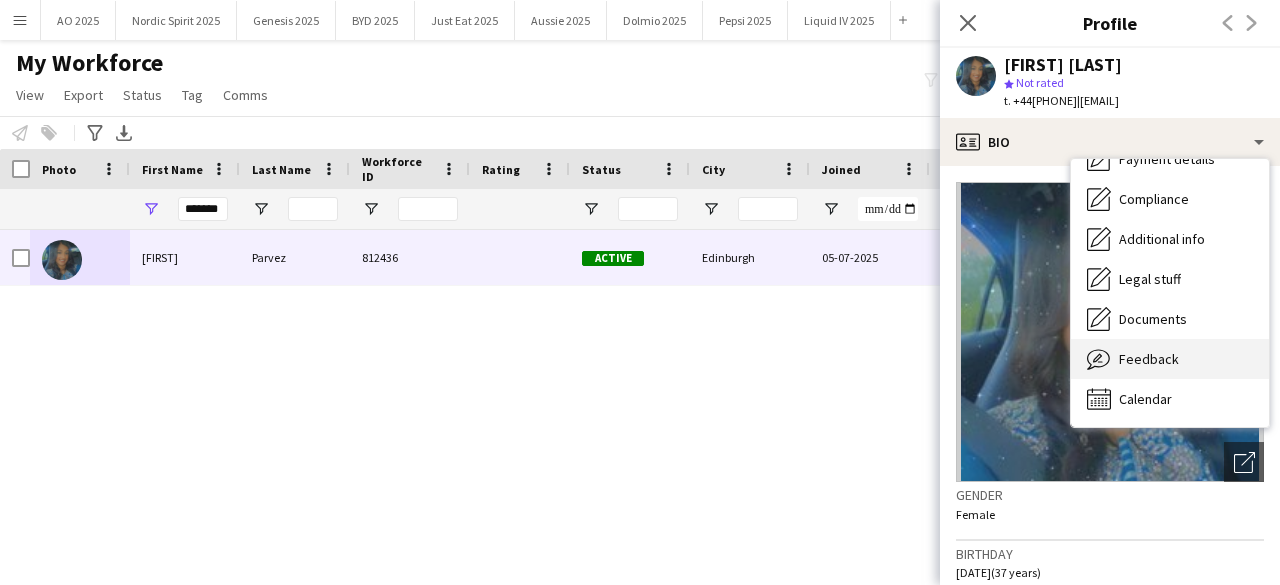 click on "Feedback
Feedback" at bounding box center [1170, 359] 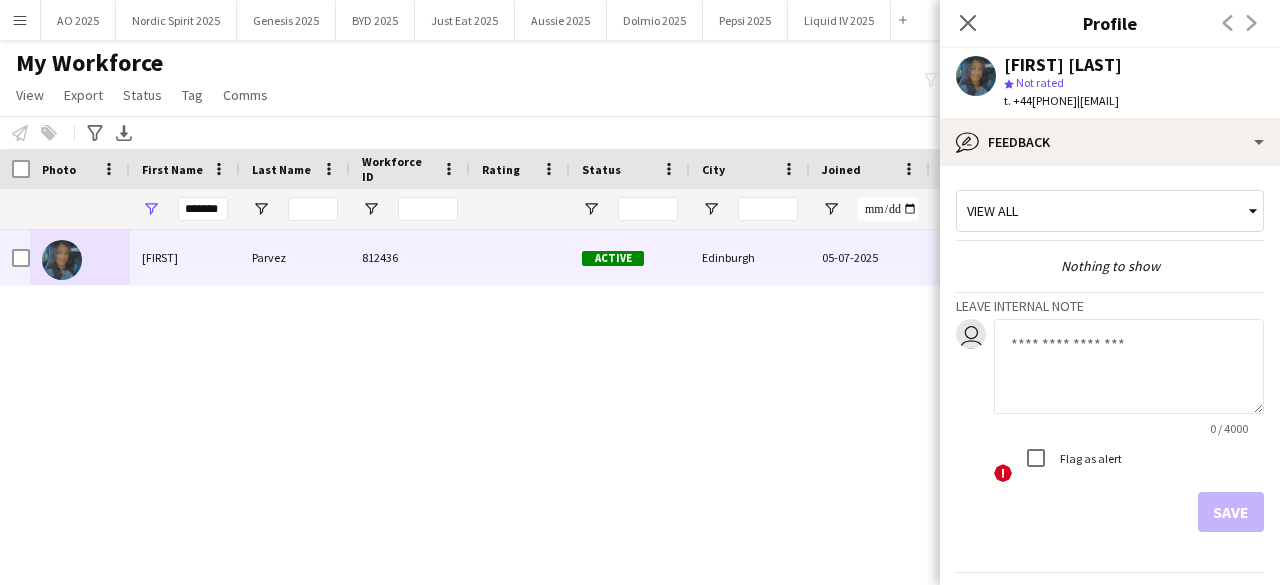 click 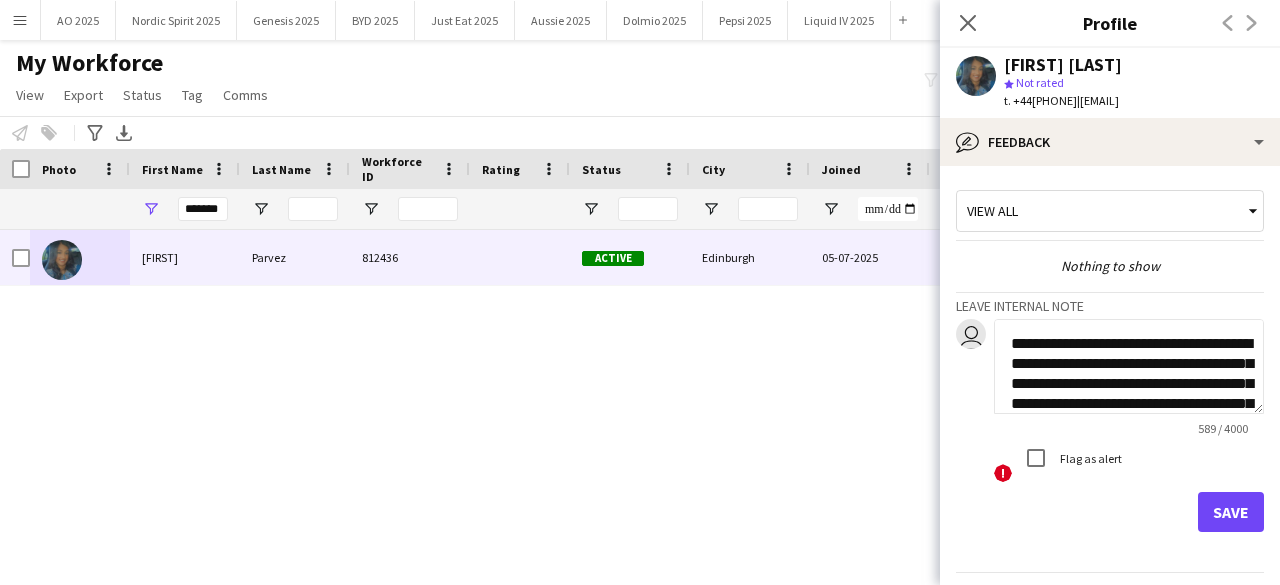 scroll, scrollTop: 360, scrollLeft: 0, axis: vertical 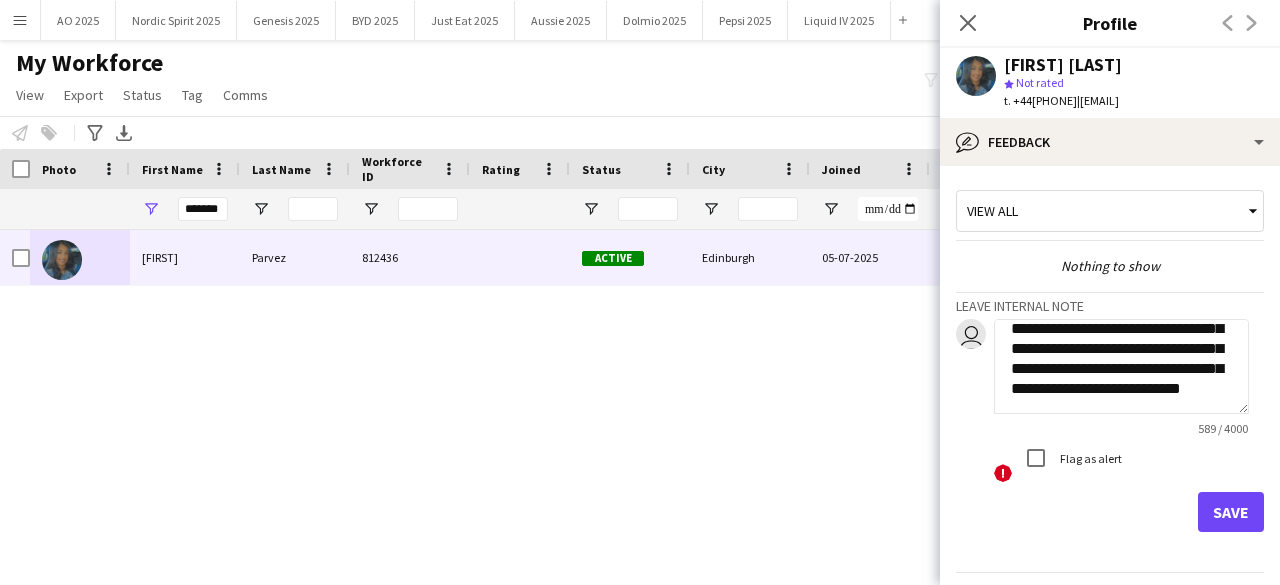 type on "**********" 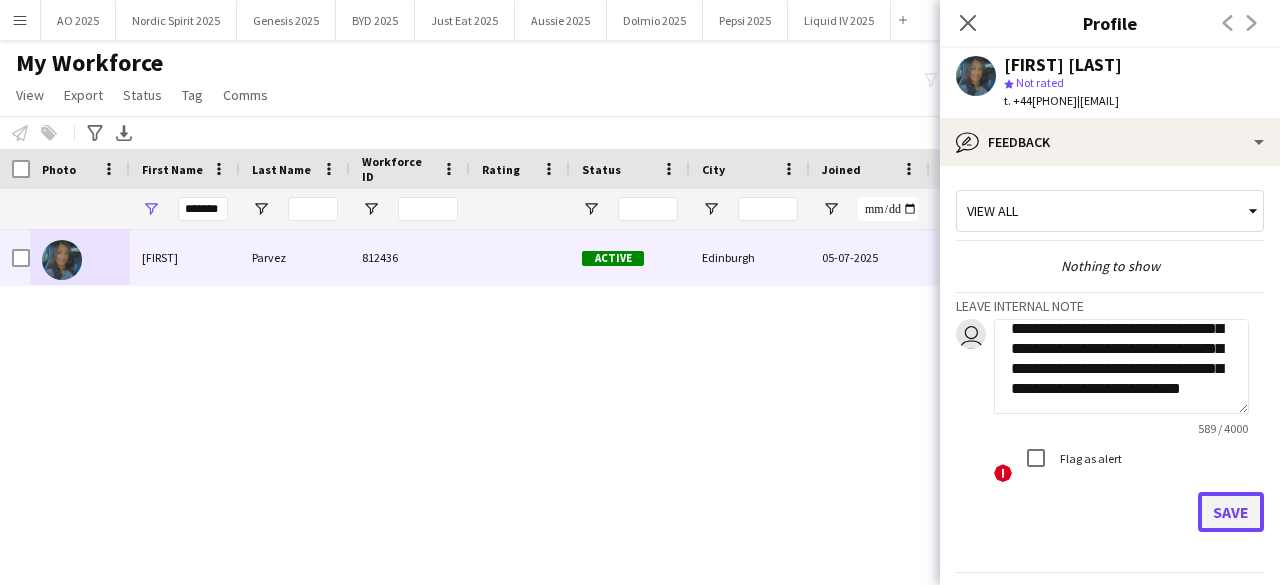click on "Save" 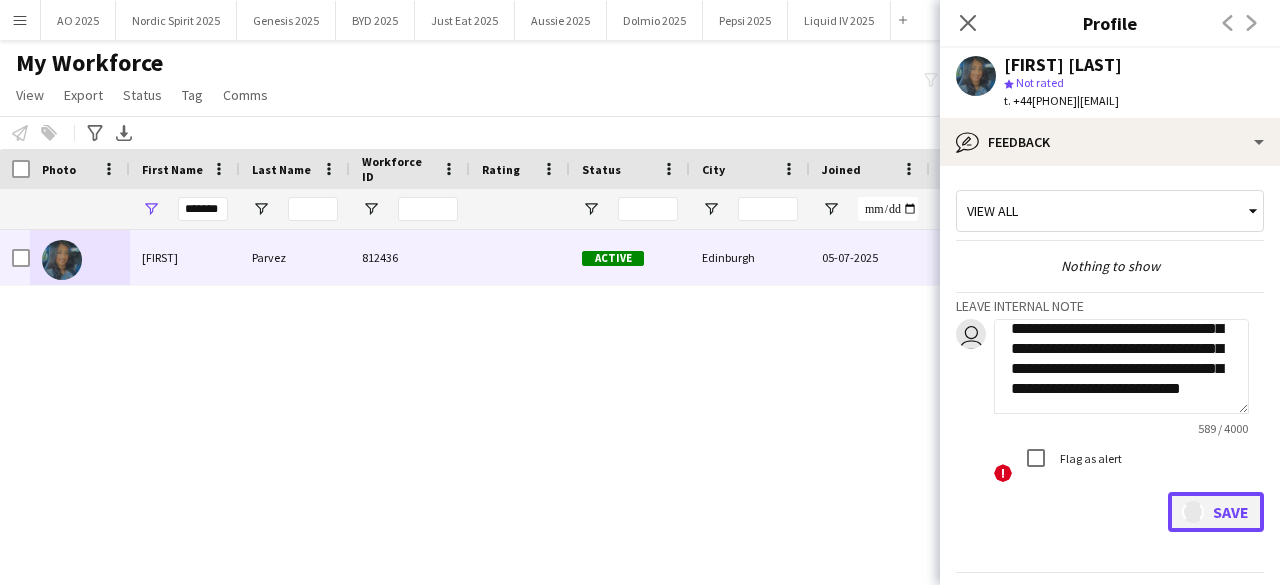 type 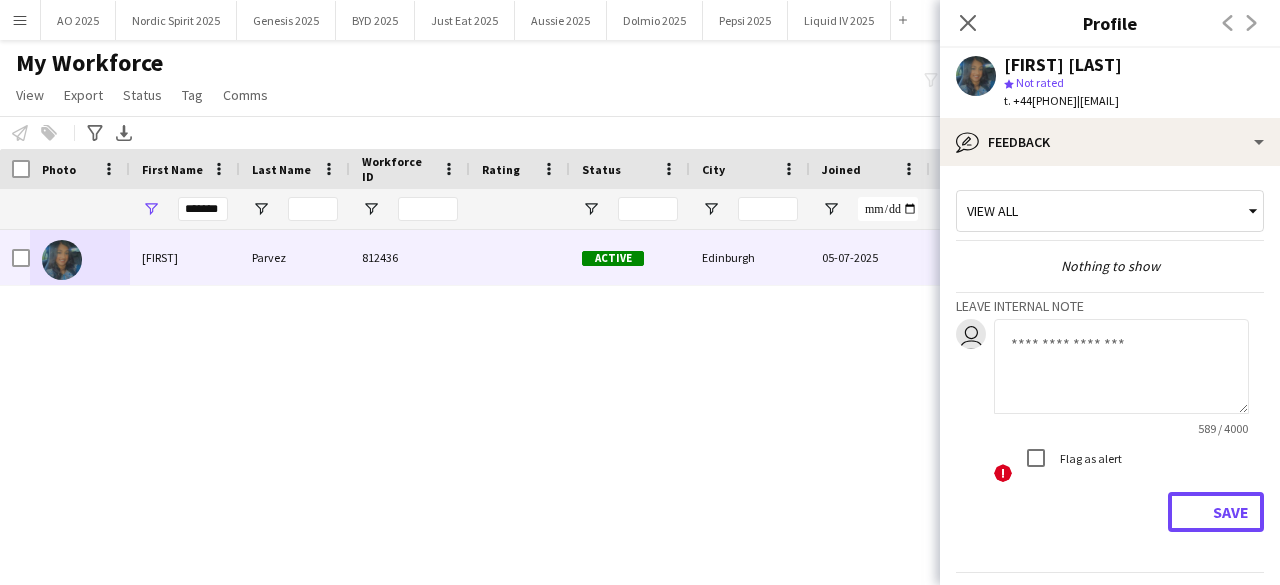 scroll, scrollTop: 0, scrollLeft: 0, axis: both 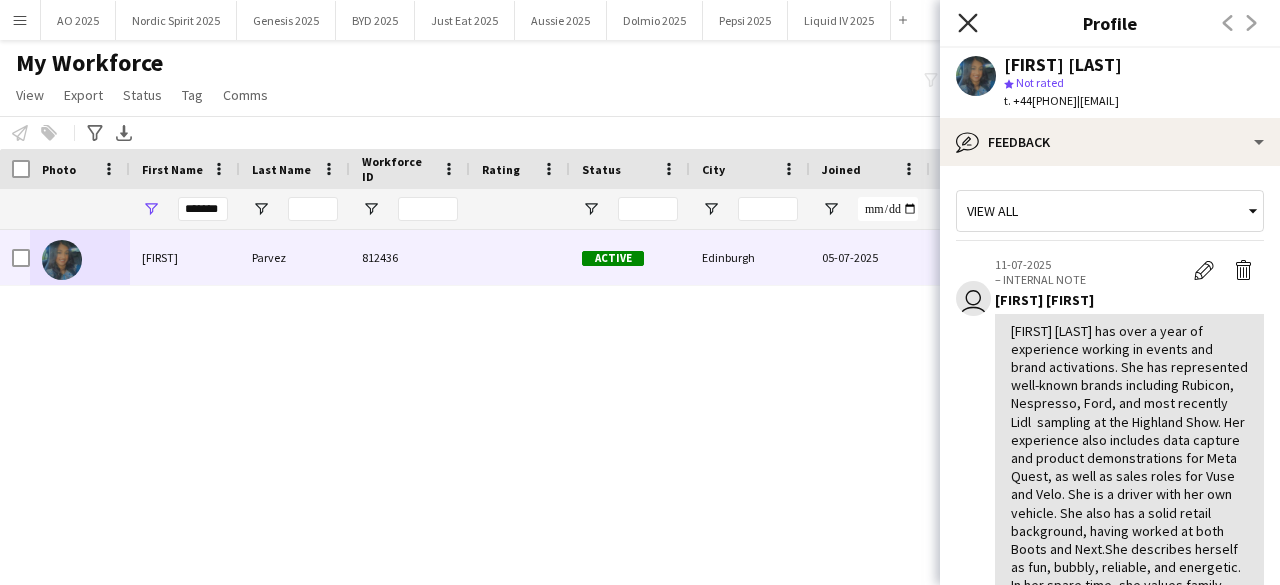 click on "Close pop-in" 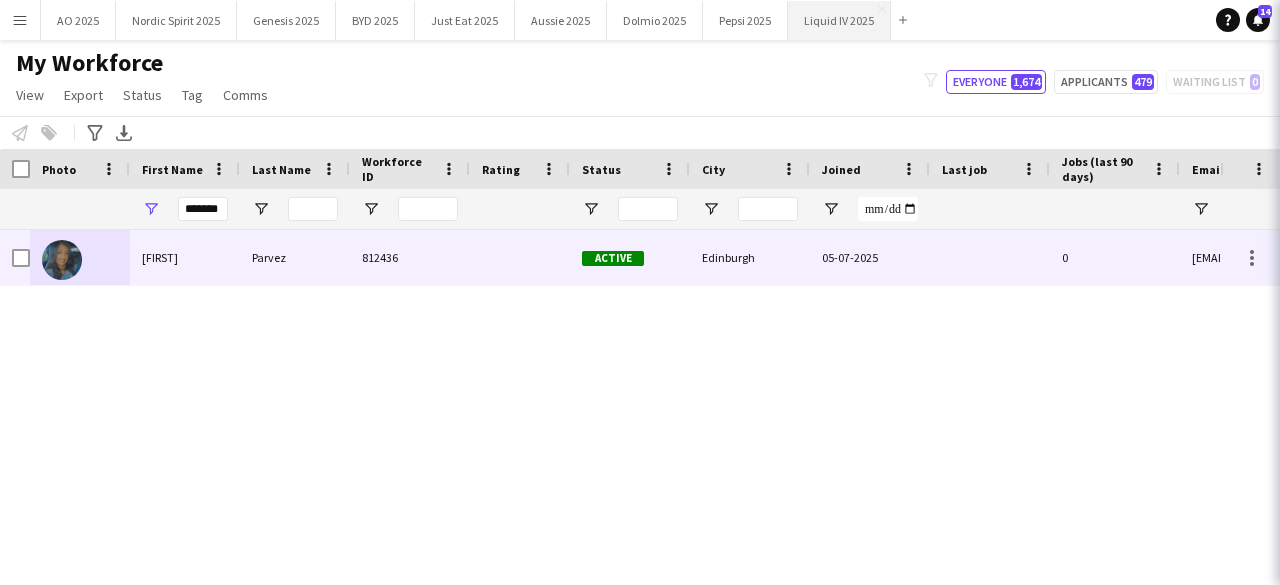click on "Liquid IV 2025
Close" at bounding box center [839, 20] 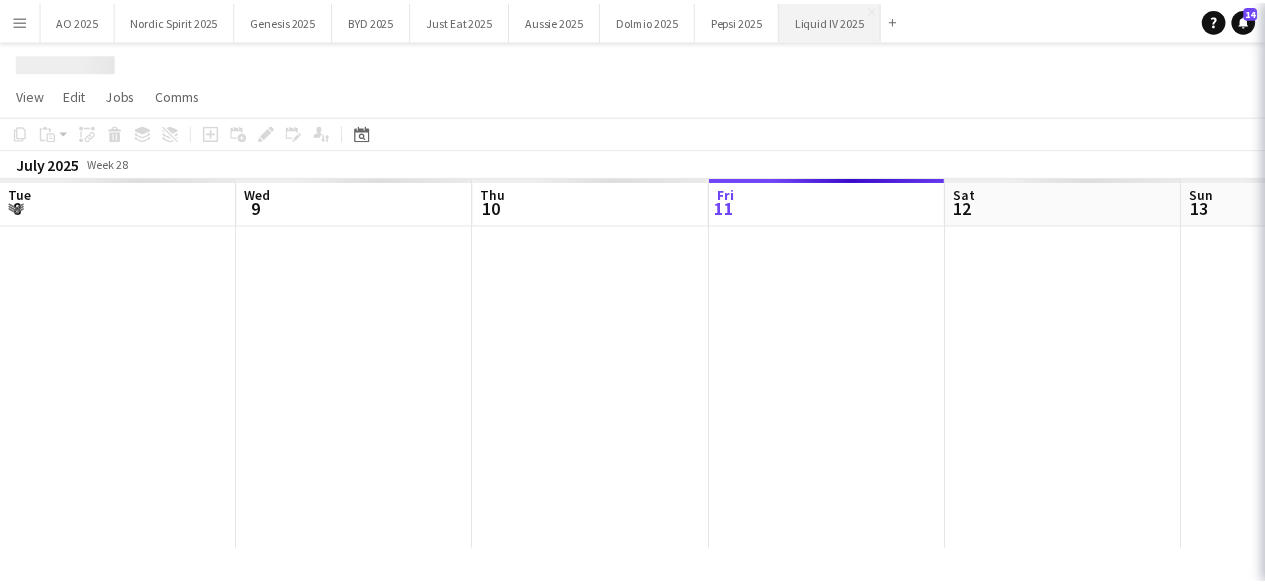 scroll, scrollTop: 0, scrollLeft: 478, axis: horizontal 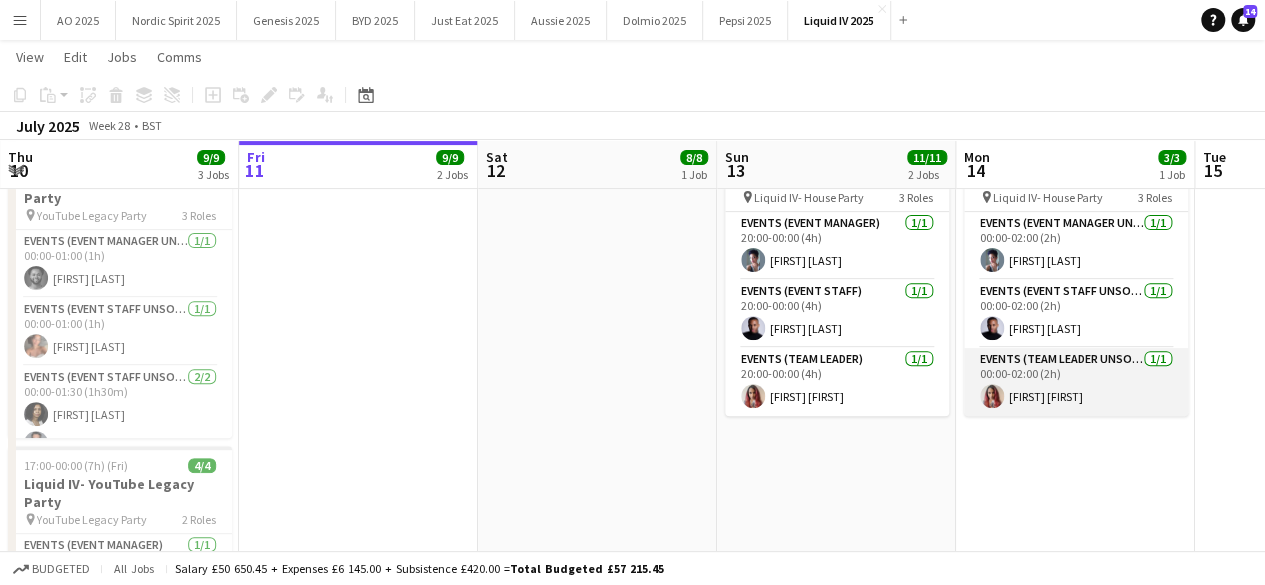 click at bounding box center [992, 396] 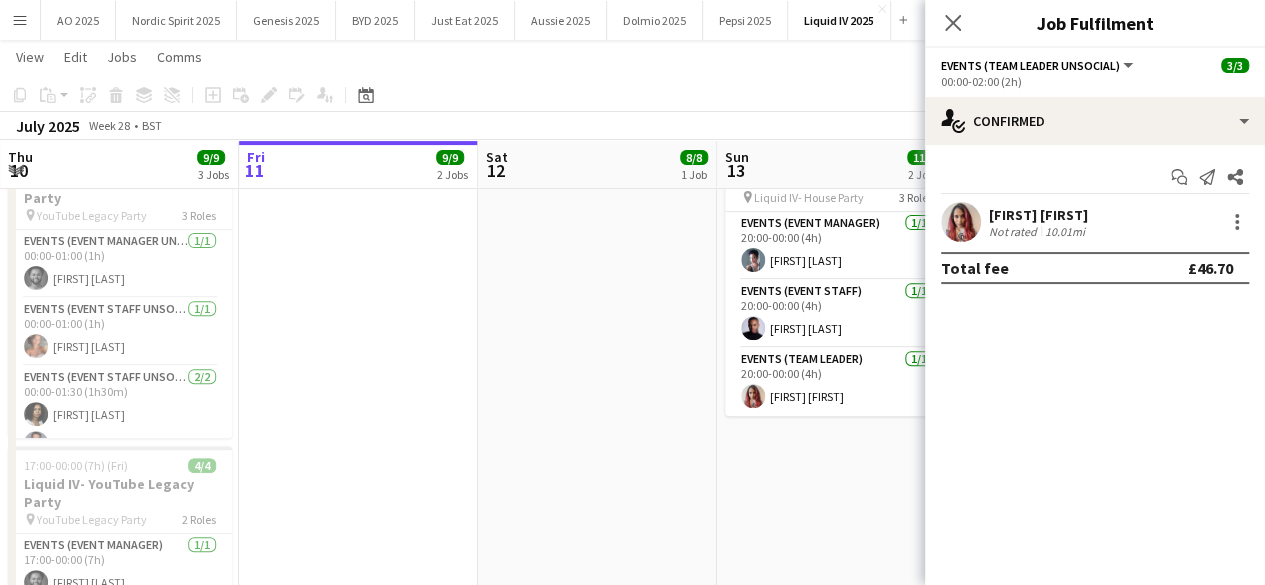 click at bounding box center (961, 222) 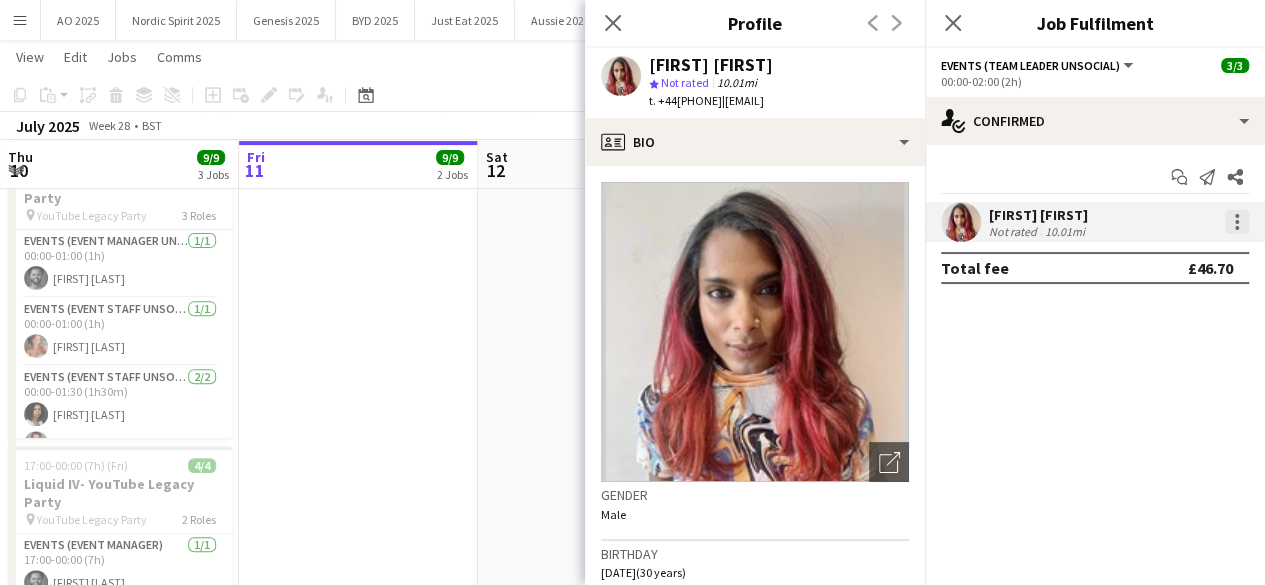 click at bounding box center (1237, 222) 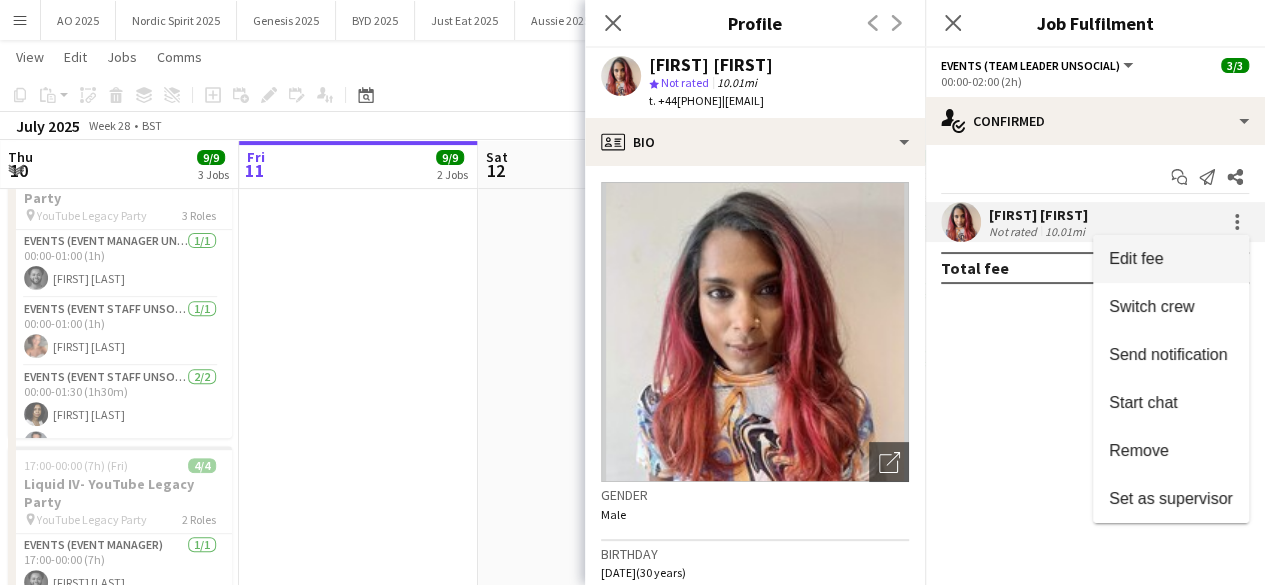 click on "Edit fee" at bounding box center (1136, 258) 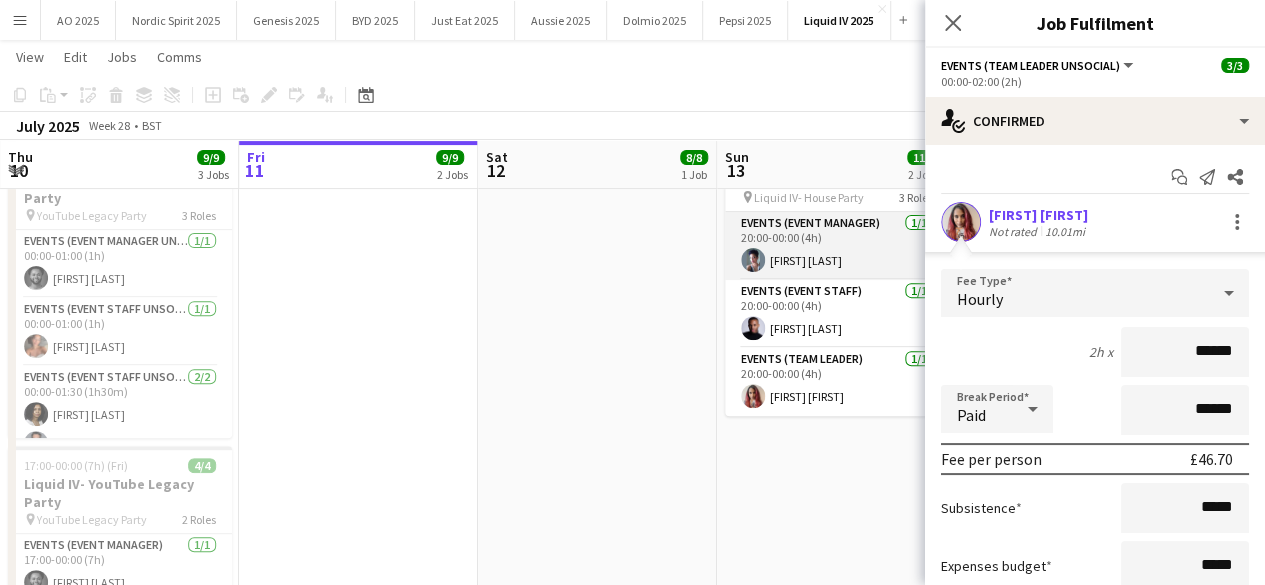 click at bounding box center [753, 260] 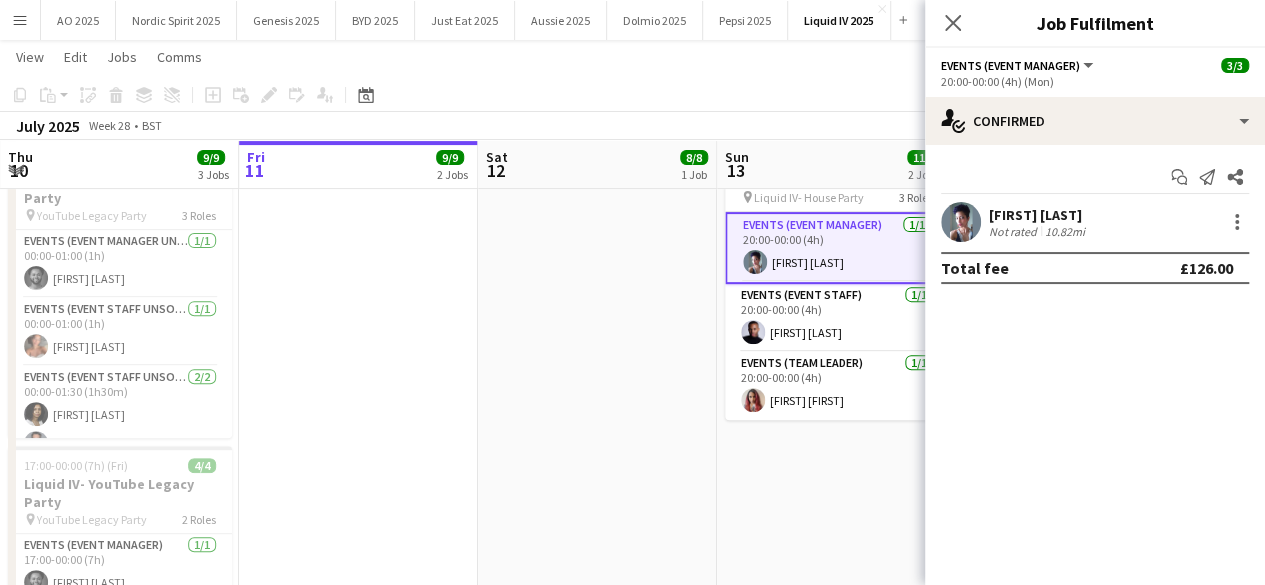 click at bounding box center [961, 222] 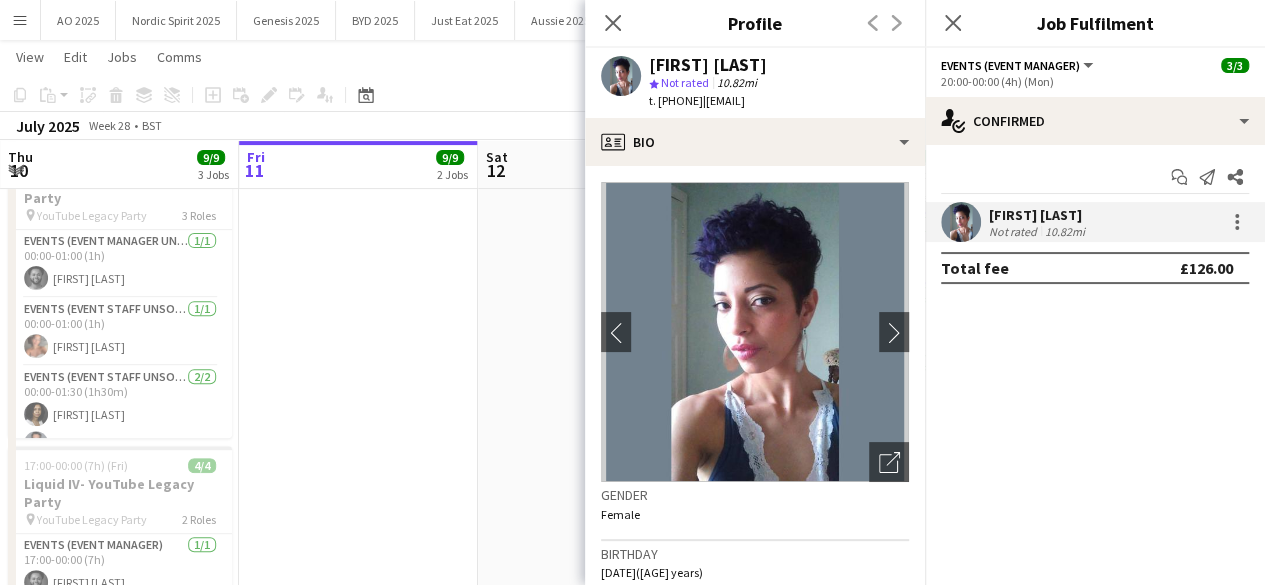 drag, startPoint x: 741, startPoint y: 98, endPoint x: 916, endPoint y: 107, distance: 175.23128 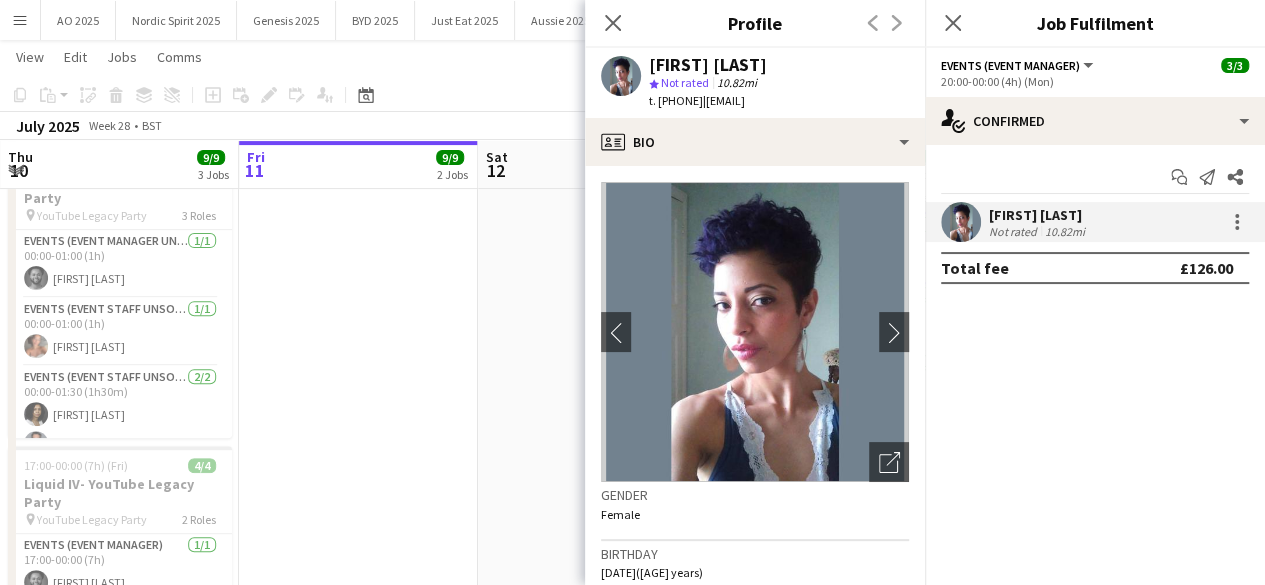 click at bounding box center [597, 452] 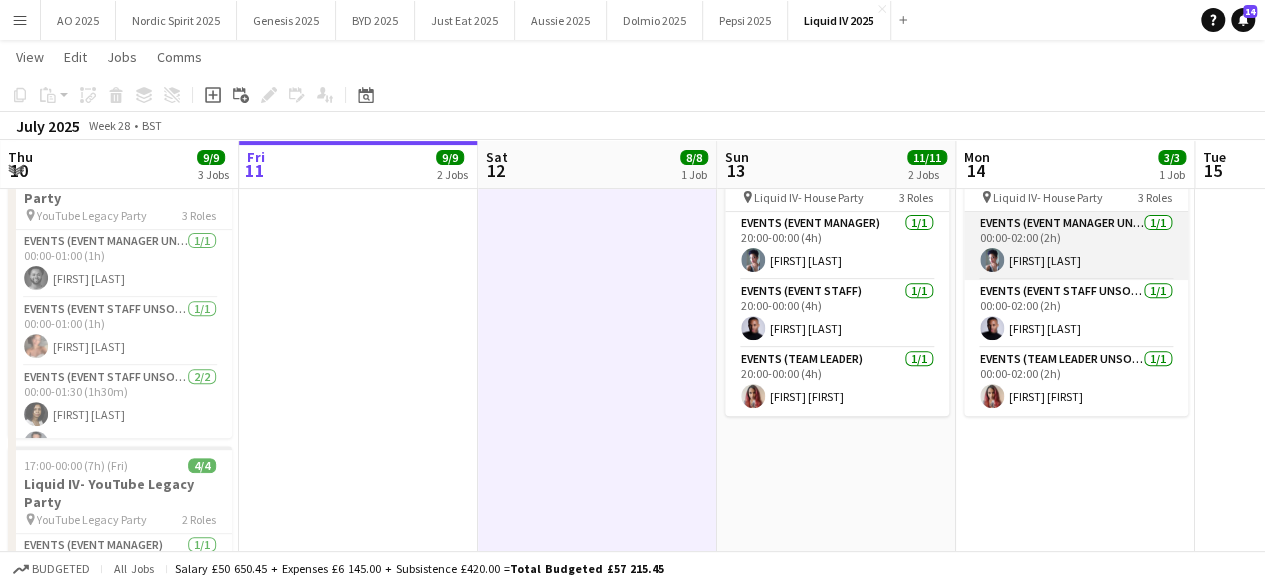 click on "Events (Event Manager Unsocial)   1/1   00:00-02:00 (2h)
[FIRST] [LAST]" at bounding box center [1076, 246] 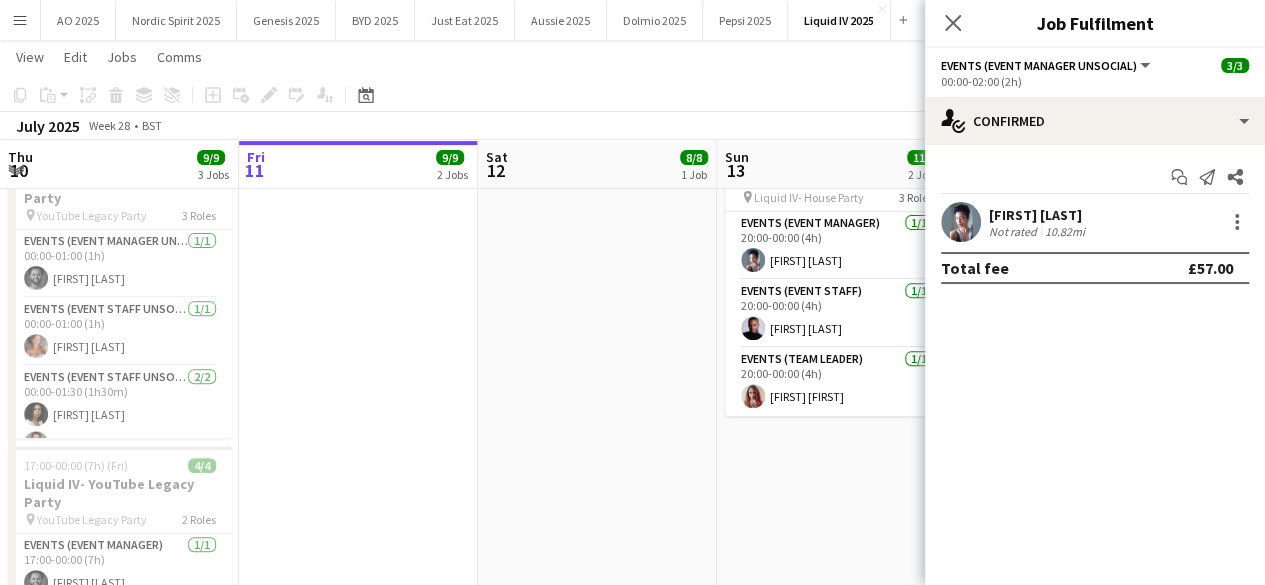 click at bounding box center (961, 222) 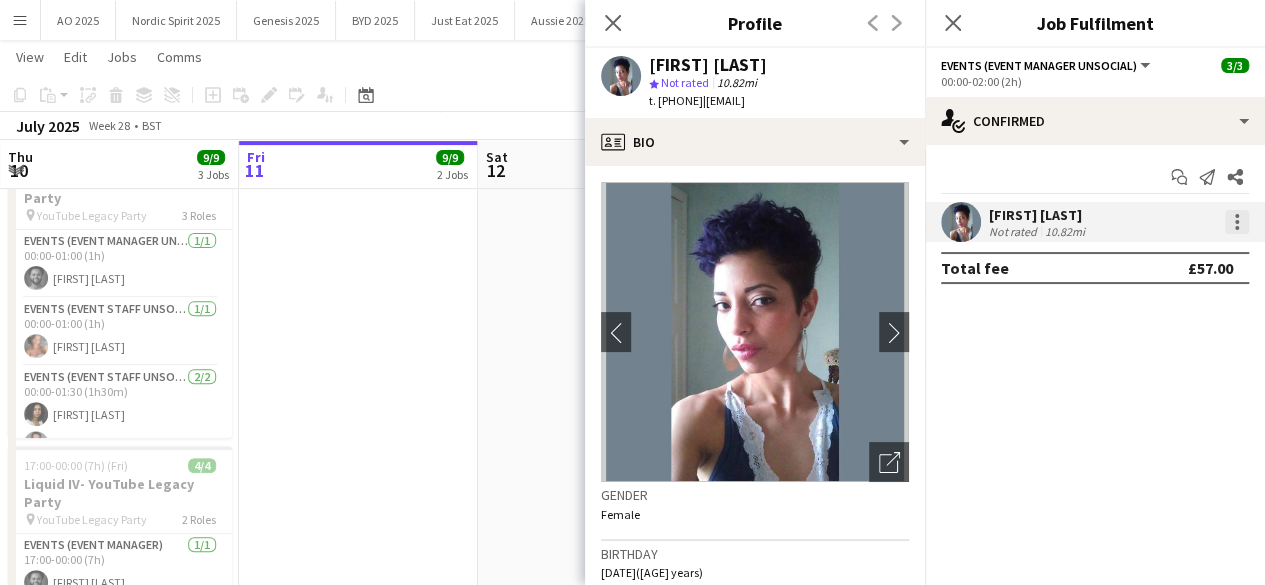 click at bounding box center (1237, 222) 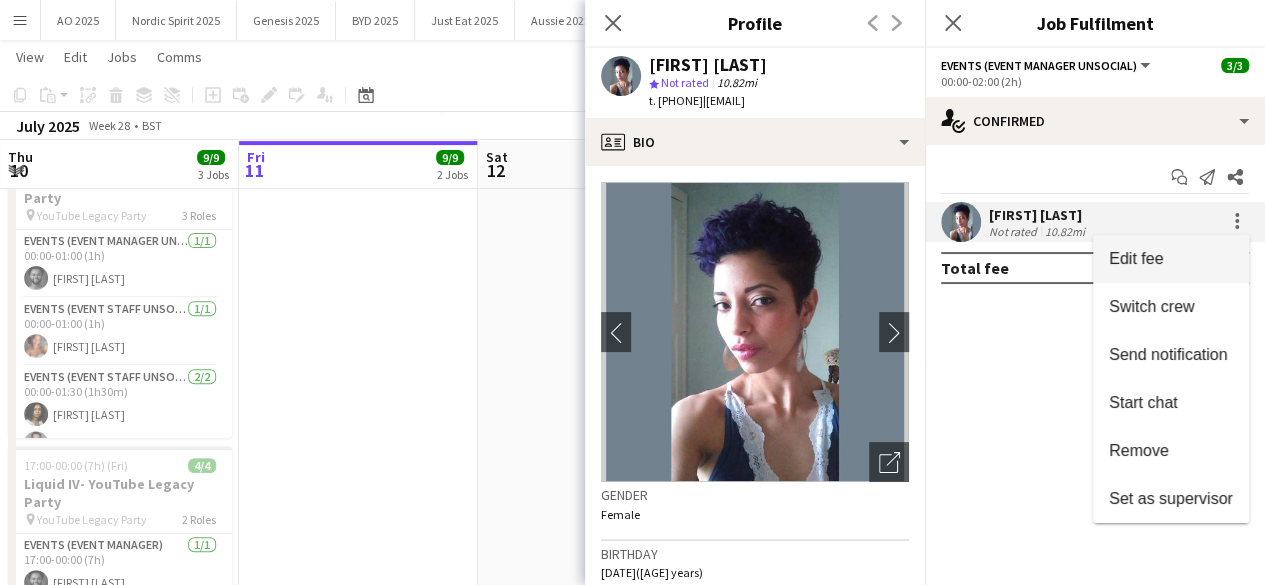 click on "Edit fee" at bounding box center (1136, 258) 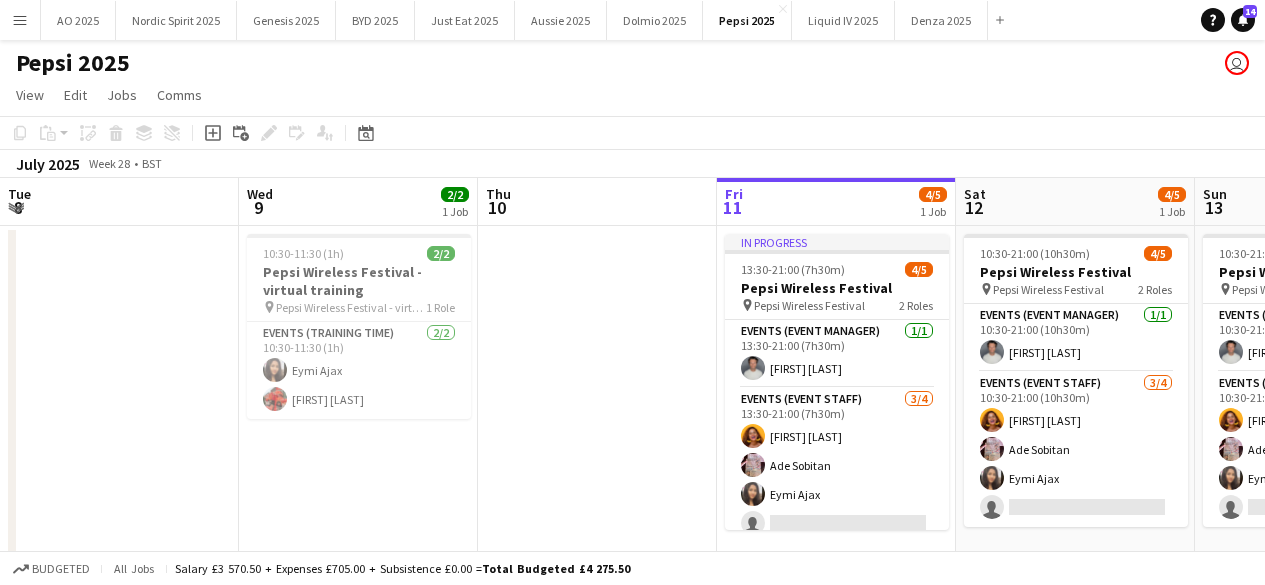 scroll, scrollTop: 0, scrollLeft: 0, axis: both 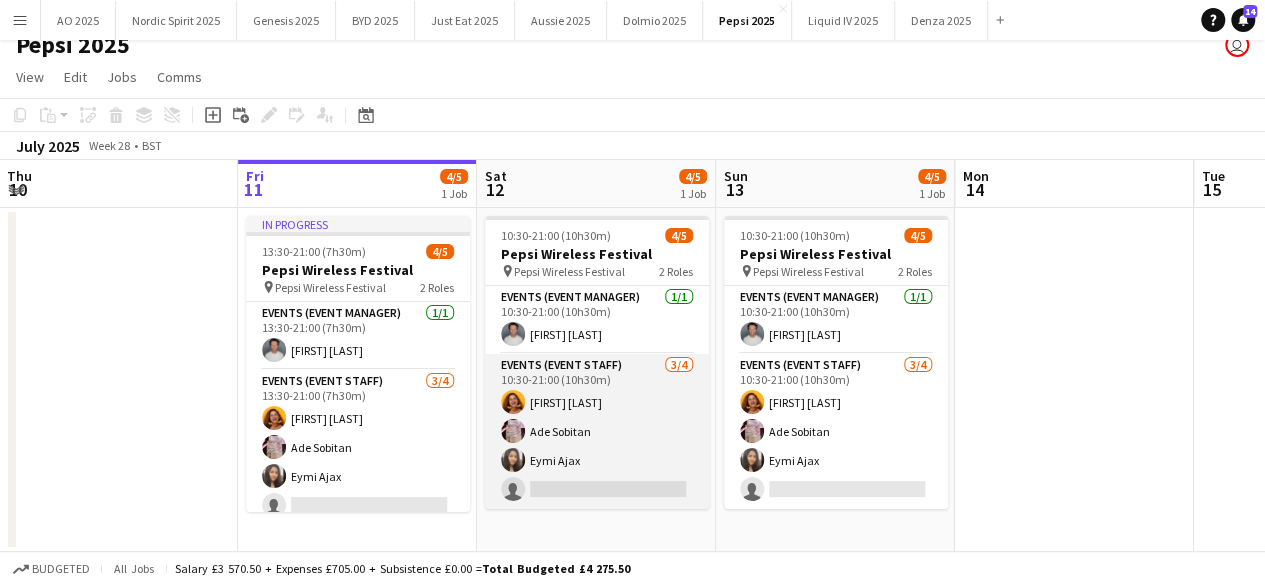 click on "Events (Event Staff)   3/4   10:30-21:00 (10h30m)
Kirsten Young Ade Sobitan Eymi Ajax
single-neutral-actions" at bounding box center (597, 431) 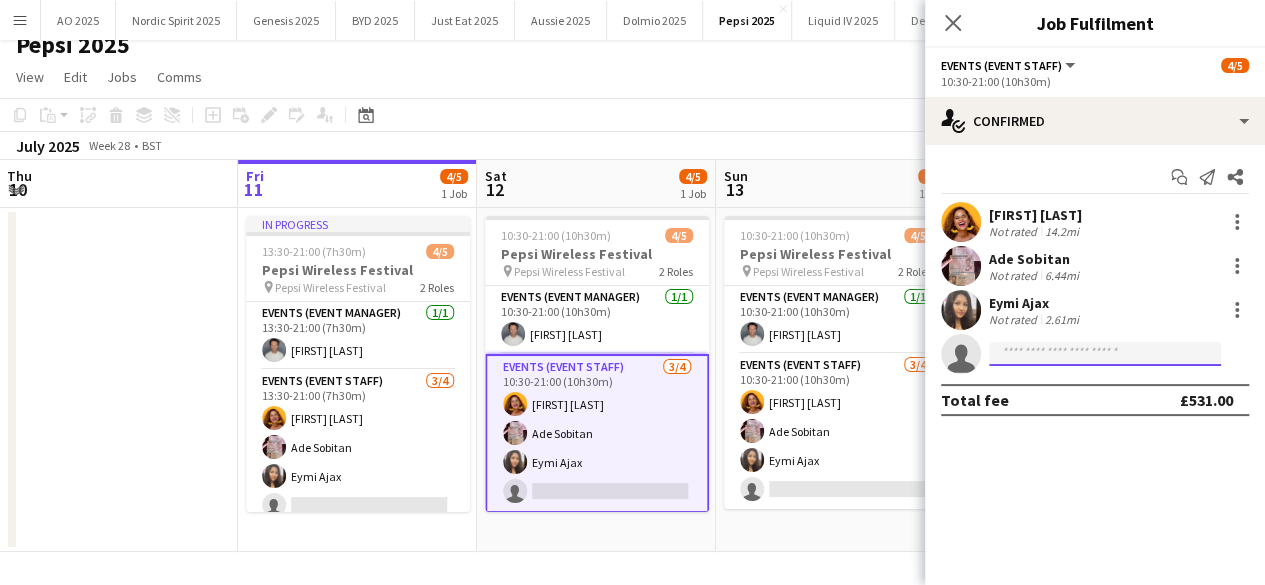 click 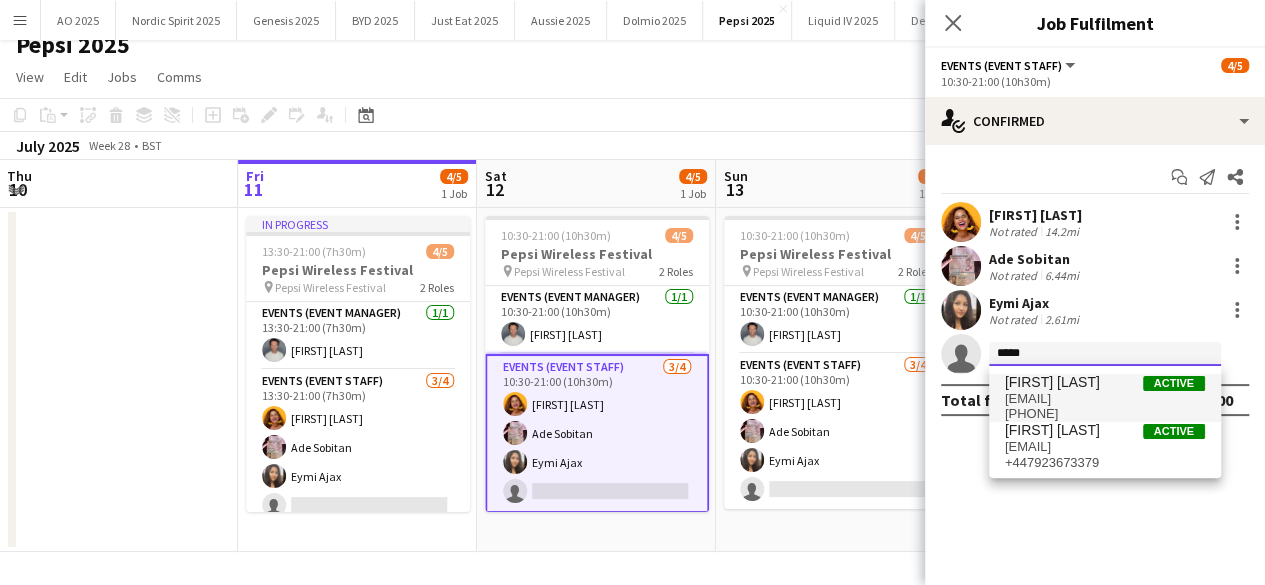 type on "*****" 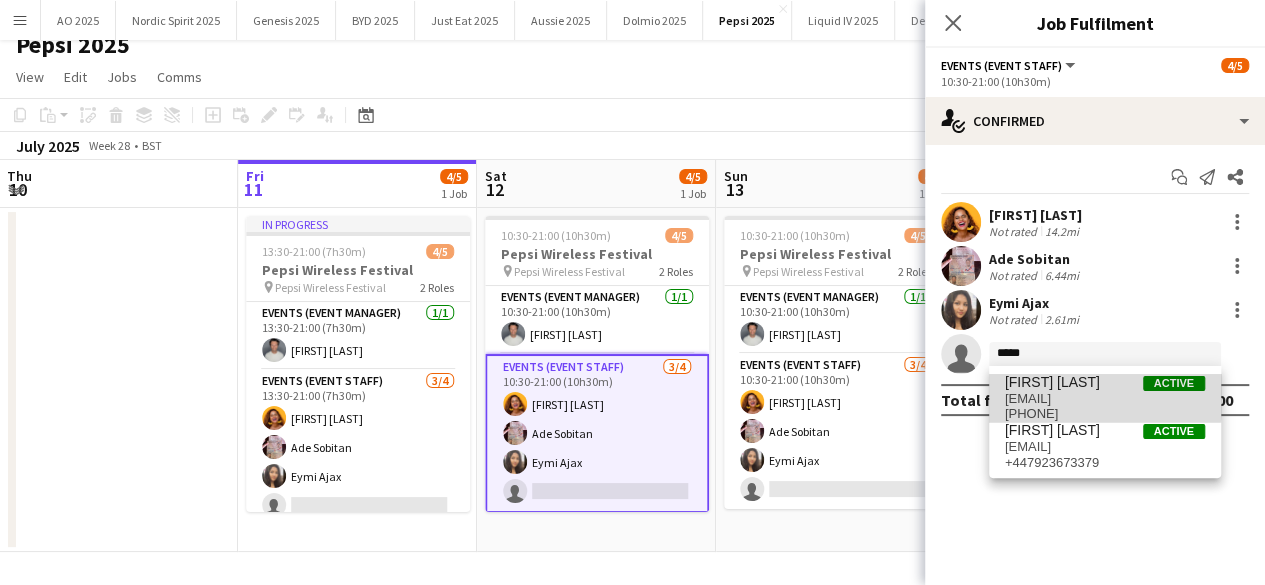click on "[FIRST] [LAST]" at bounding box center (1052, 382) 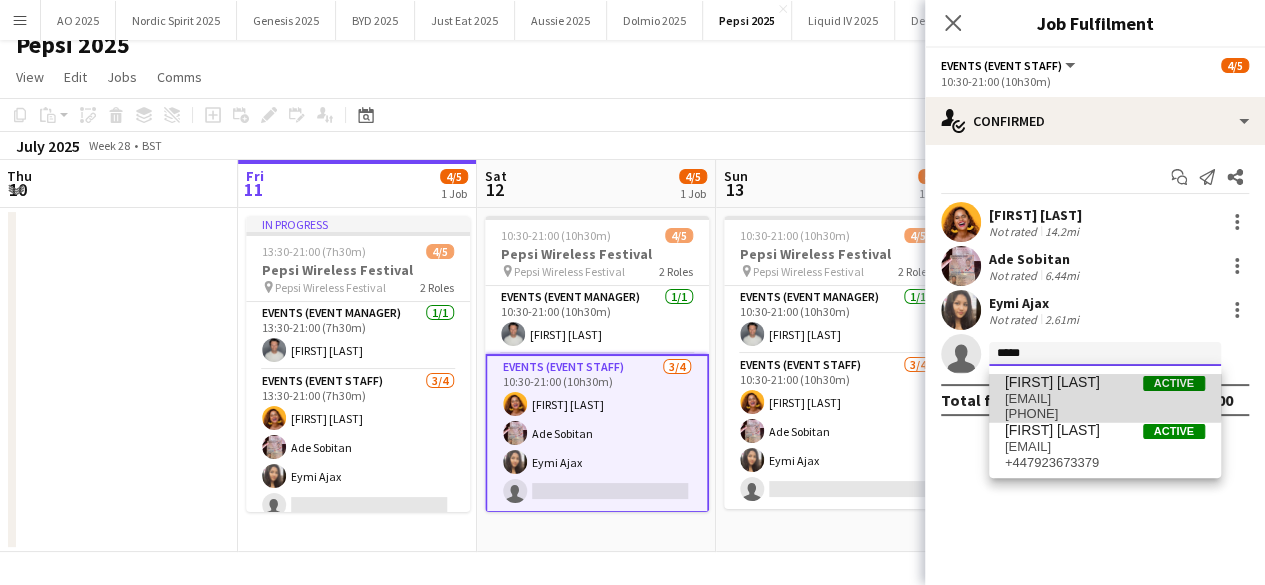type 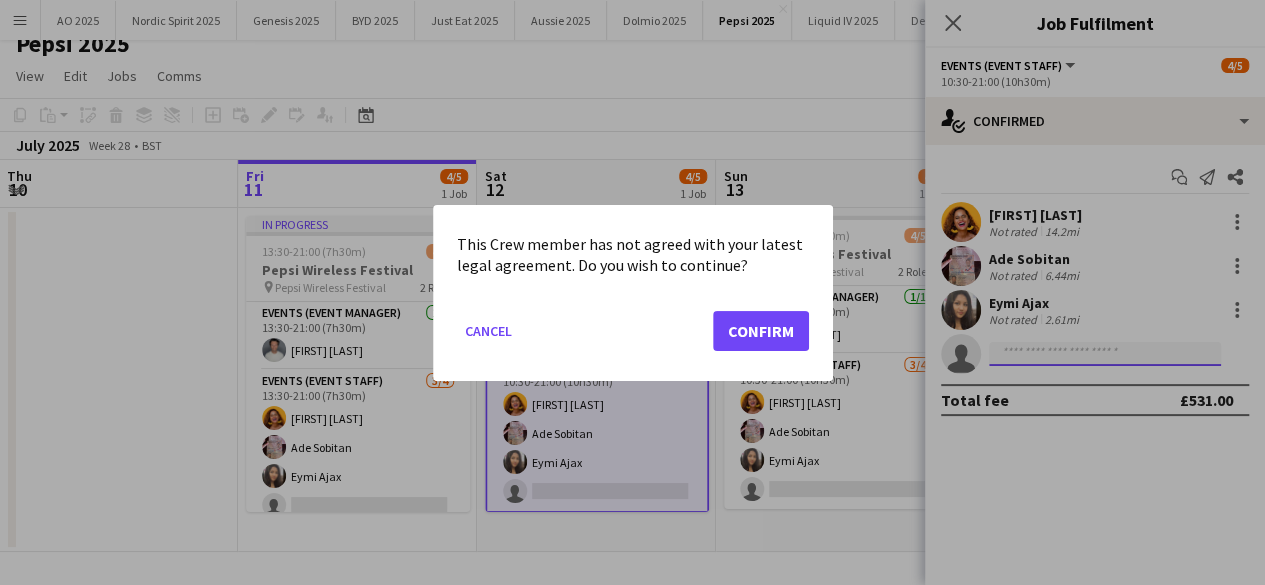 scroll, scrollTop: 0, scrollLeft: 0, axis: both 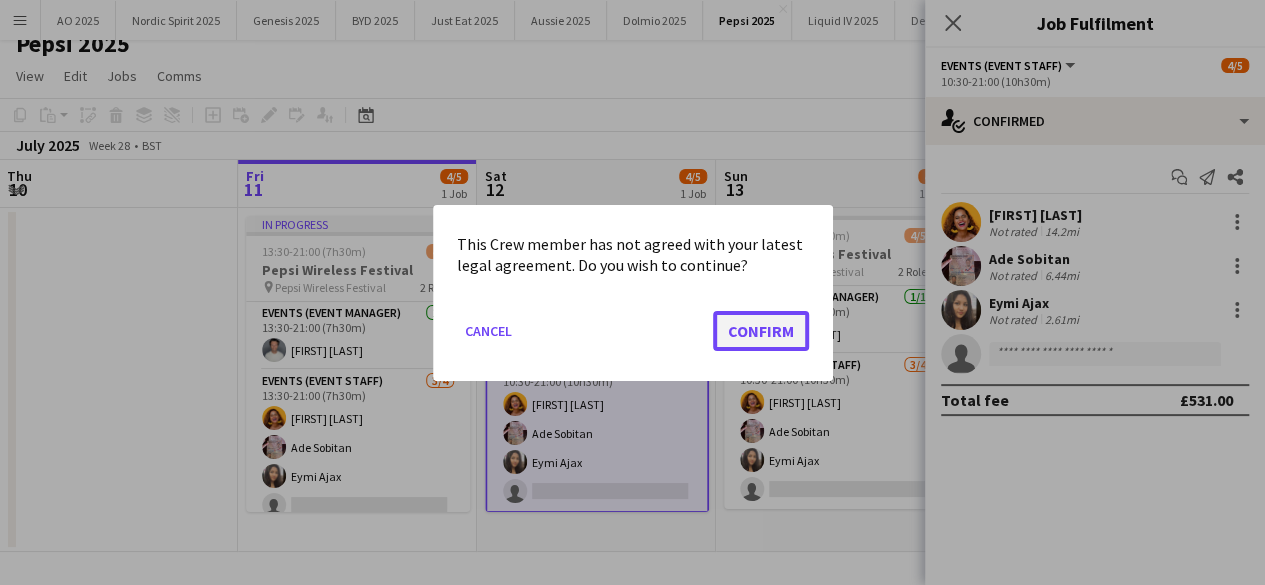 click on "Confirm" 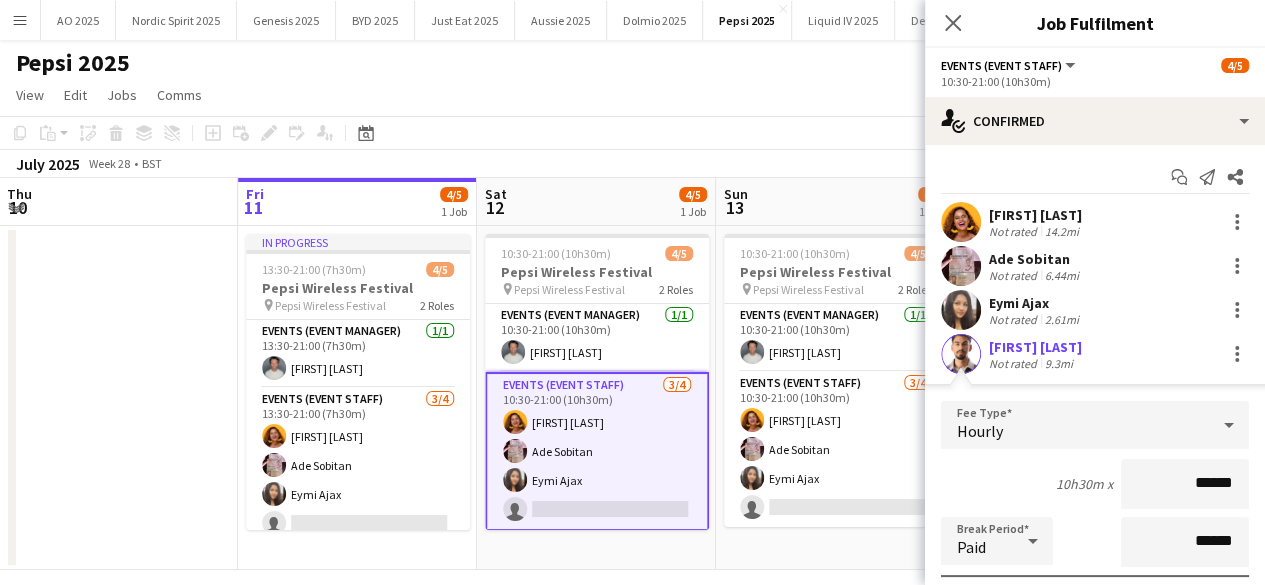 scroll, scrollTop: 18, scrollLeft: 0, axis: vertical 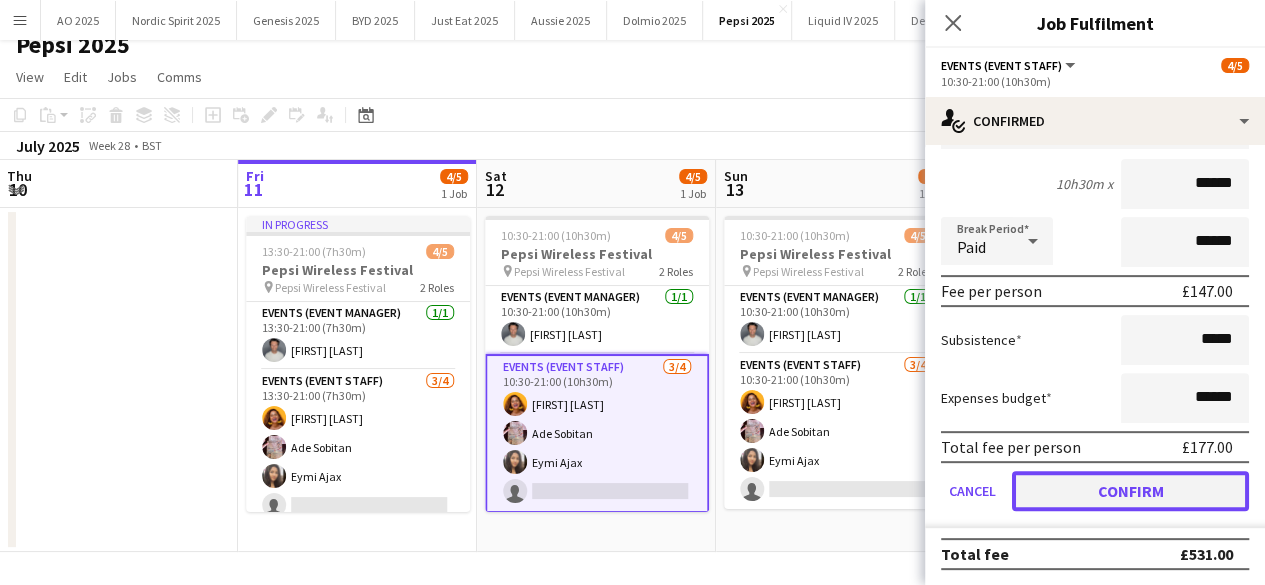 click on "Confirm" at bounding box center [1130, 491] 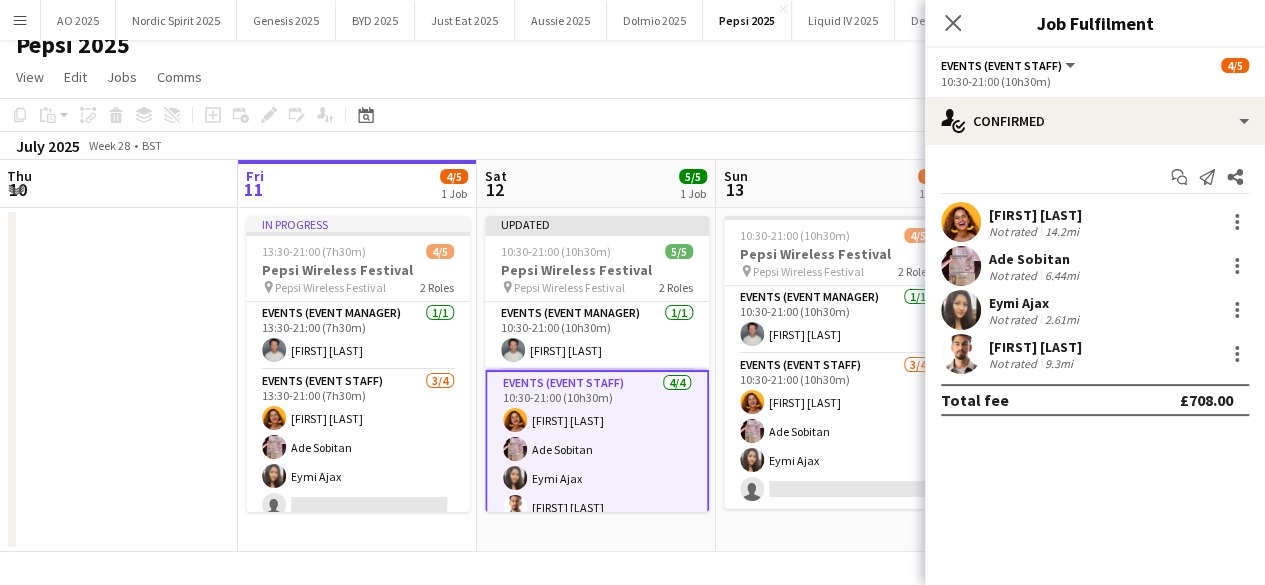 scroll, scrollTop: 0, scrollLeft: 0, axis: both 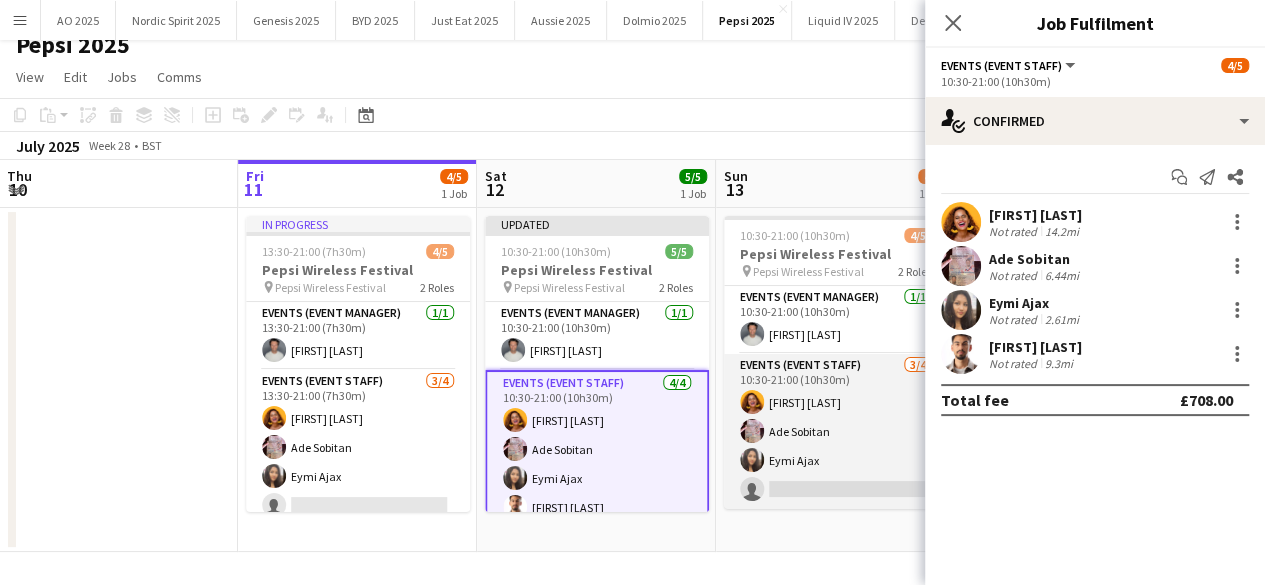 click on "Events (Event Staff)   3/4   10:30-21:00 (10h30m)
Kirsten Young Ade Sobitan Eymi Ajax
single-neutral-actions" at bounding box center (836, 431) 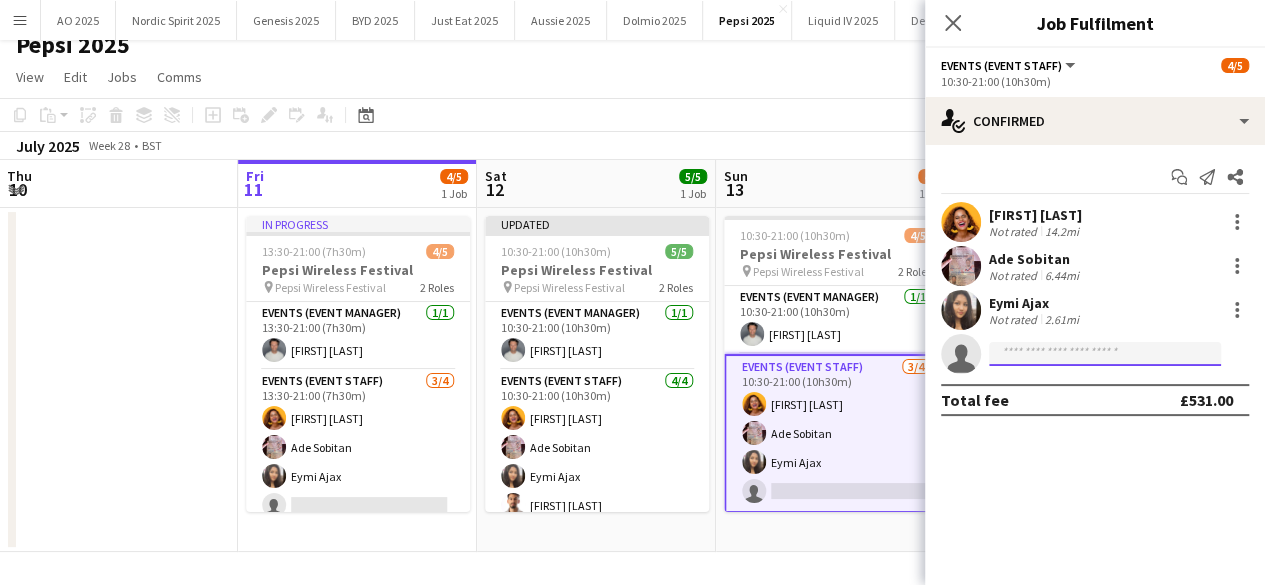 click 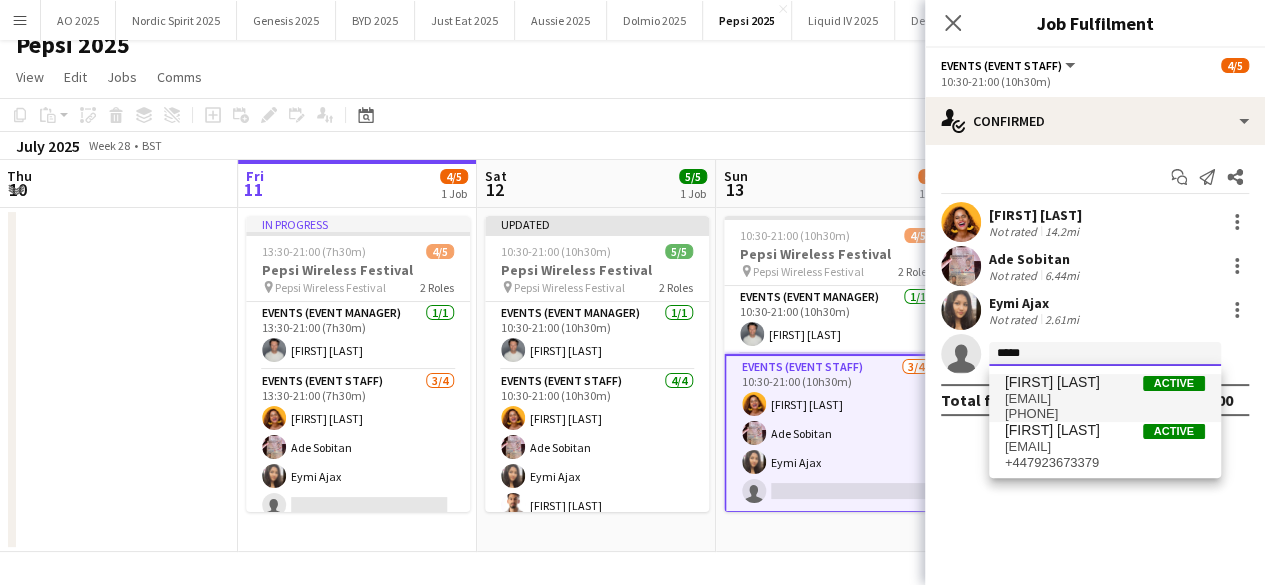 type on "*****" 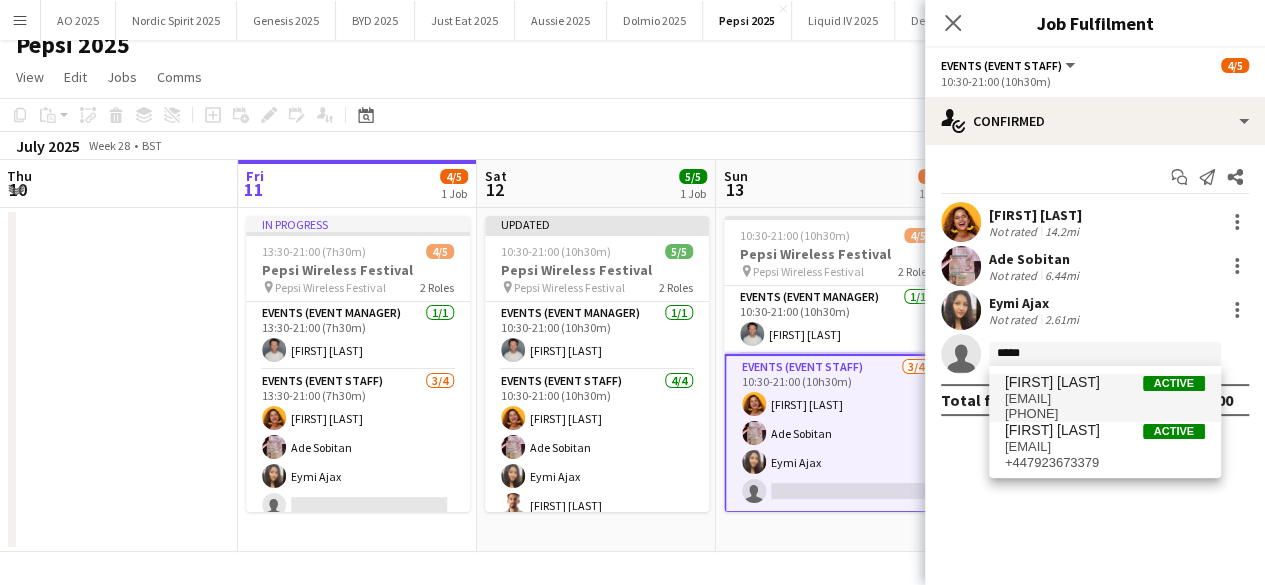 click on "[FIRST] [LAST]" at bounding box center (1052, 382) 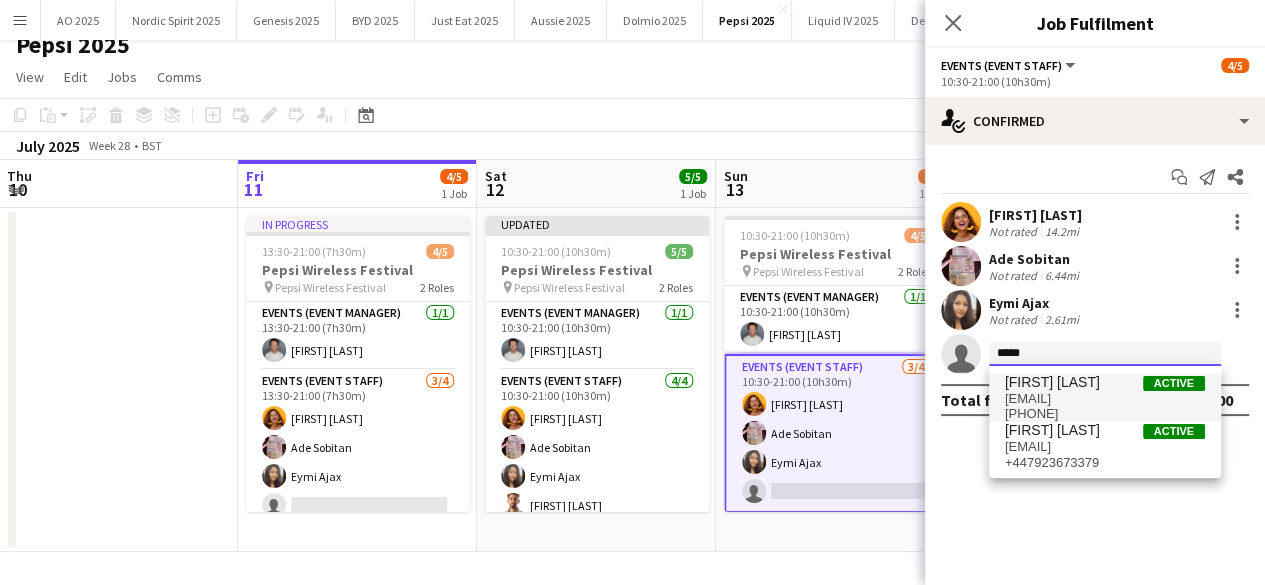 type 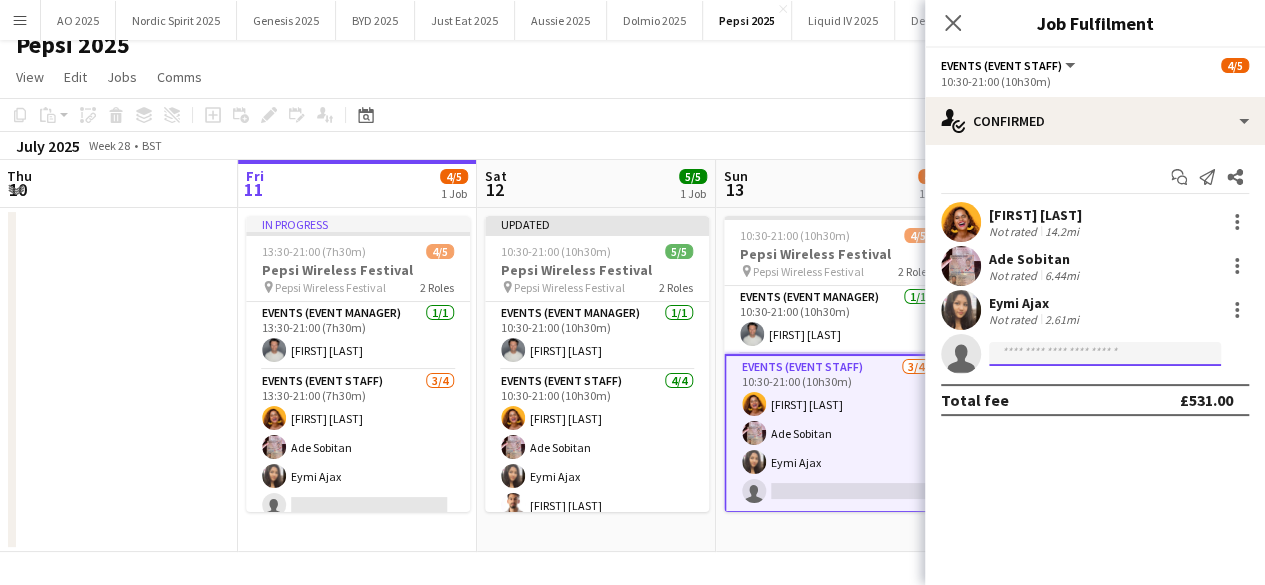 scroll, scrollTop: 0, scrollLeft: 0, axis: both 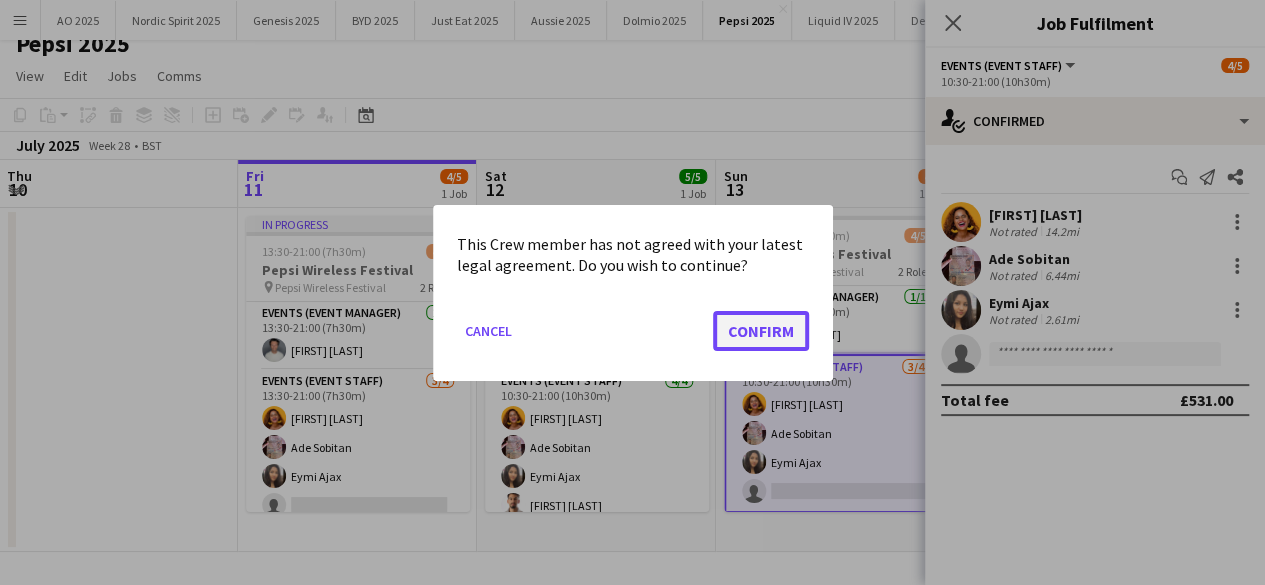 click on "Confirm" 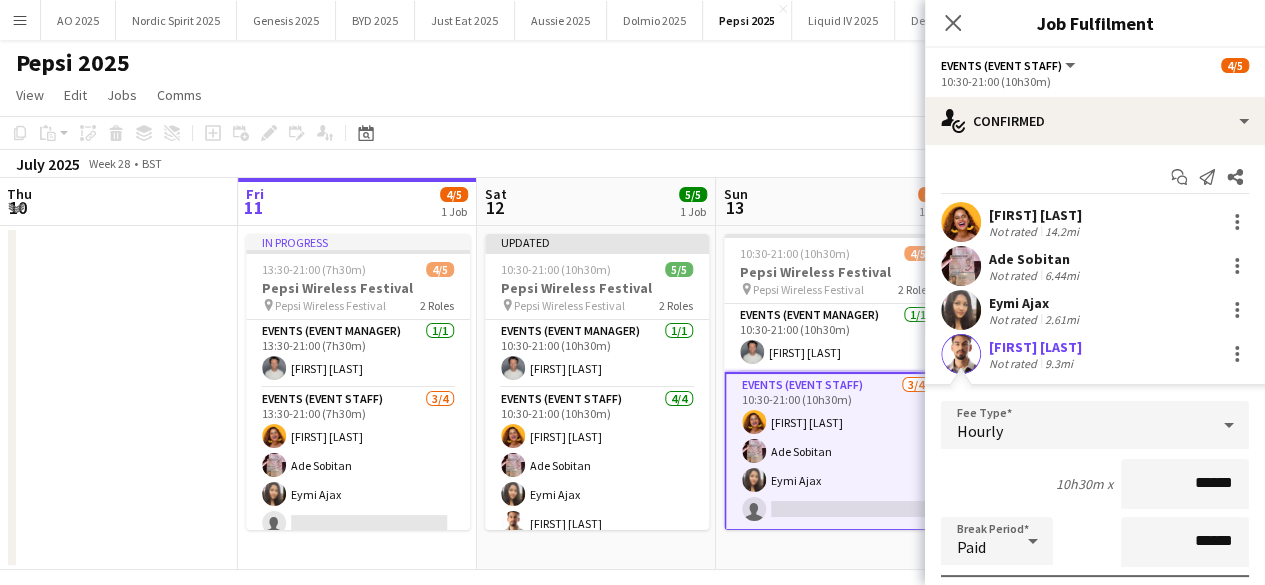 scroll, scrollTop: 18, scrollLeft: 0, axis: vertical 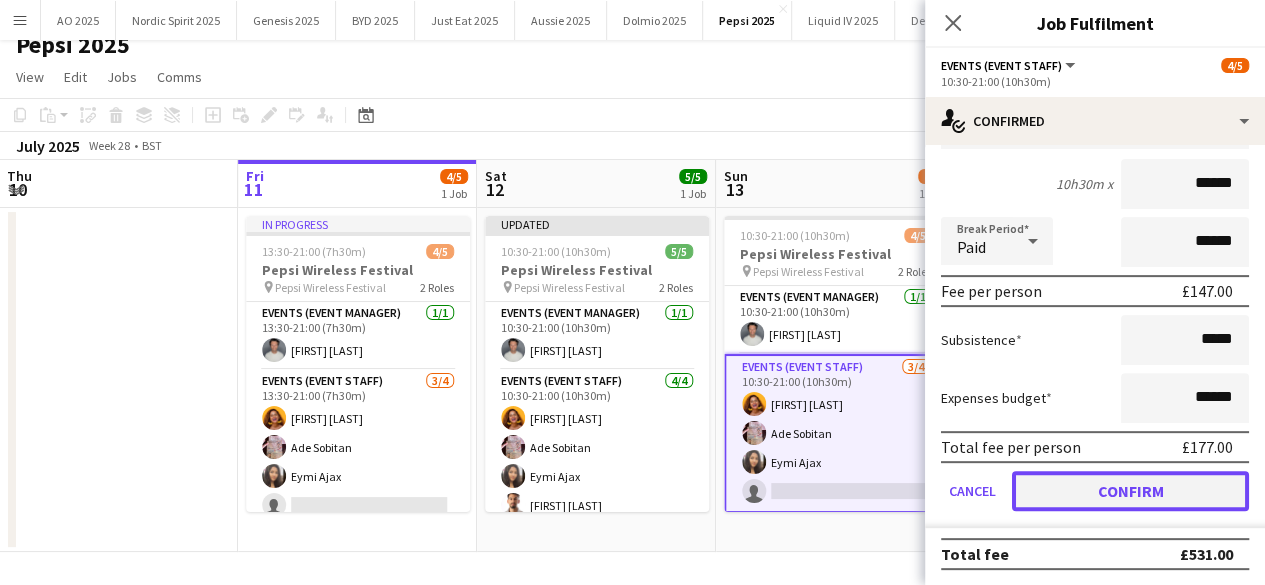 click on "Confirm" at bounding box center (1130, 491) 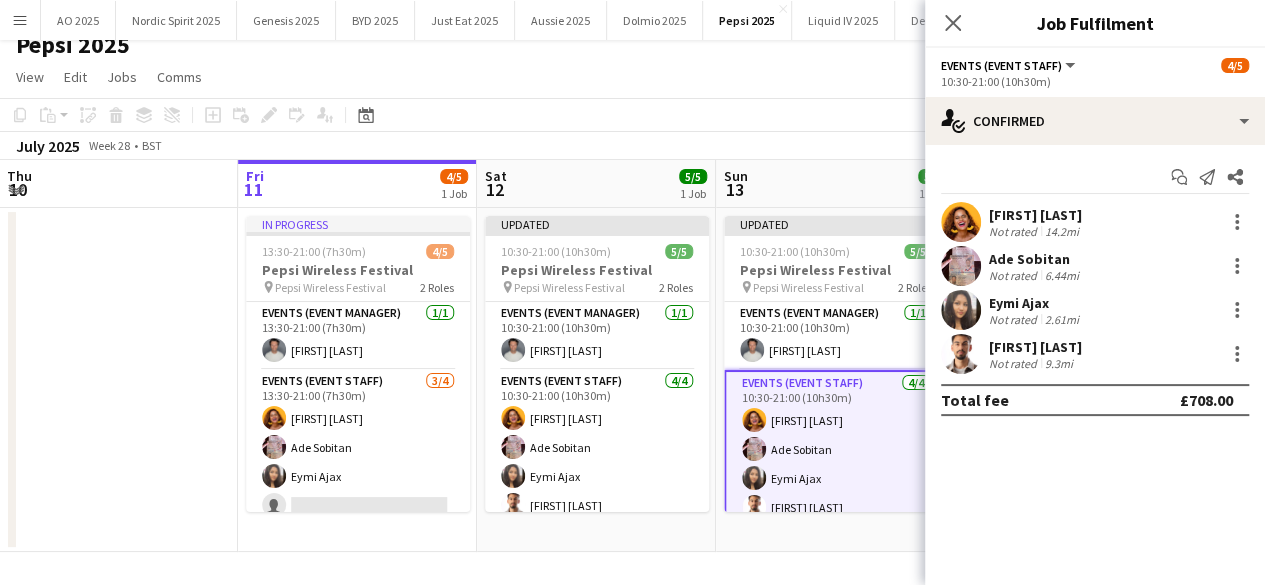 scroll, scrollTop: 0, scrollLeft: 0, axis: both 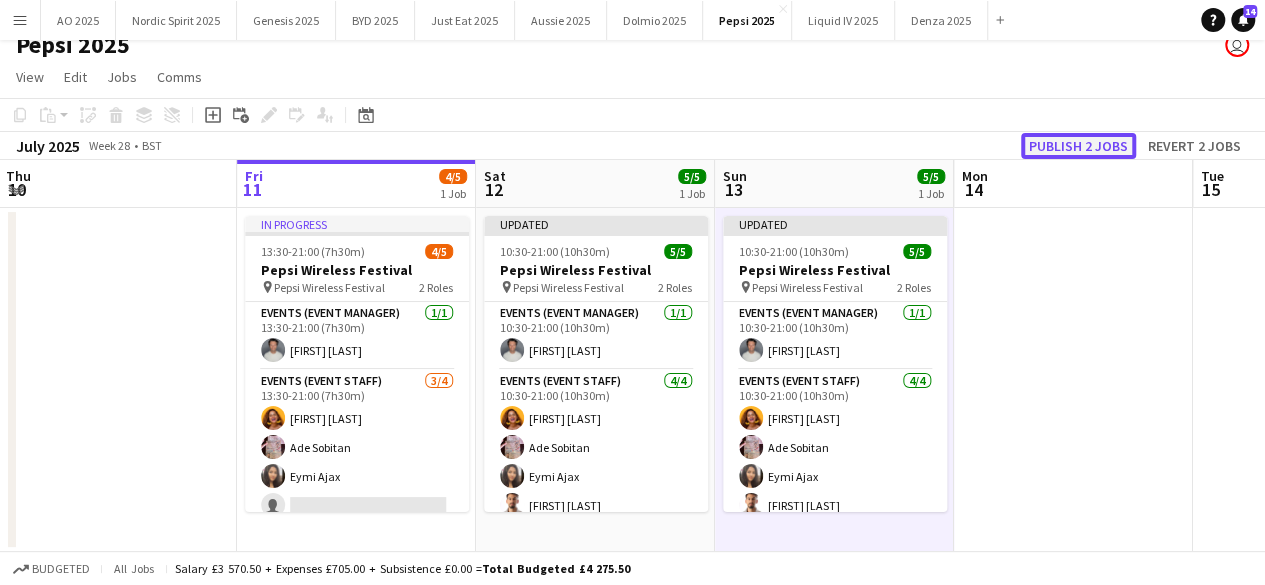 click on "Publish 2 jobs" 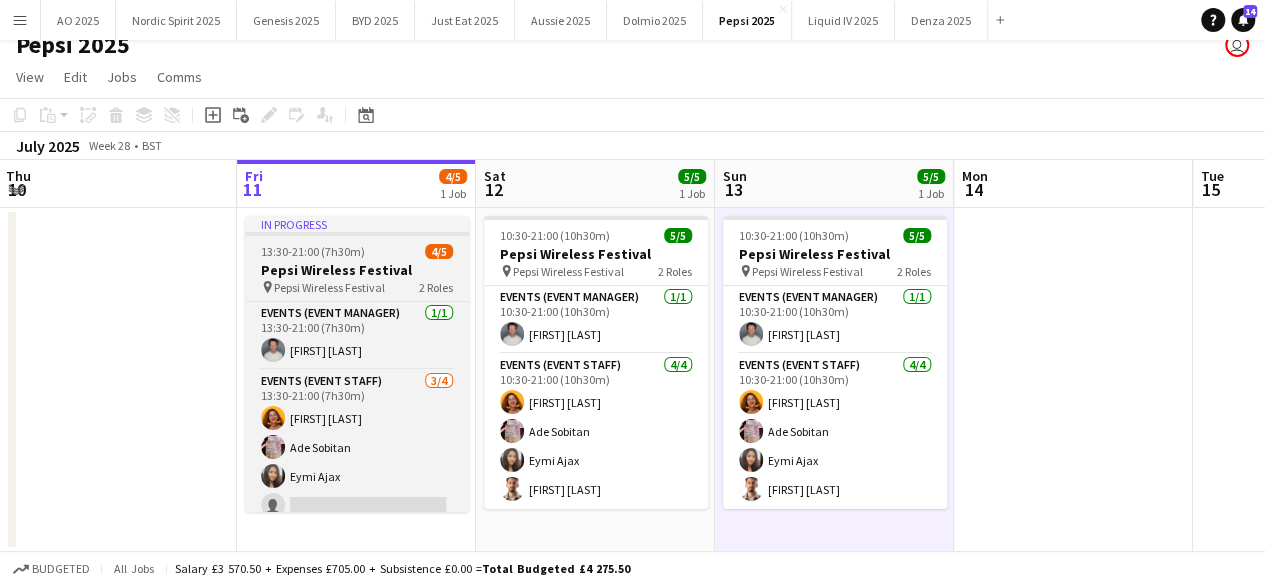 scroll, scrollTop: 12, scrollLeft: 0, axis: vertical 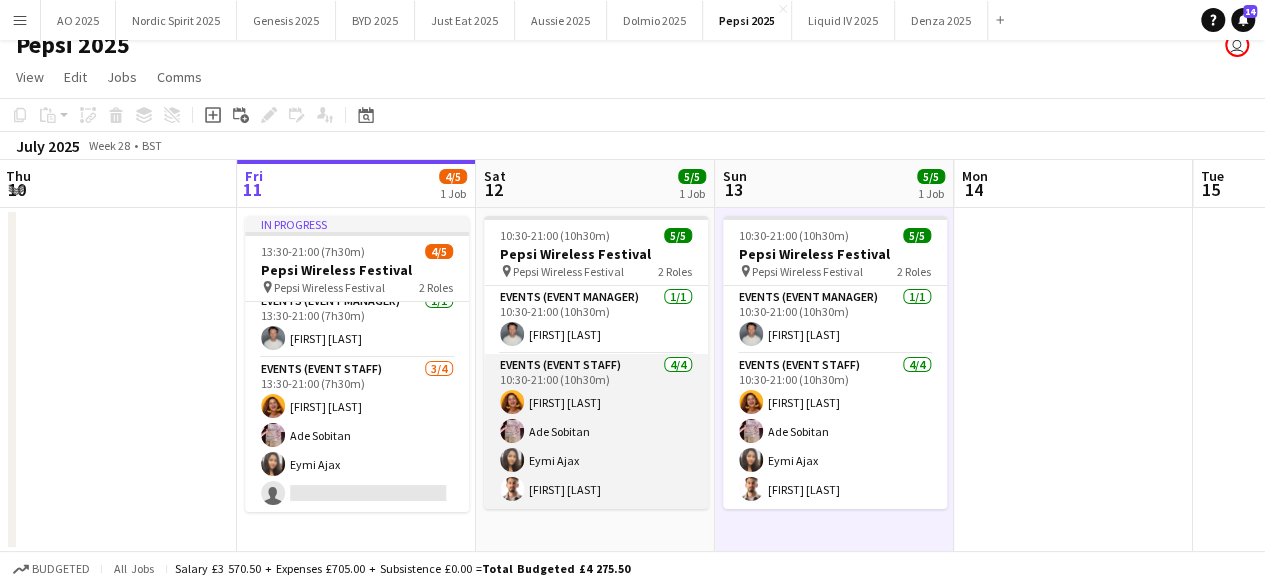 click on "Events (Event Staff)   4/4   10:30-21:00 (10h30m)
Kirsten Young Ade Sobitan Eymi Ajax Marco Battaglia" at bounding box center (596, 431) 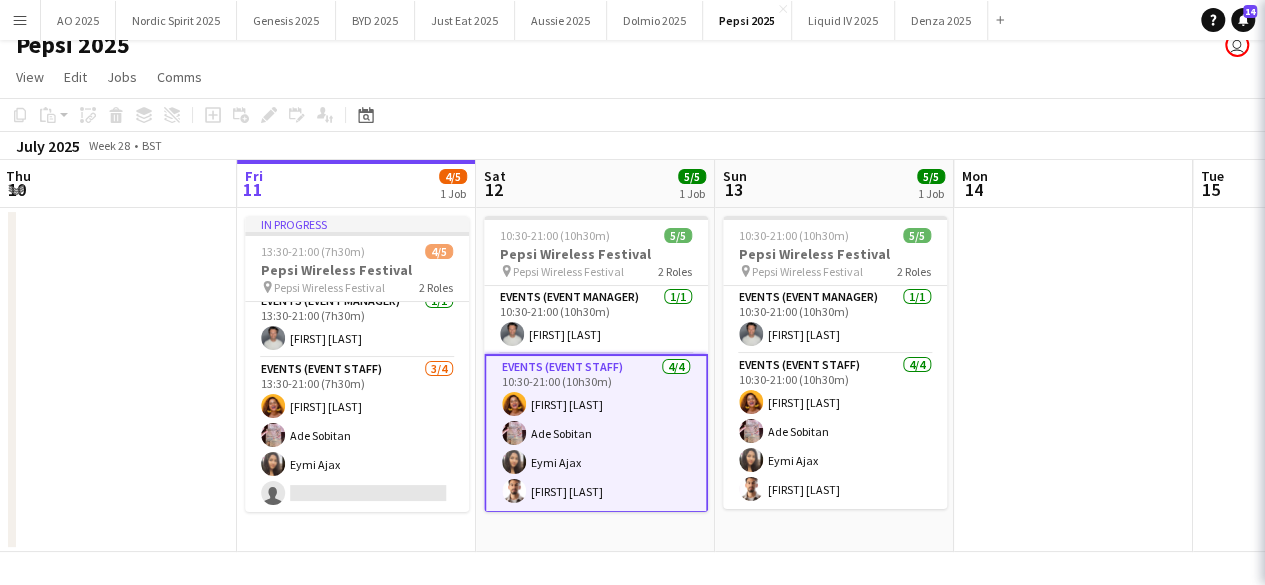 scroll, scrollTop: 0, scrollLeft: 478, axis: horizontal 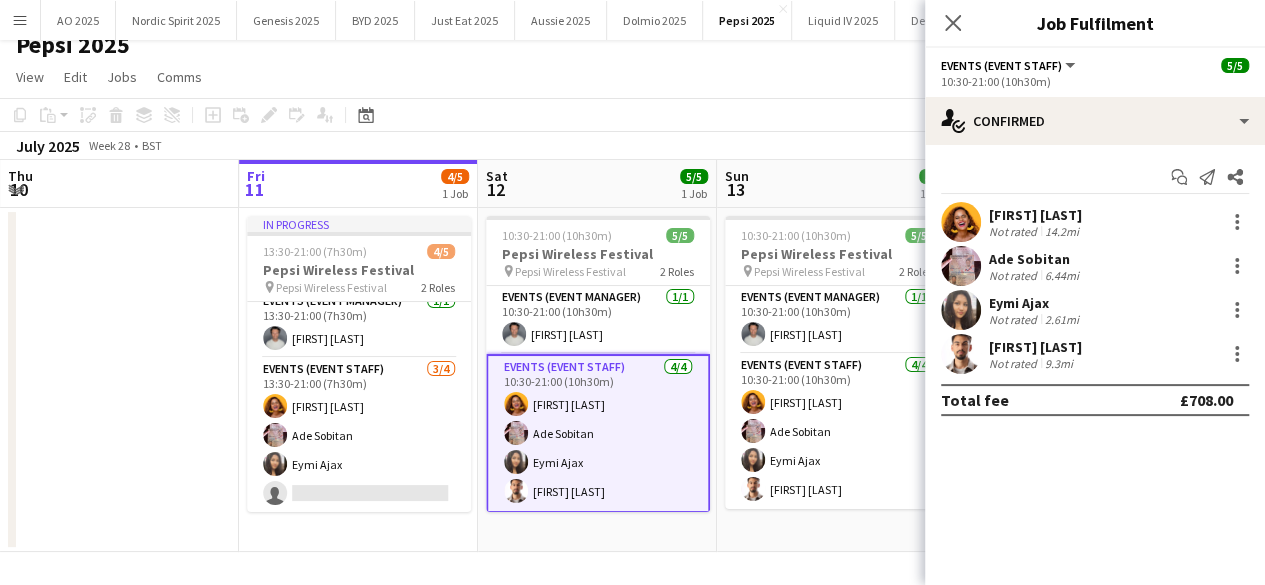 click at bounding box center (961, 354) 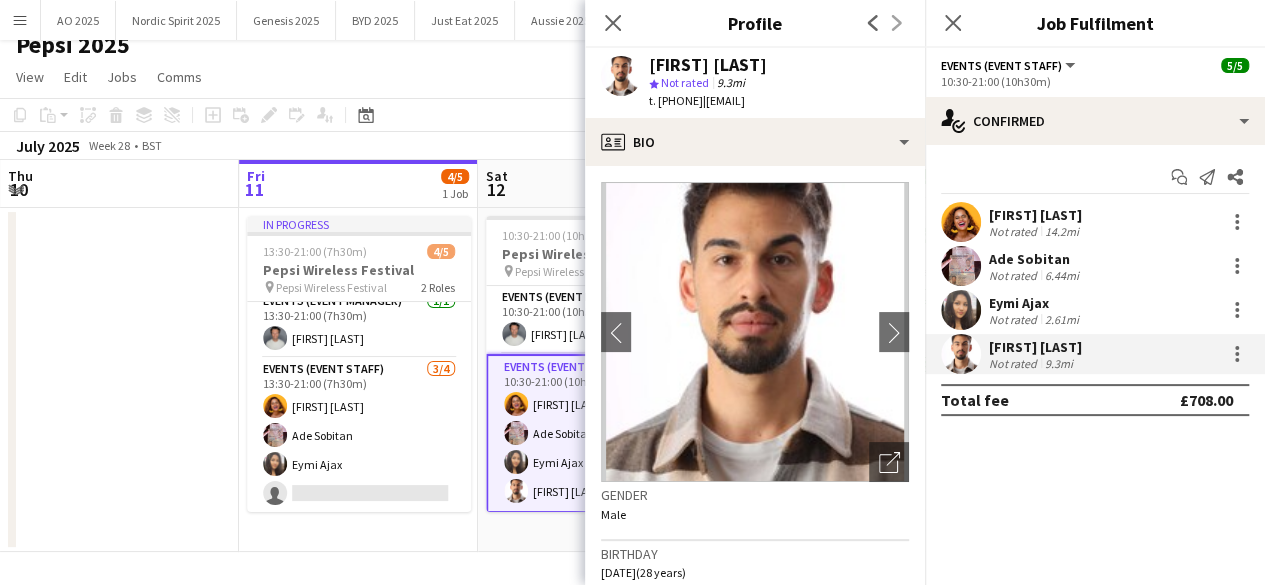 drag, startPoint x: 649, startPoint y: 62, endPoint x: 880, endPoint y: 113, distance: 236.56288 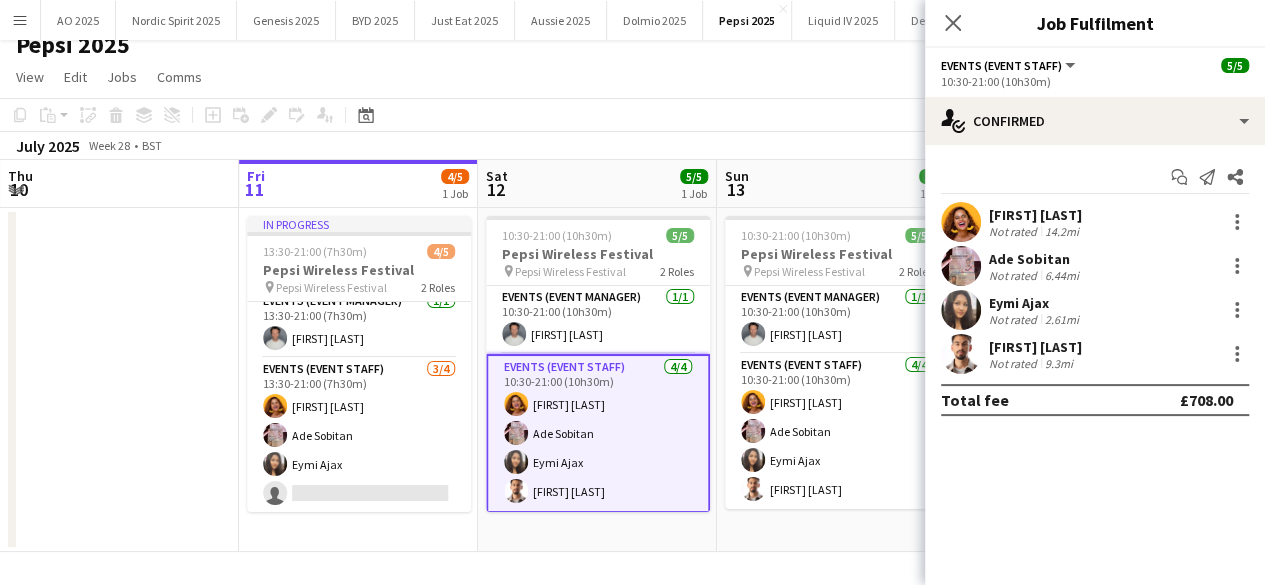click on "10:30-21:00 (10h30m)    5/5   Pepsi Wireless Festival
pin
Pepsi Wireless Festival   2 Roles   Events (Event Manager)   1/1   10:30-21:00 (10h30m)
Andy Bradley  Events (Event Staff)   4/4   10:30-21:00 (10h30m)
Kirsten Young Ade Sobitan Eymi Ajax Marco Battaglia" at bounding box center [836, 380] 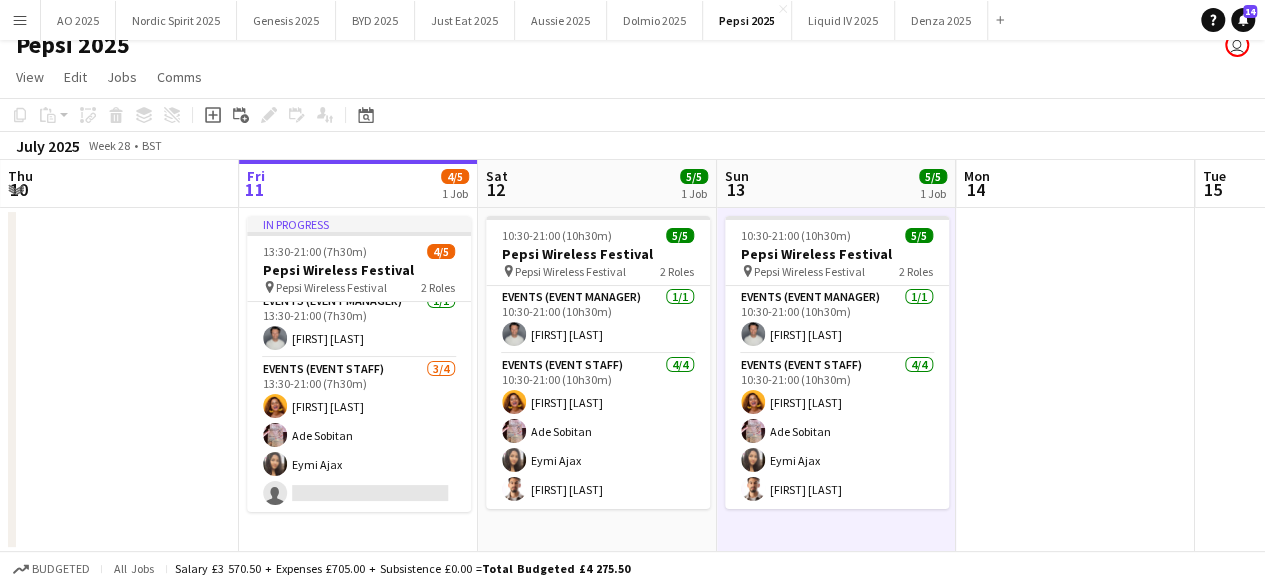 scroll, scrollTop: 18, scrollLeft: 0, axis: vertical 